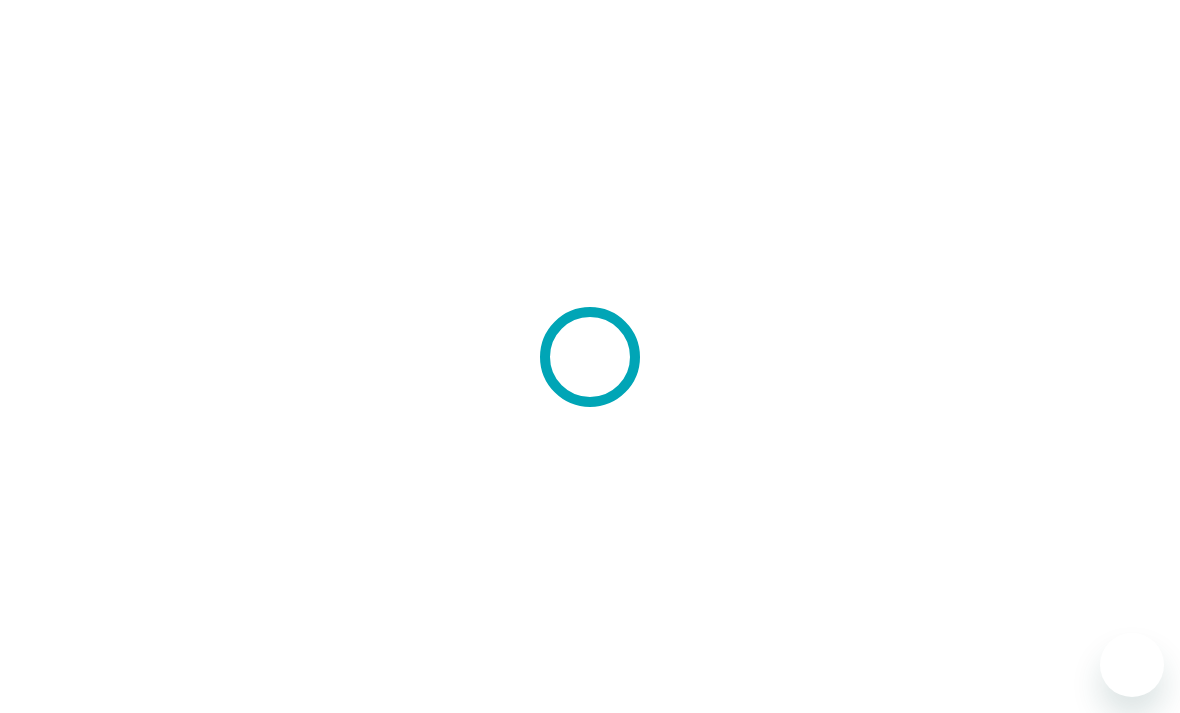 scroll, scrollTop: 0, scrollLeft: 0, axis: both 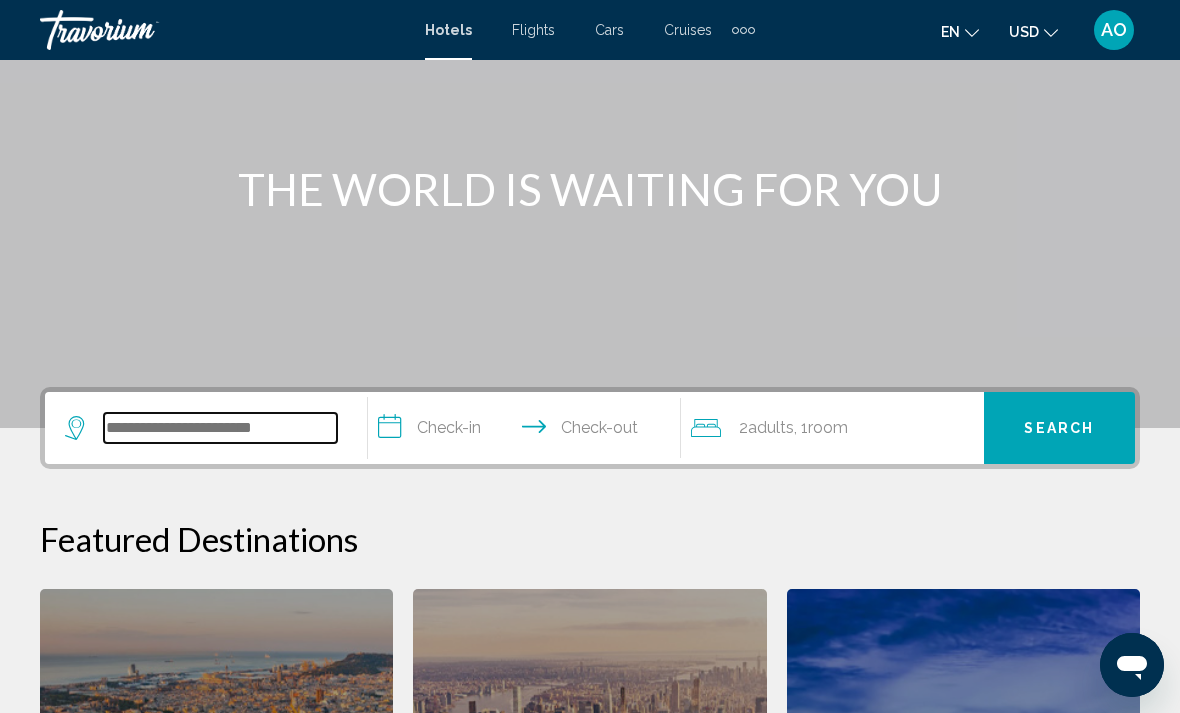 click at bounding box center (220, 428) 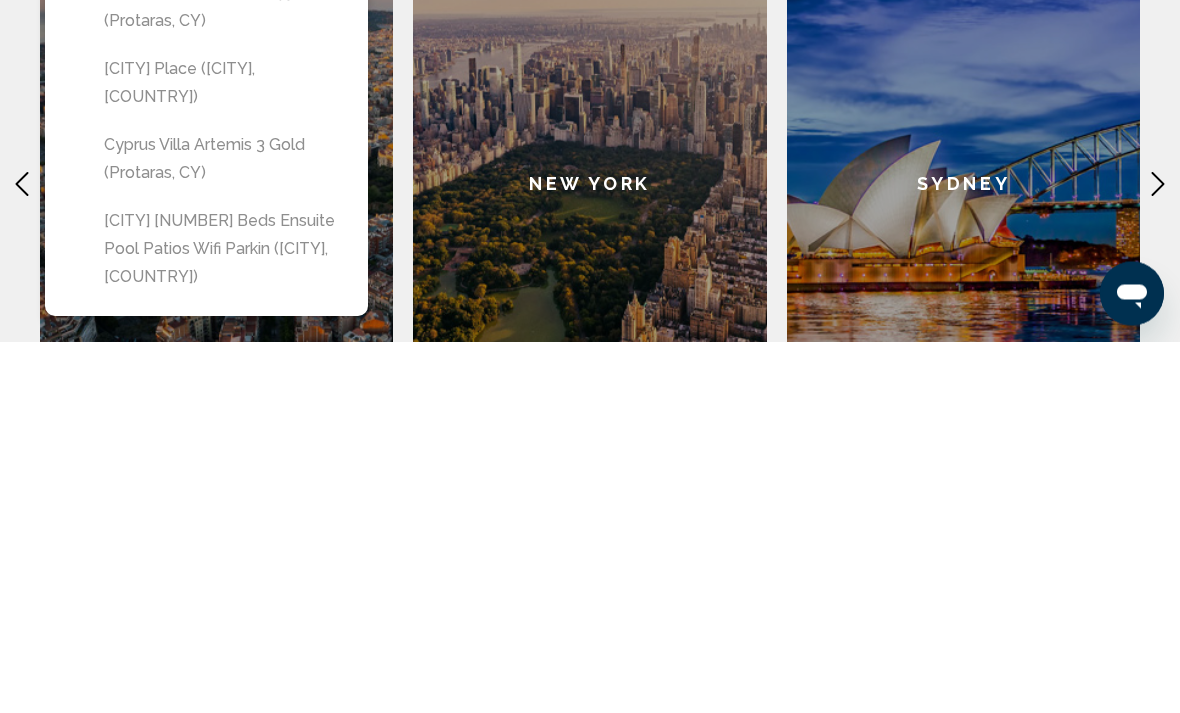 scroll, scrollTop: 447, scrollLeft: 0, axis: vertical 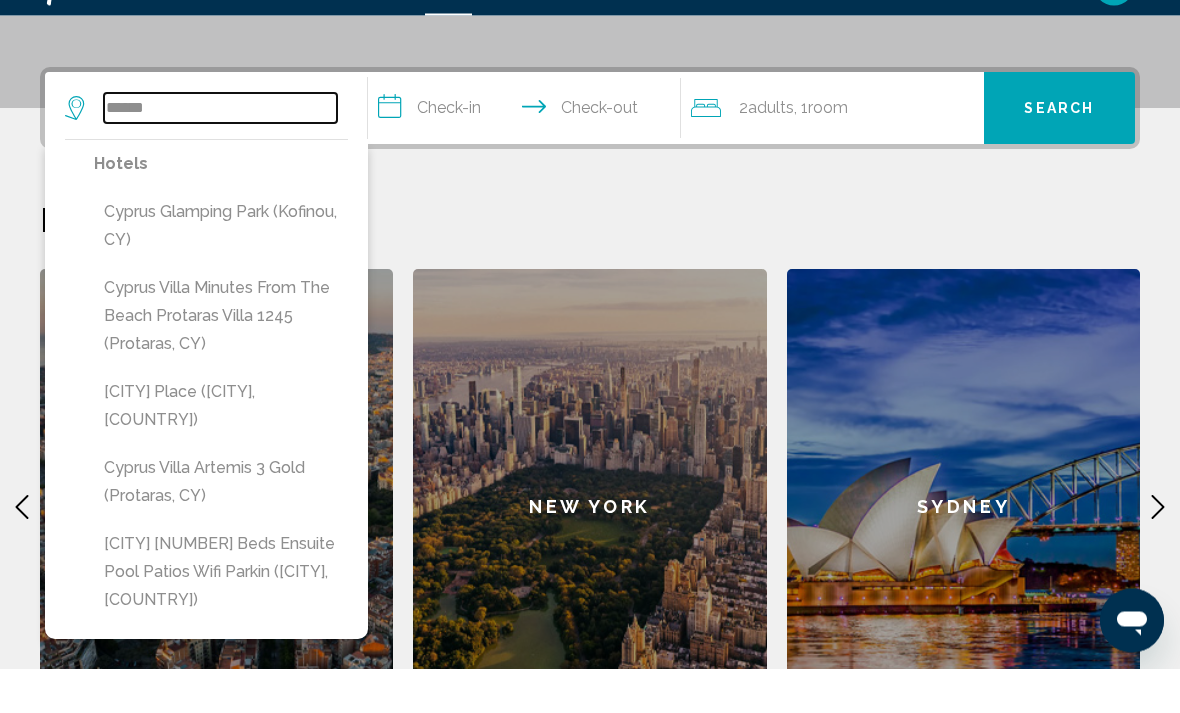 type on "******" 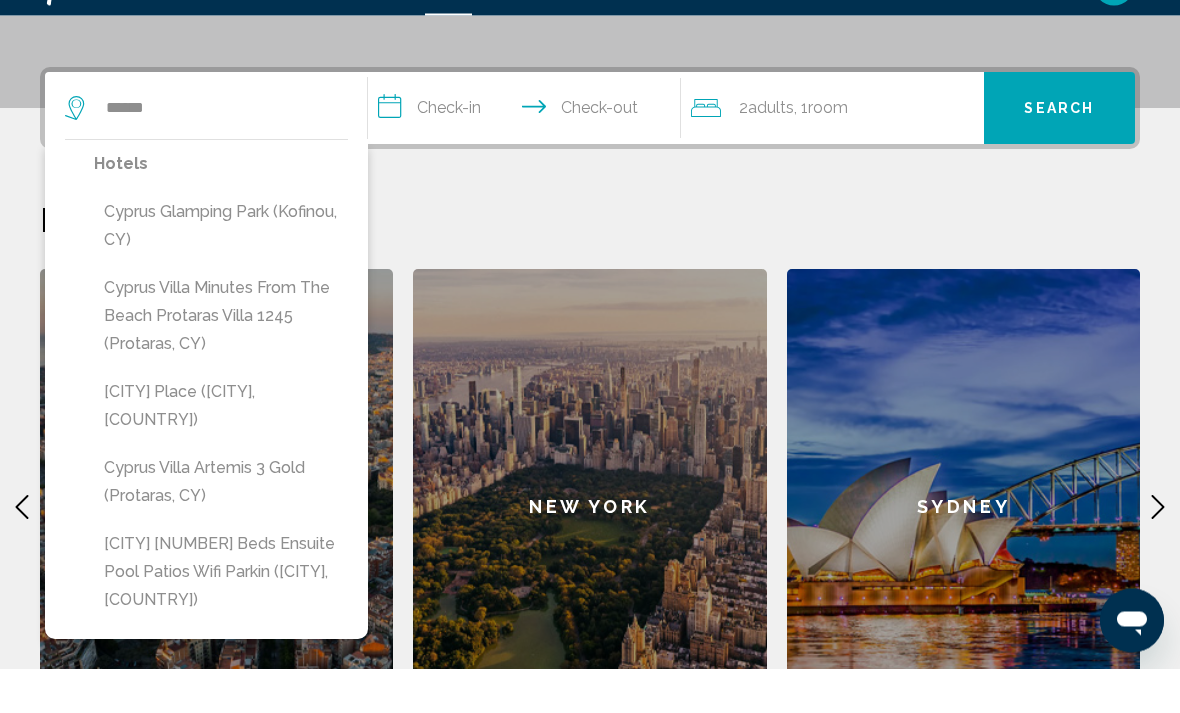 click on "**********" at bounding box center [528, 156] 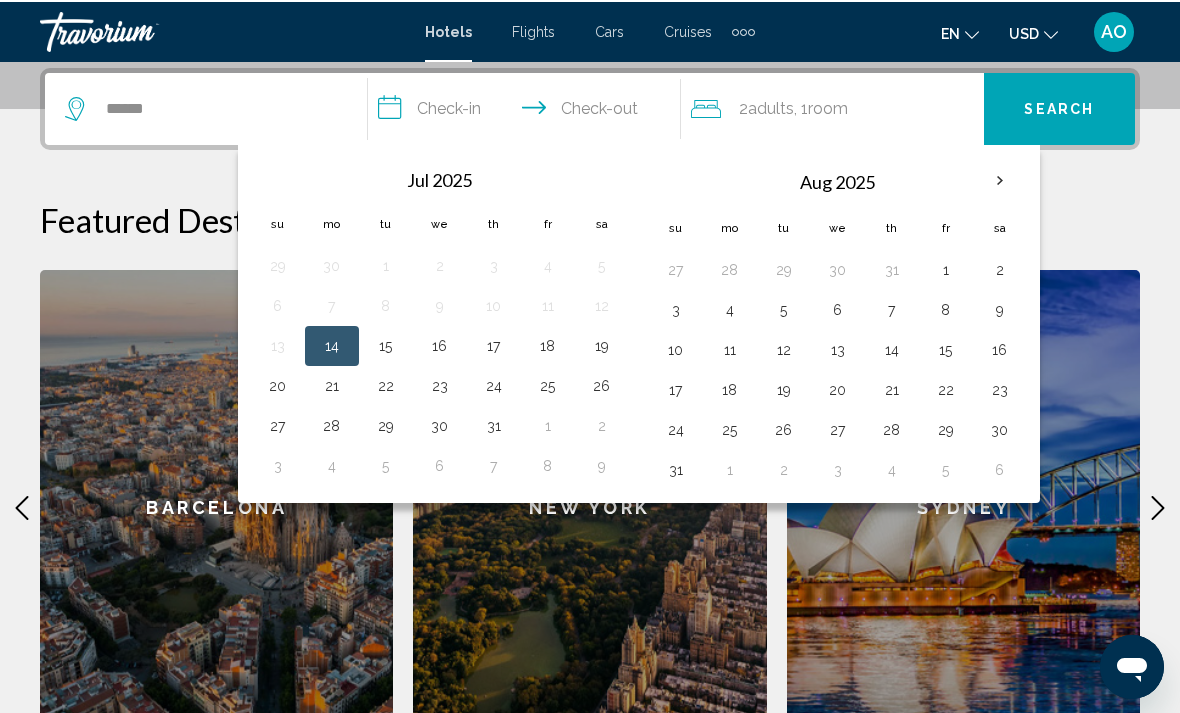 scroll, scrollTop: 494, scrollLeft: 0, axis: vertical 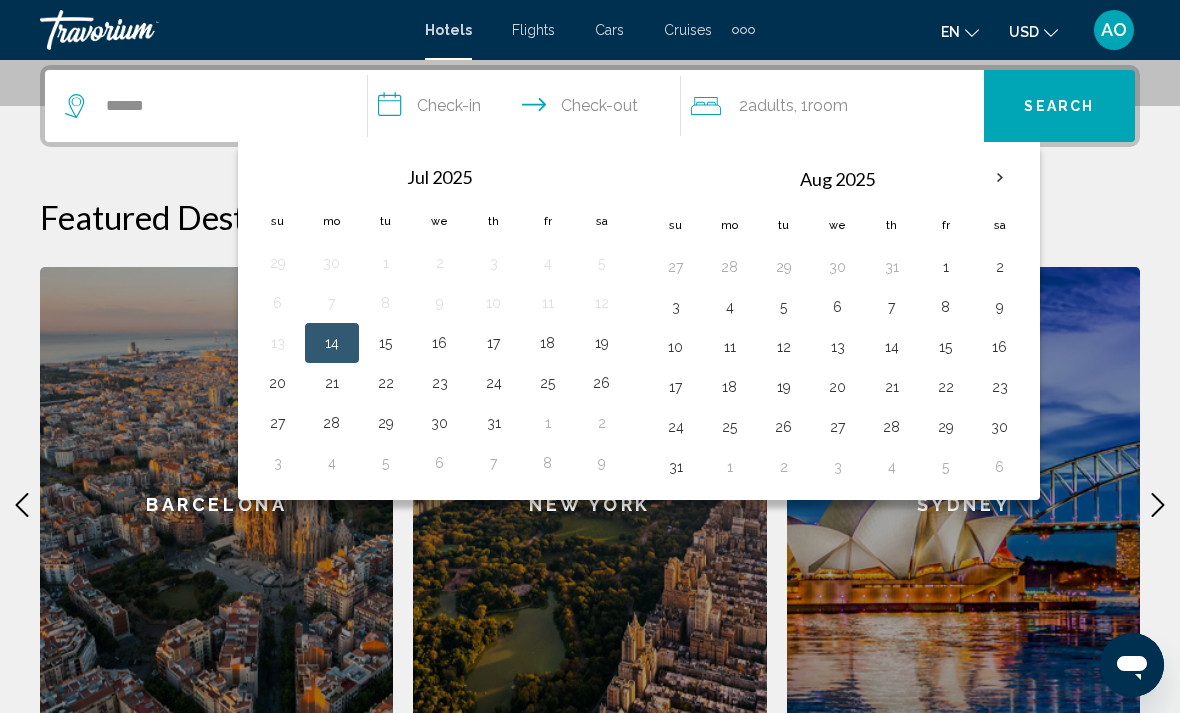 click on "3" at bounding box center (676, 307) 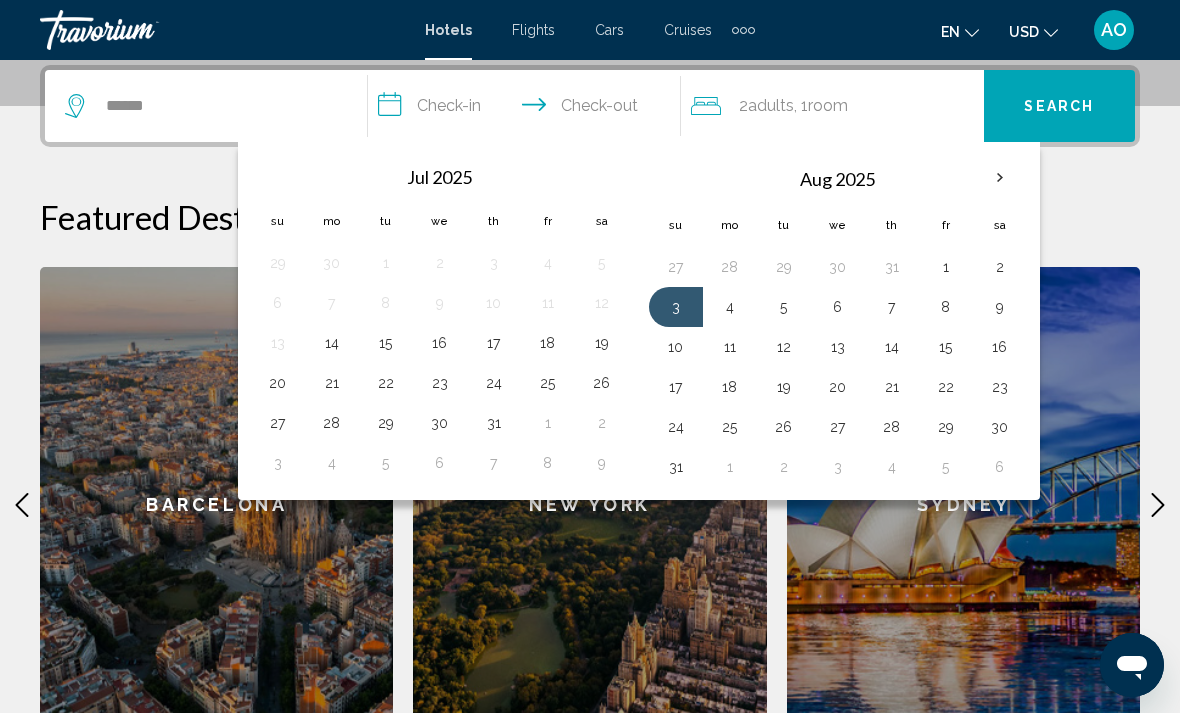 click on "10" at bounding box center [676, 347] 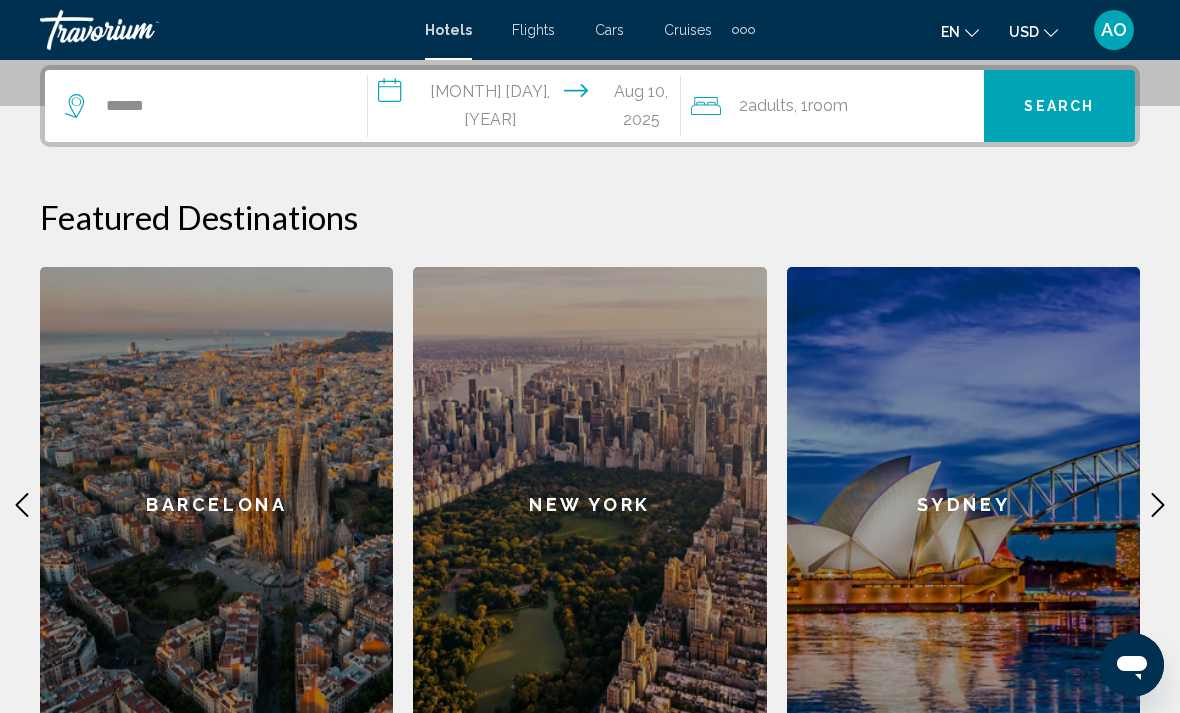 click on "**********" at bounding box center (528, 109) 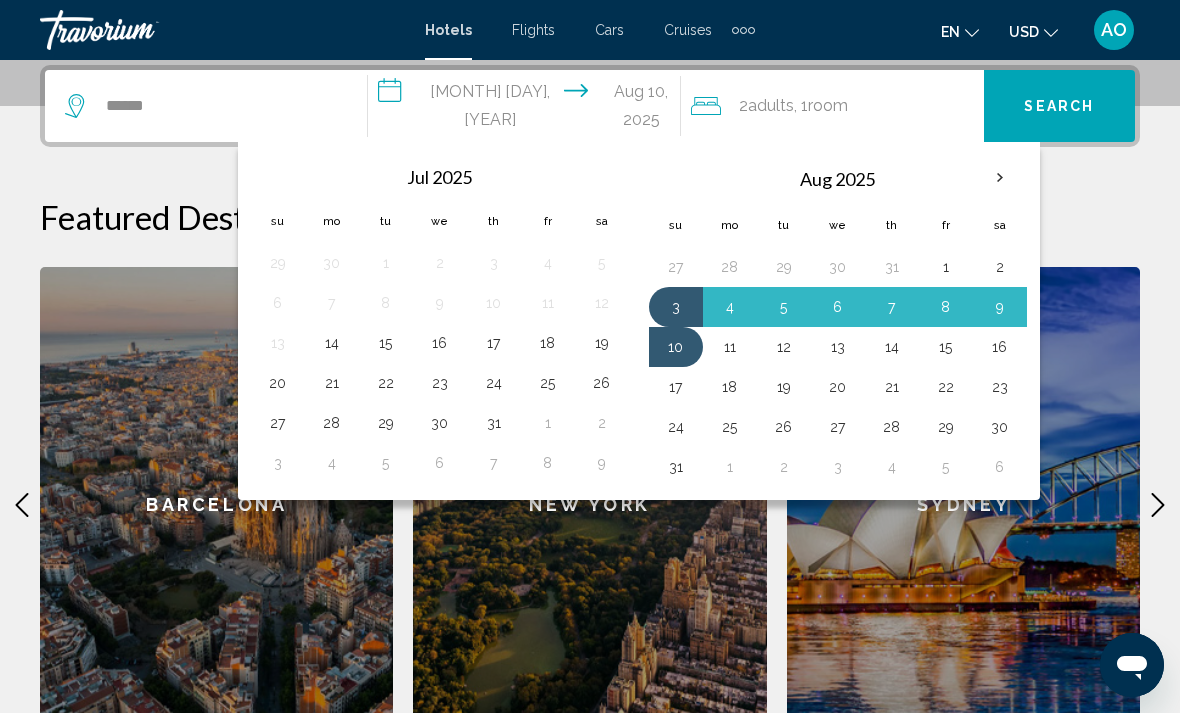 click on "10" at bounding box center [676, 347] 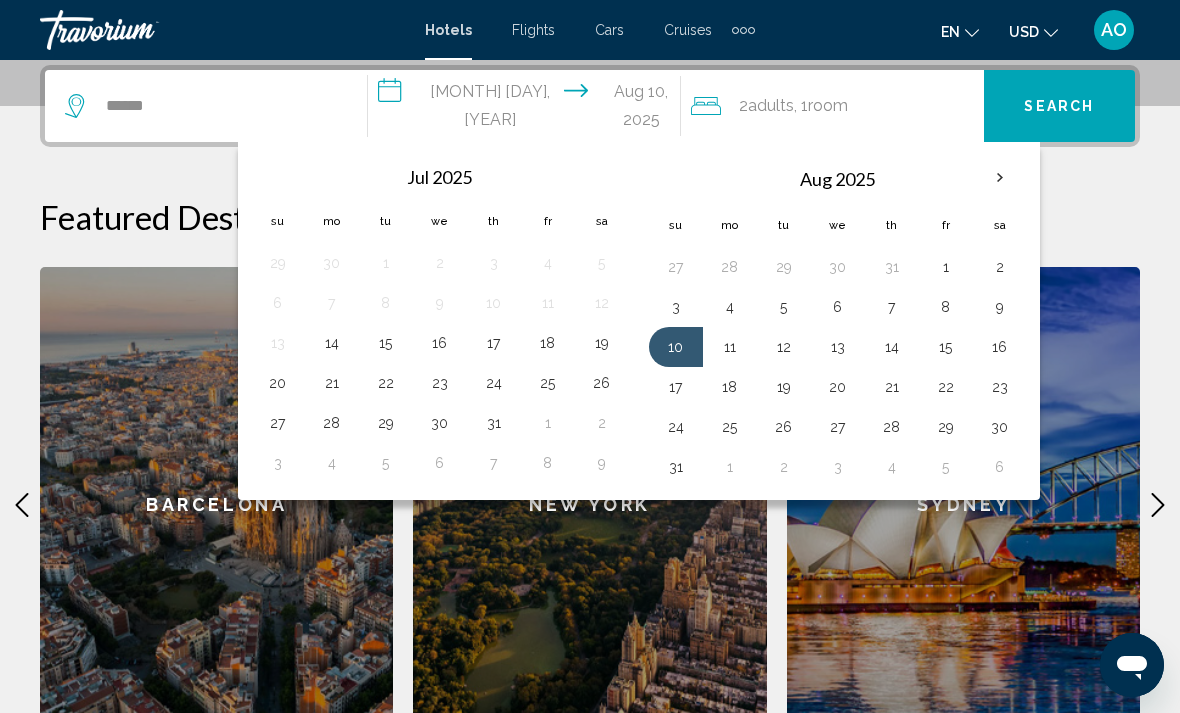 click on "17" at bounding box center (676, 387) 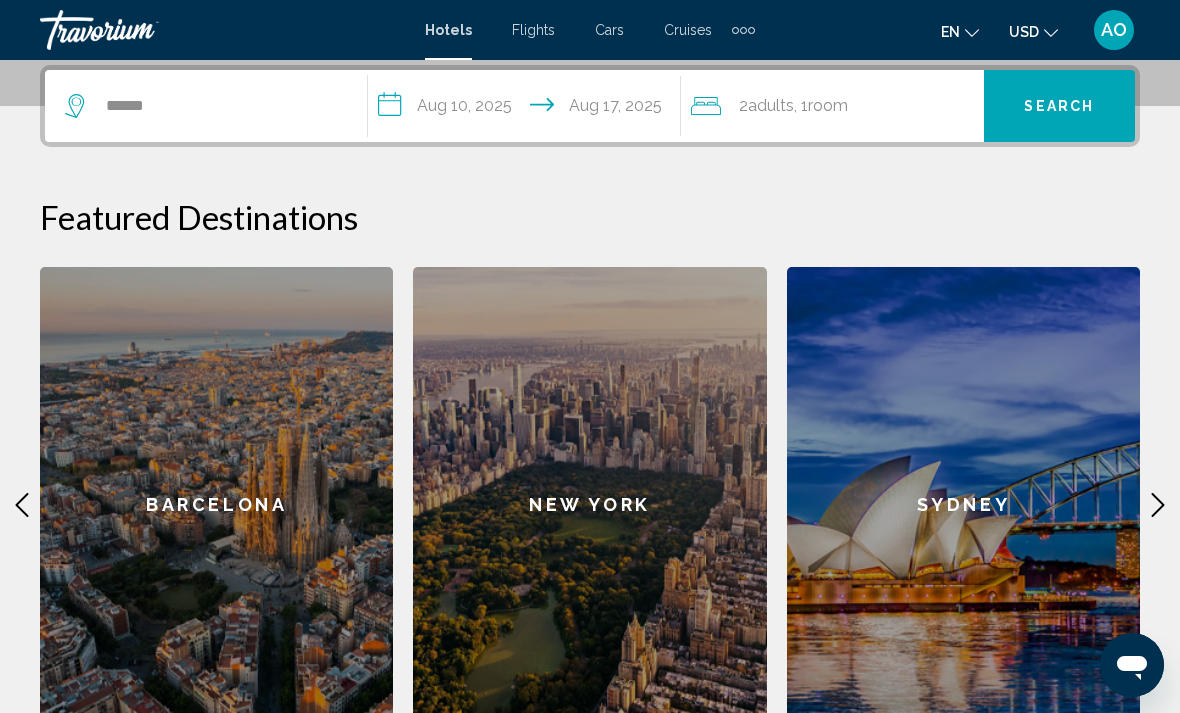 click on "2  Adult Adults , 1  Room rooms" 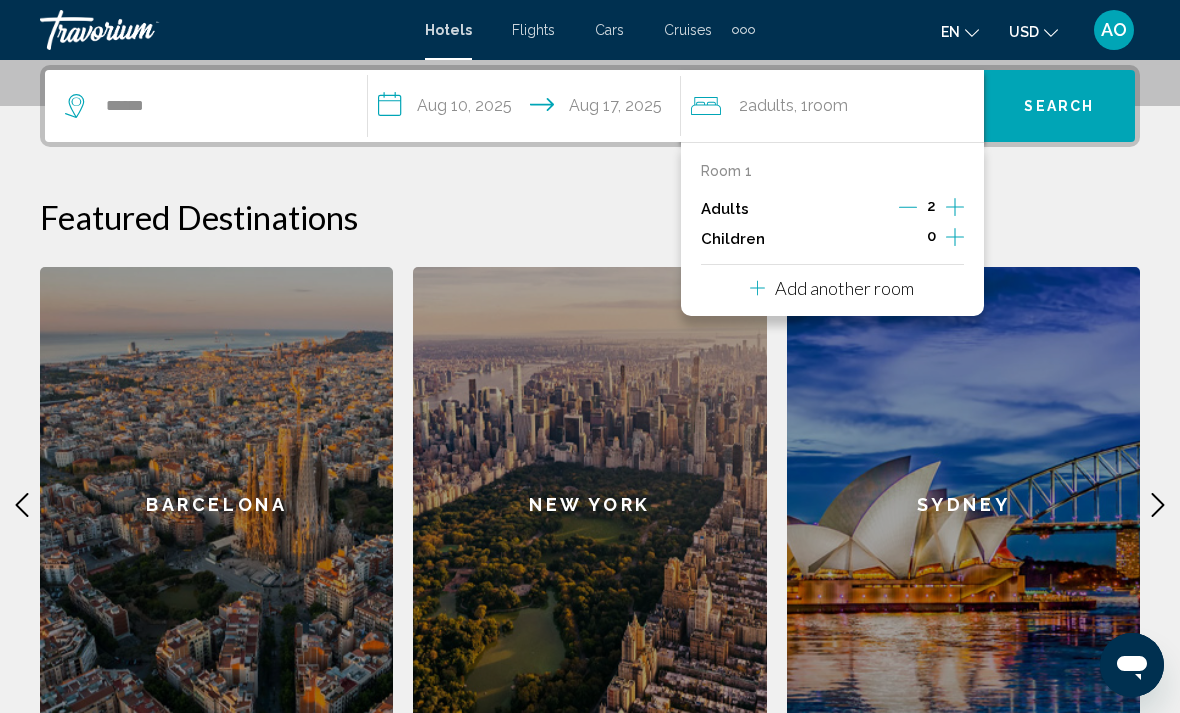 click 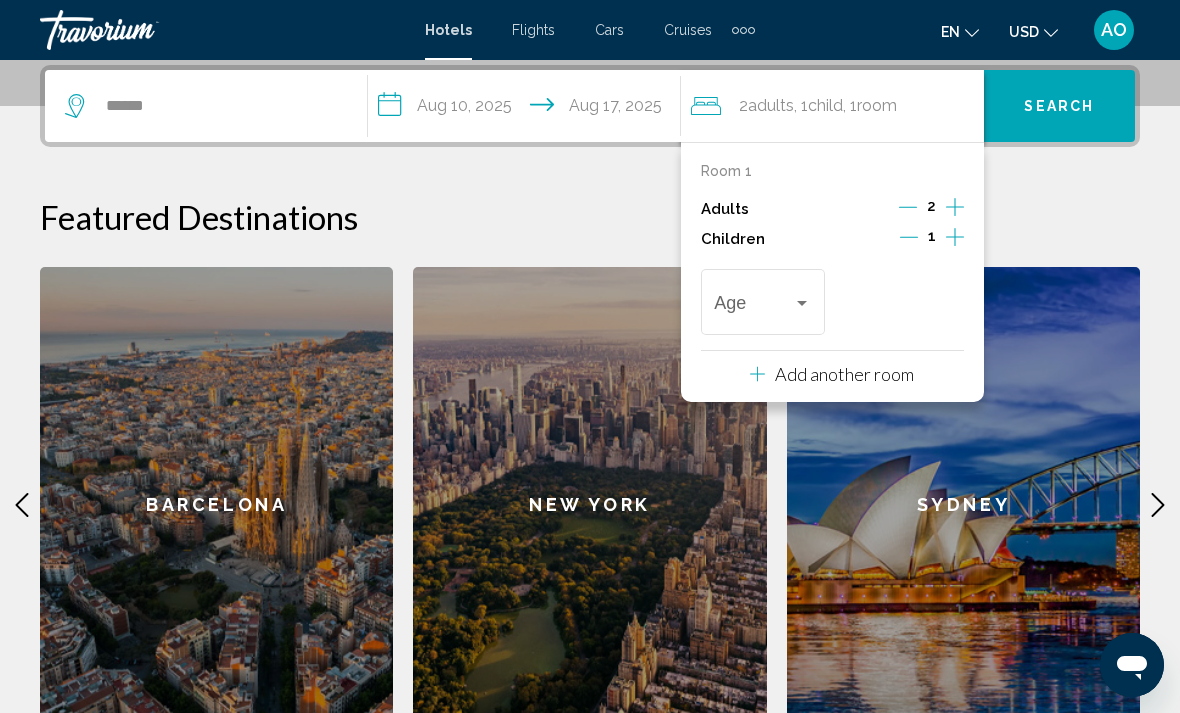 click 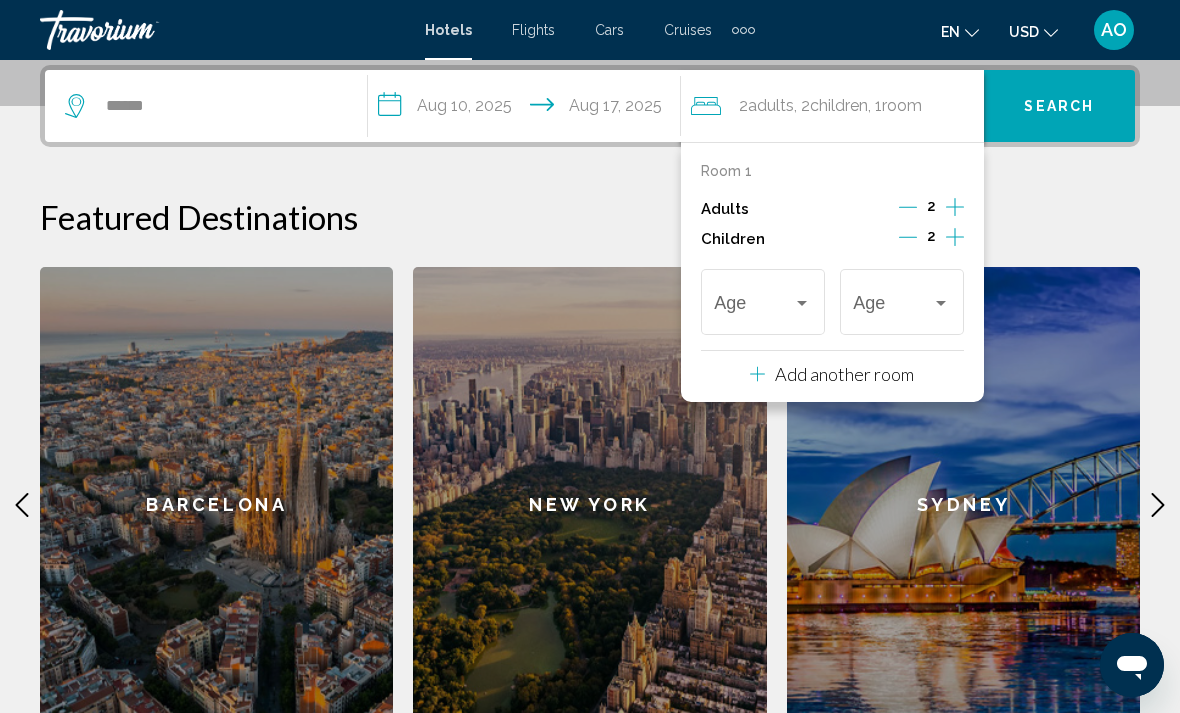 click on "Search" at bounding box center [1059, 106] 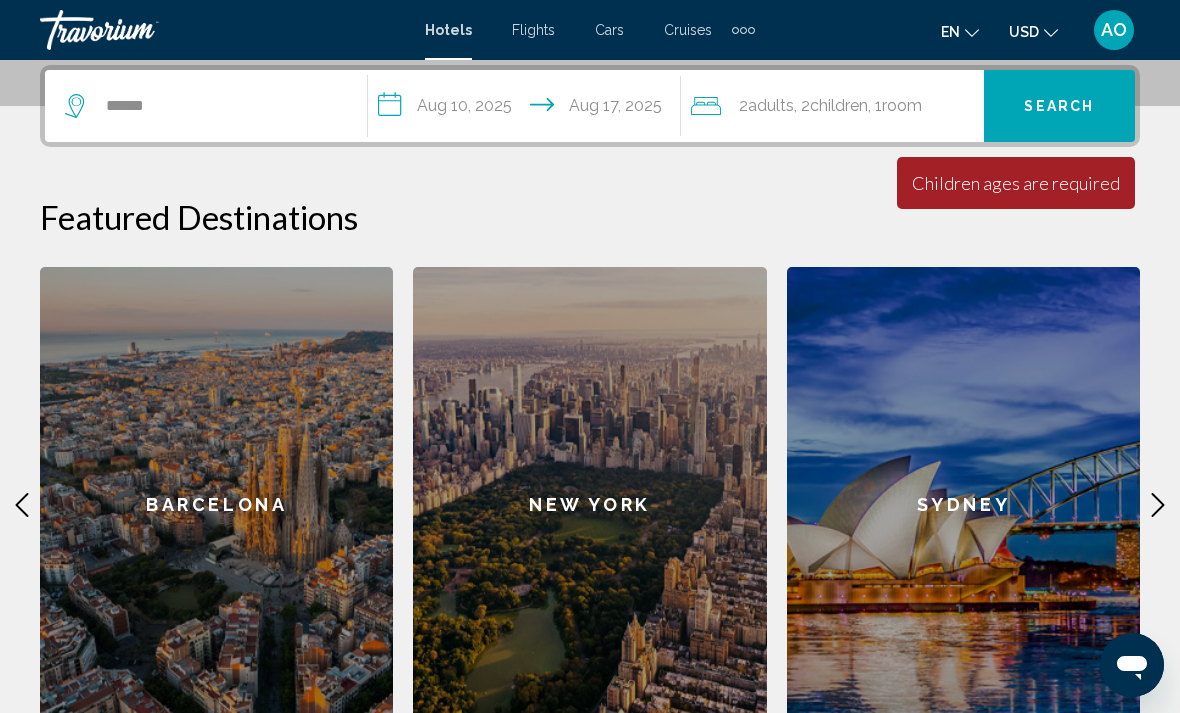 click on "2  Adult Adults , 2  Child Children , 1  Room rooms" 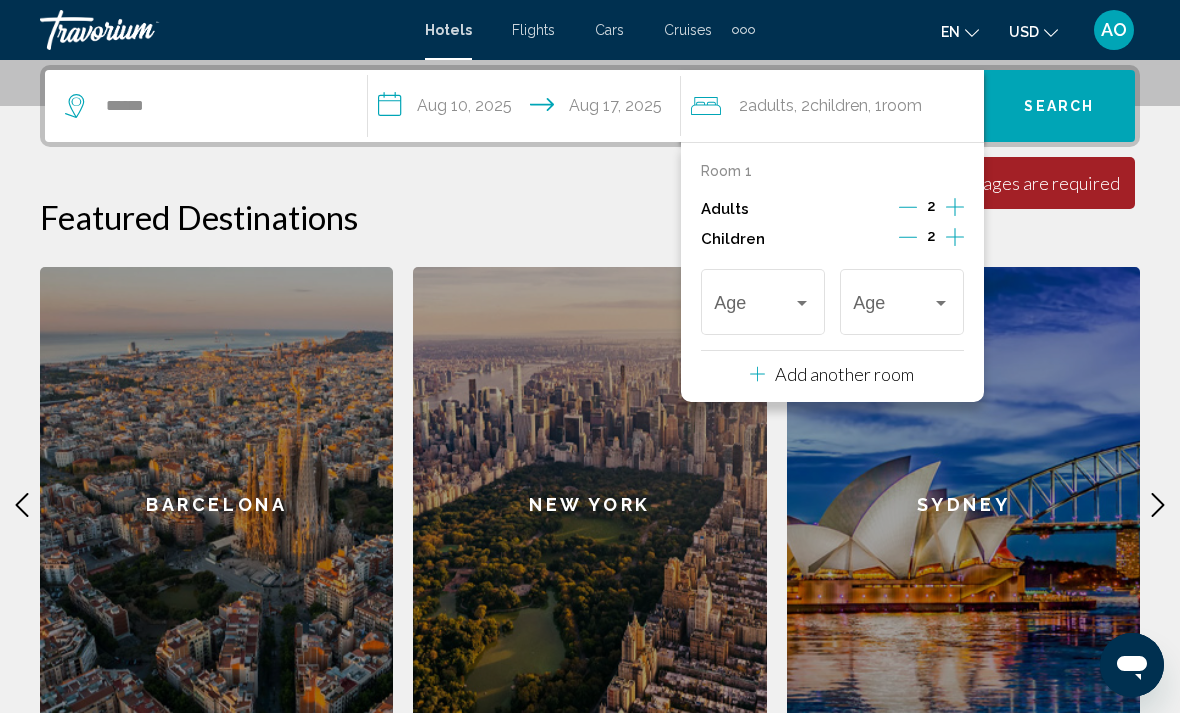 click at bounding box center [762, 307] 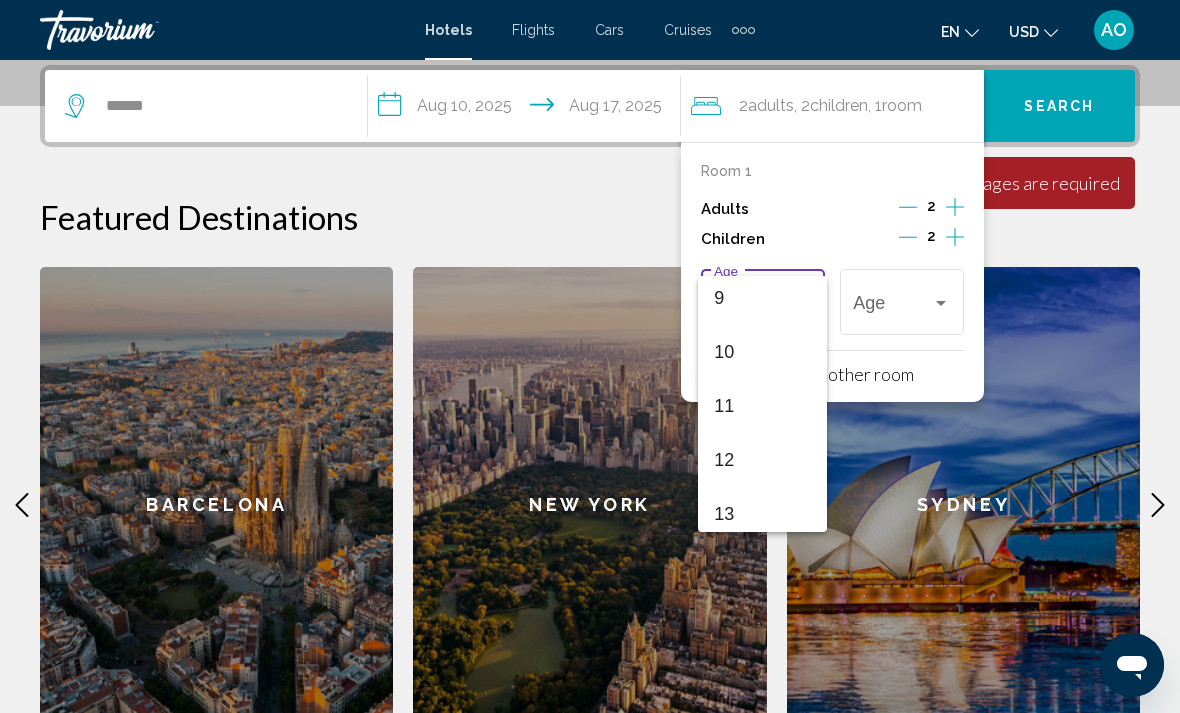 scroll, scrollTop: 486, scrollLeft: 0, axis: vertical 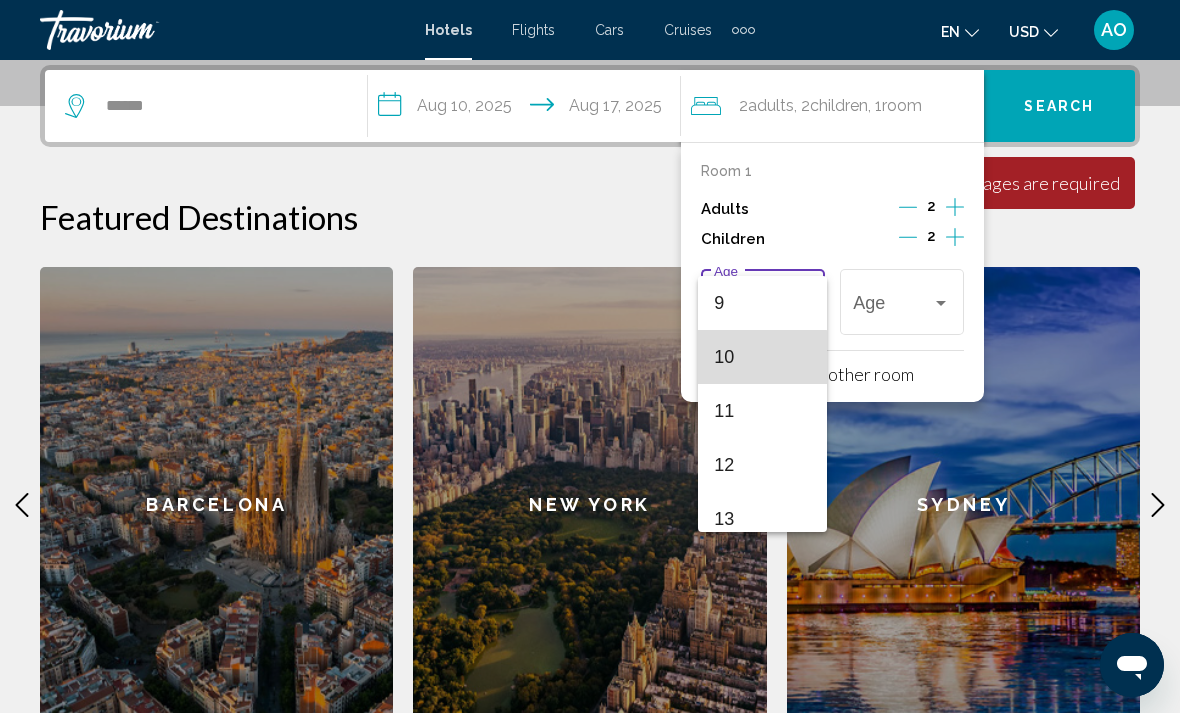 click on "10" at bounding box center (762, 357) 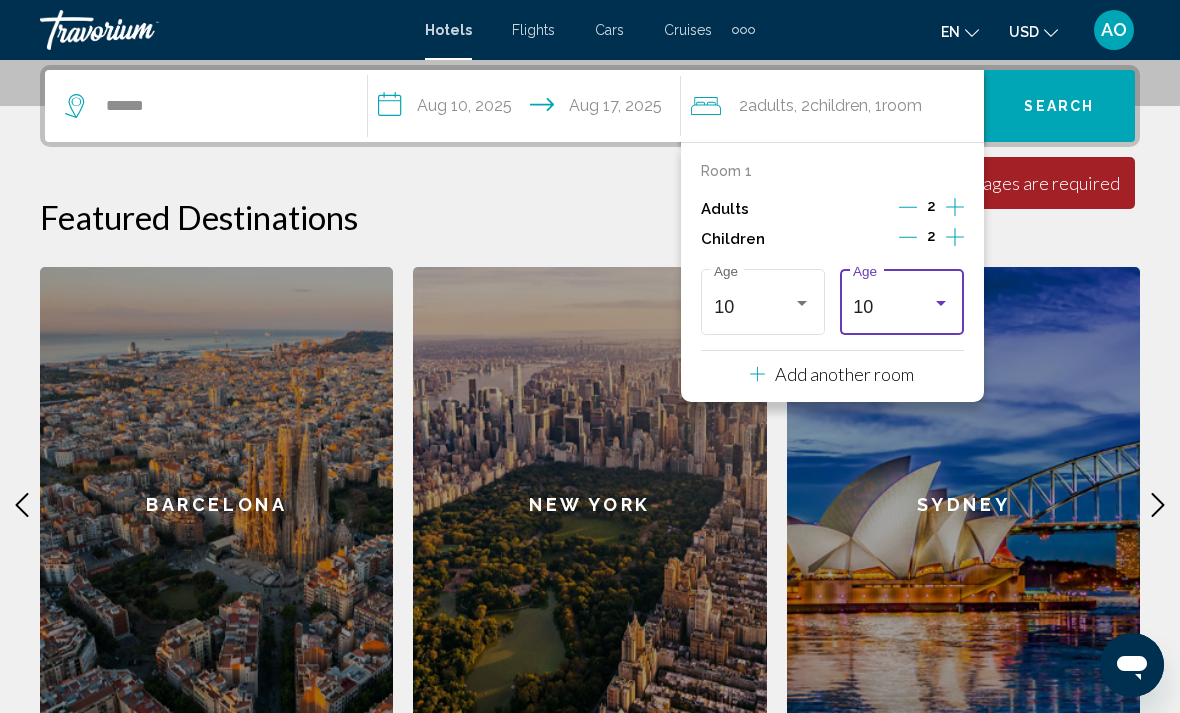 click on "10" at bounding box center (892, 307) 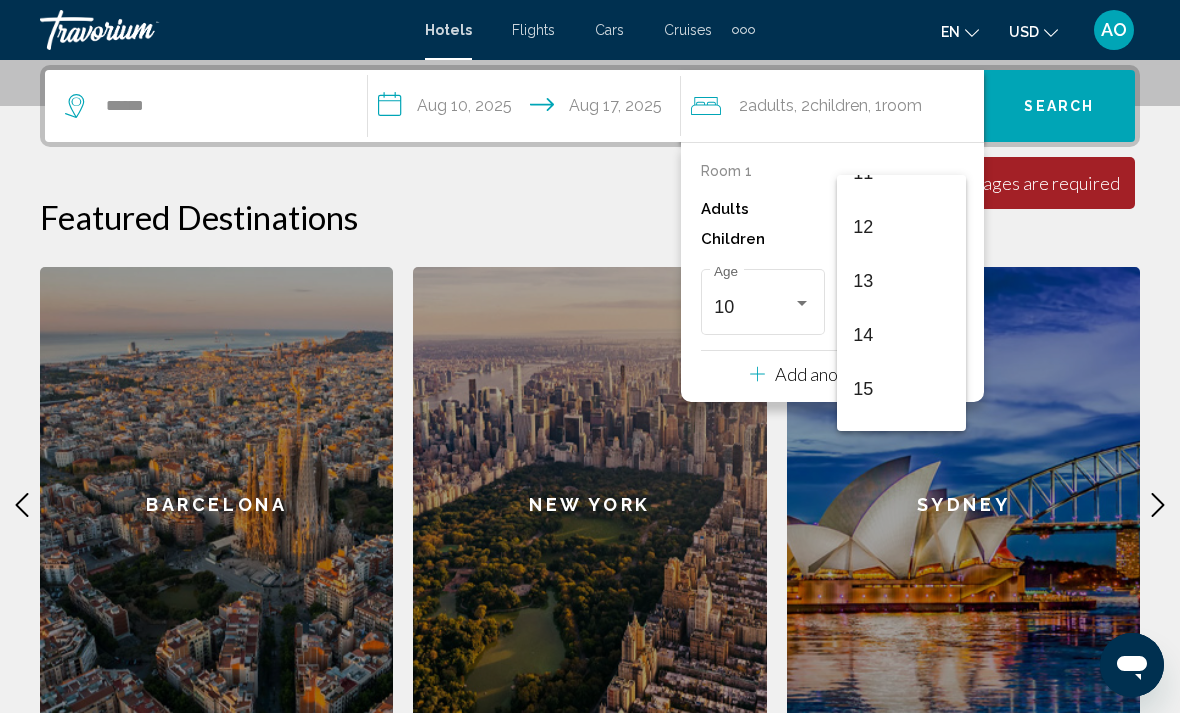 scroll, scrollTop: 622, scrollLeft: 0, axis: vertical 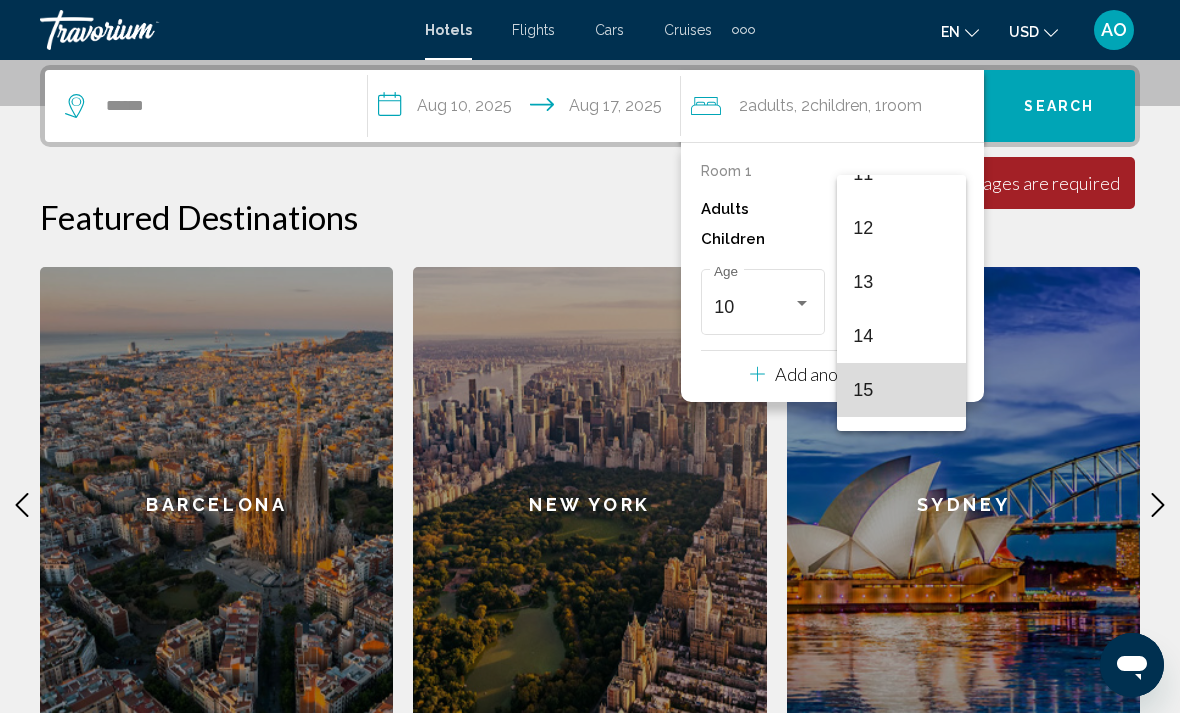 click on "15" at bounding box center [901, 390] 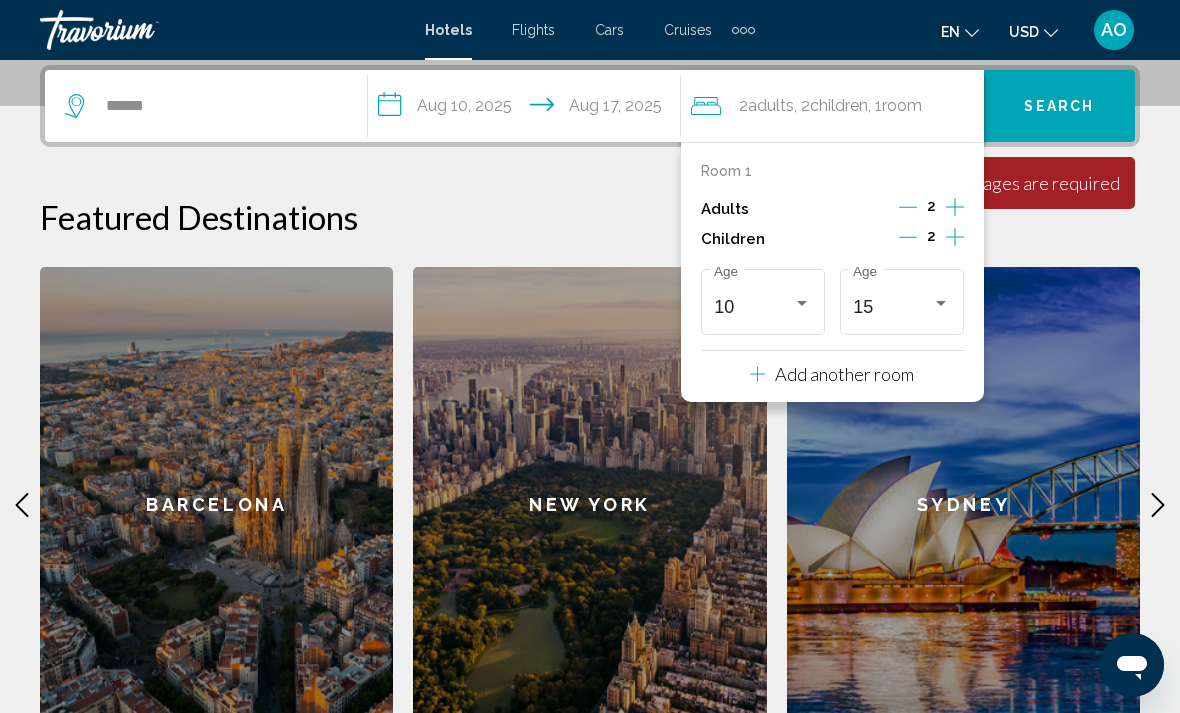 click on "Sydney" at bounding box center (963, 504) 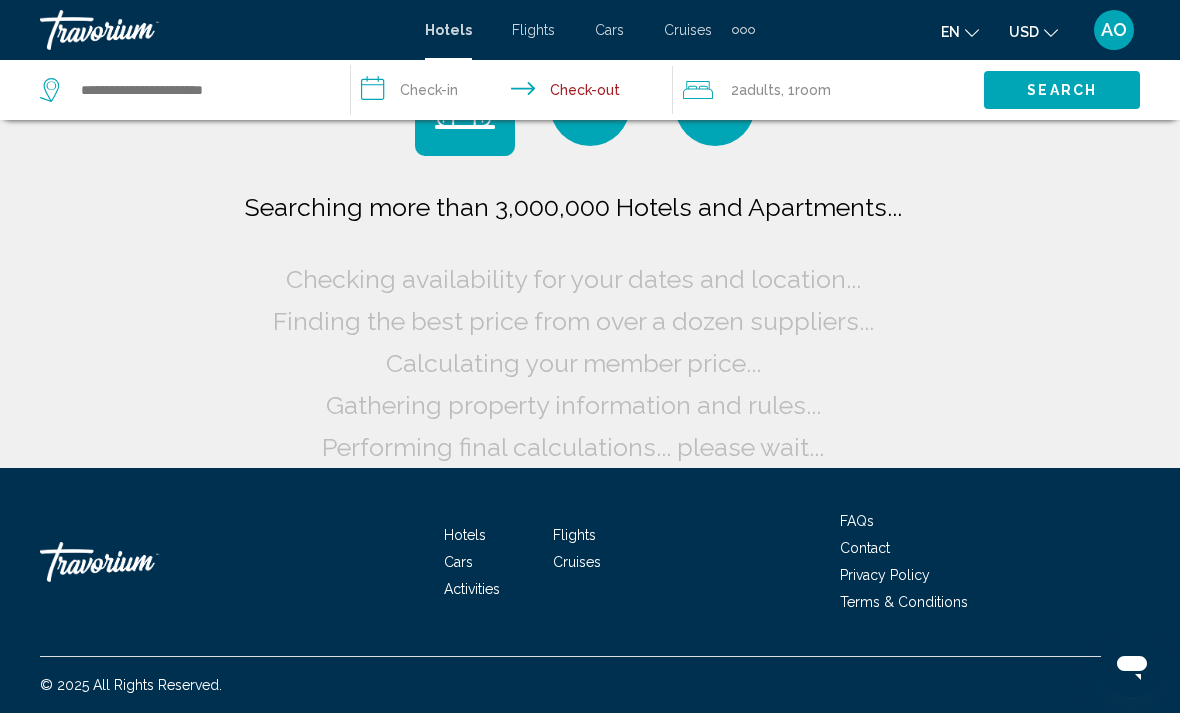 scroll, scrollTop: 30, scrollLeft: 0, axis: vertical 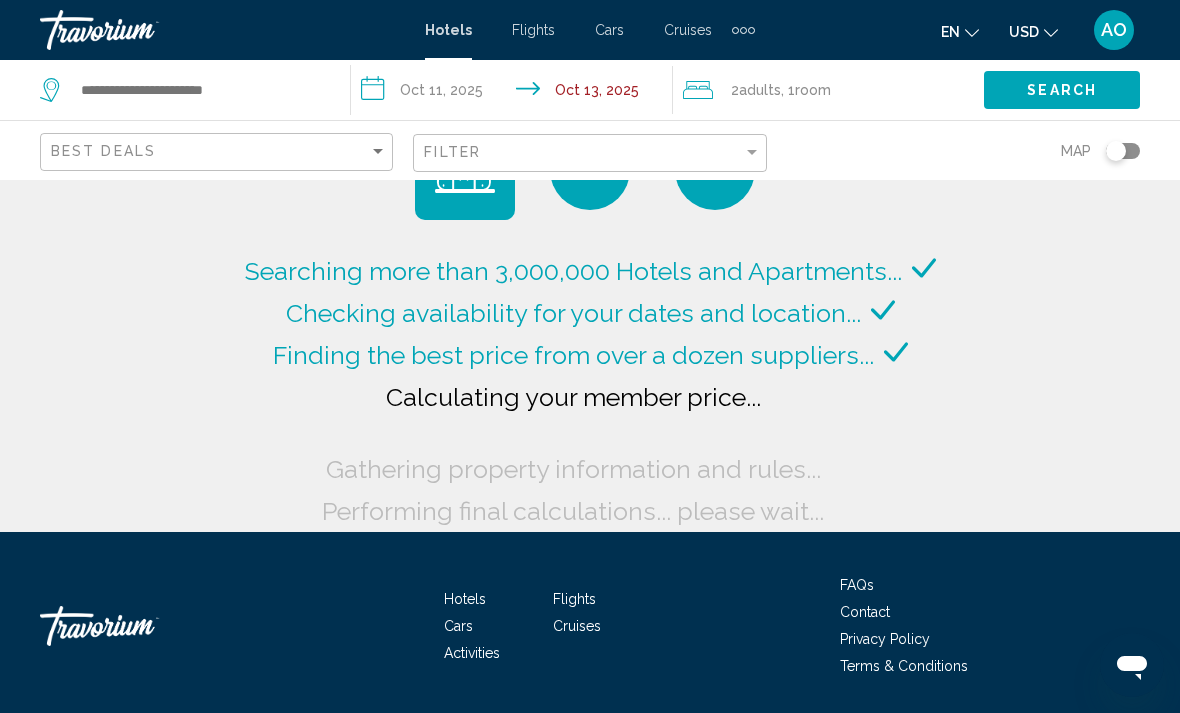 type on "**********" 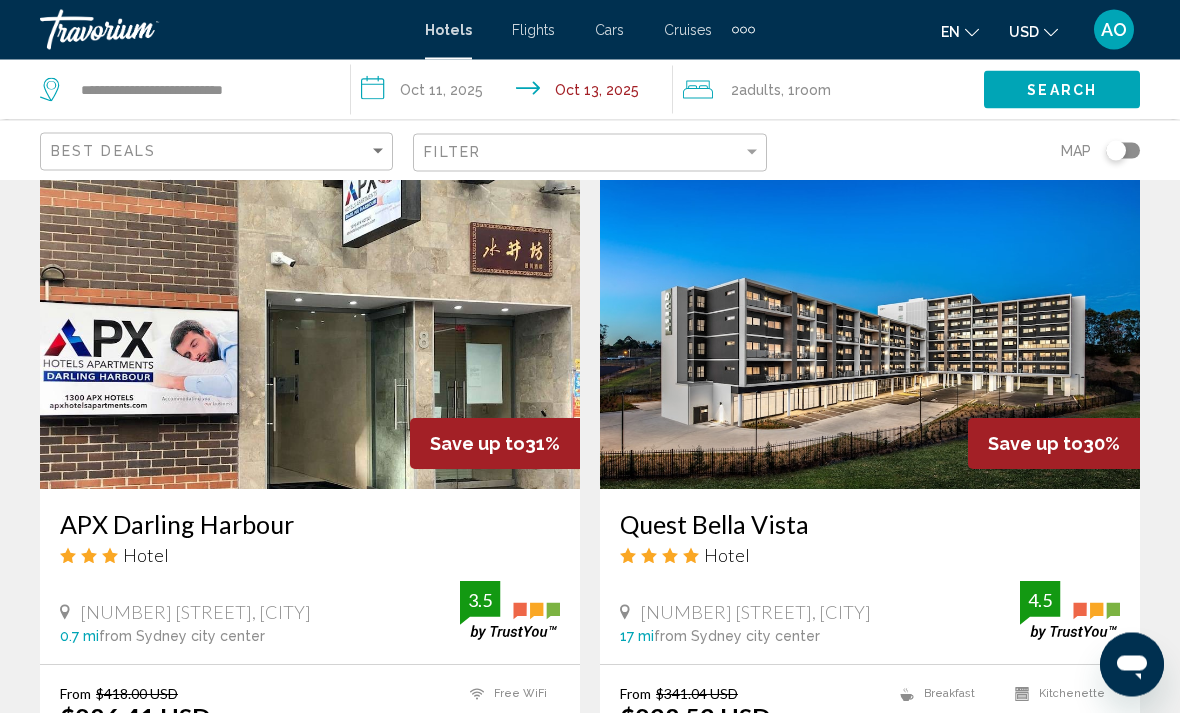 scroll, scrollTop: 796, scrollLeft: 0, axis: vertical 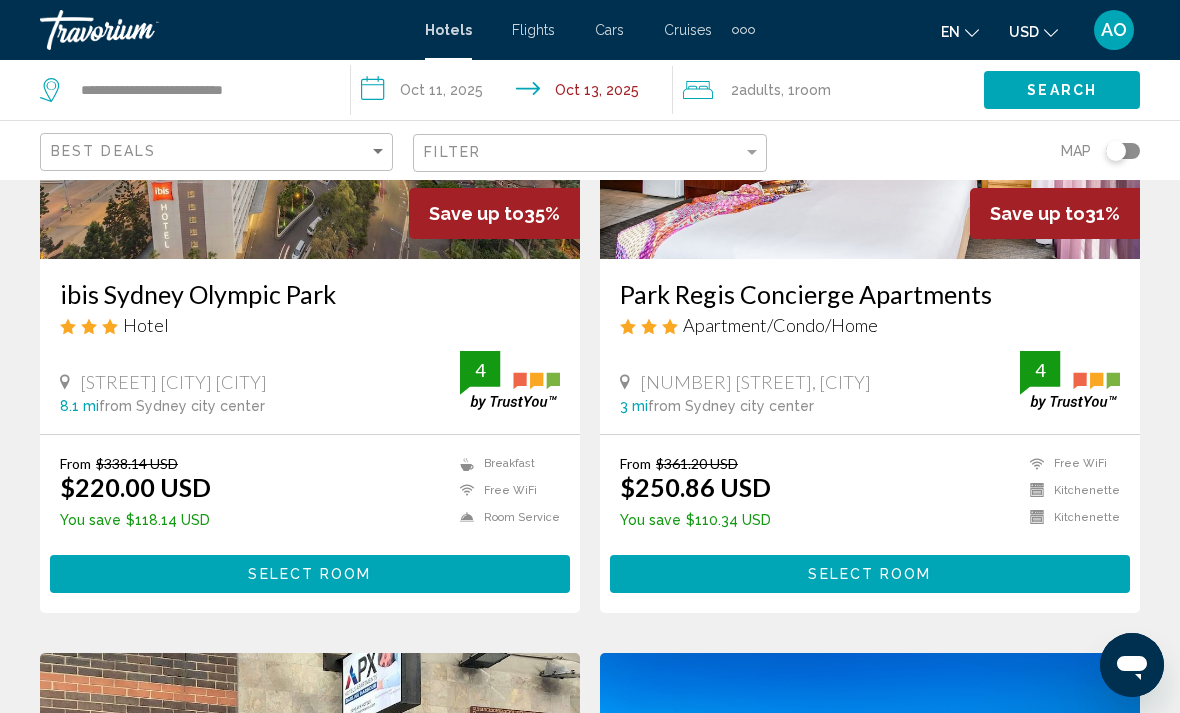 click at bounding box center (140, 30) 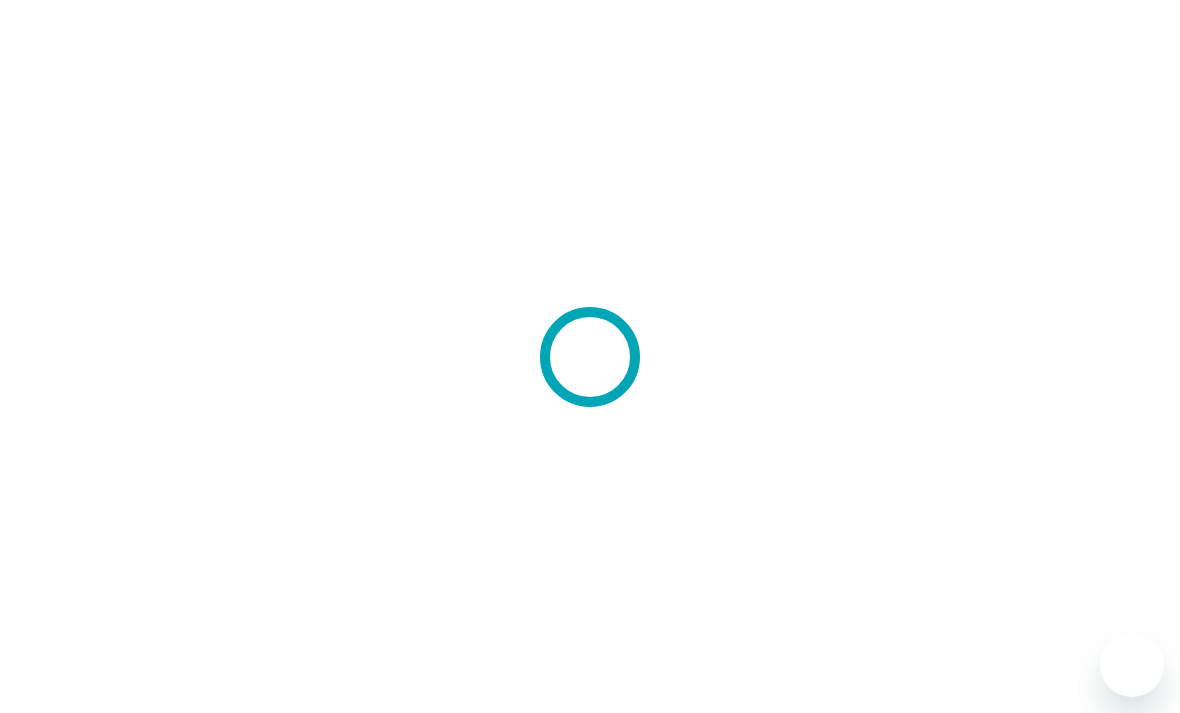 scroll, scrollTop: 0, scrollLeft: 0, axis: both 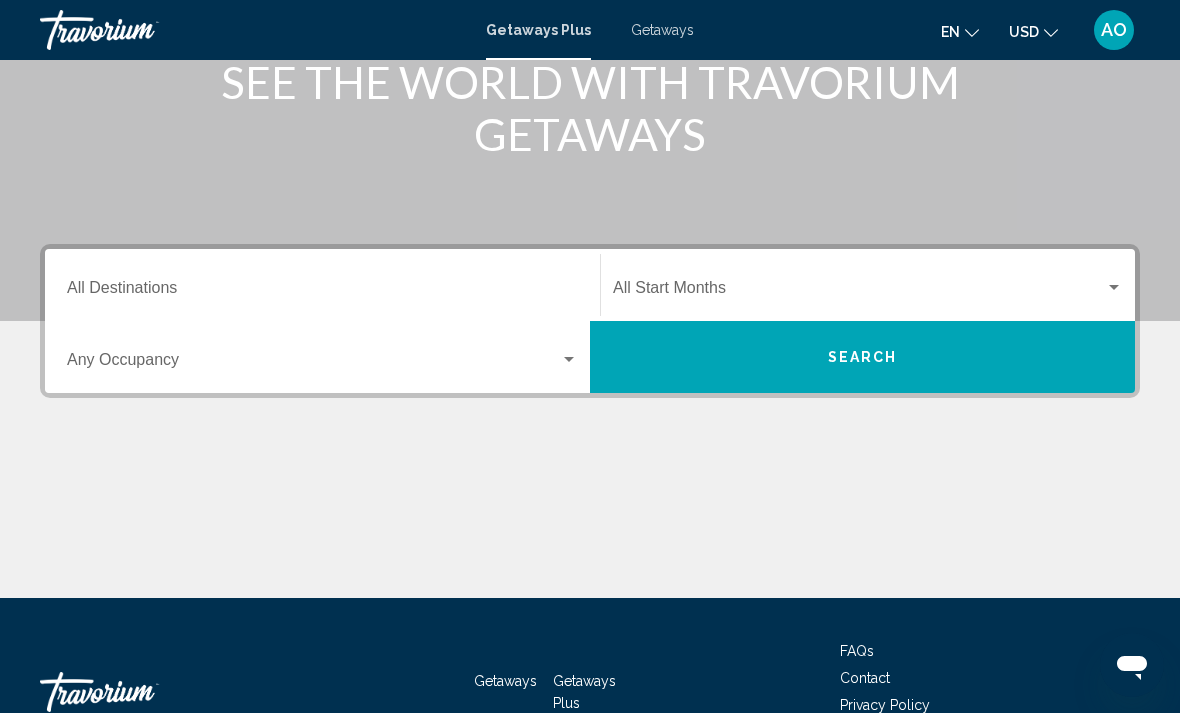 click on "Destination All Destinations" at bounding box center [322, 292] 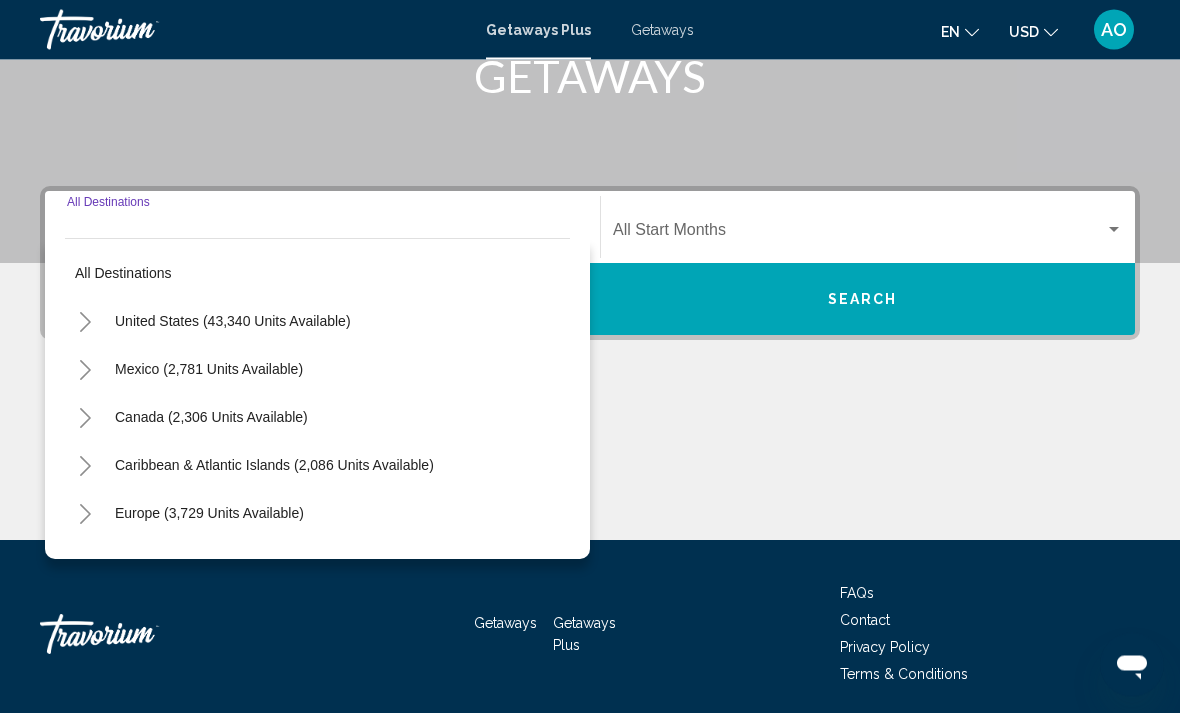 scroll, scrollTop: 345, scrollLeft: 0, axis: vertical 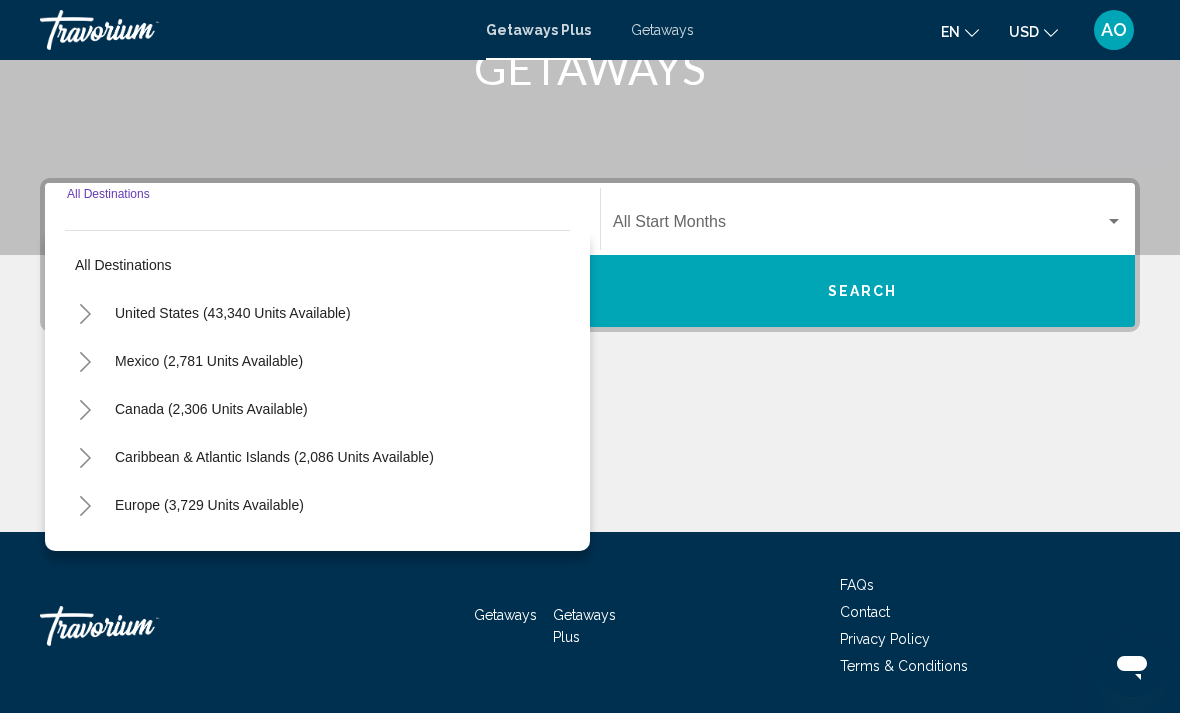 click on "Europe (3,729 units available)" at bounding box center (208, 553) 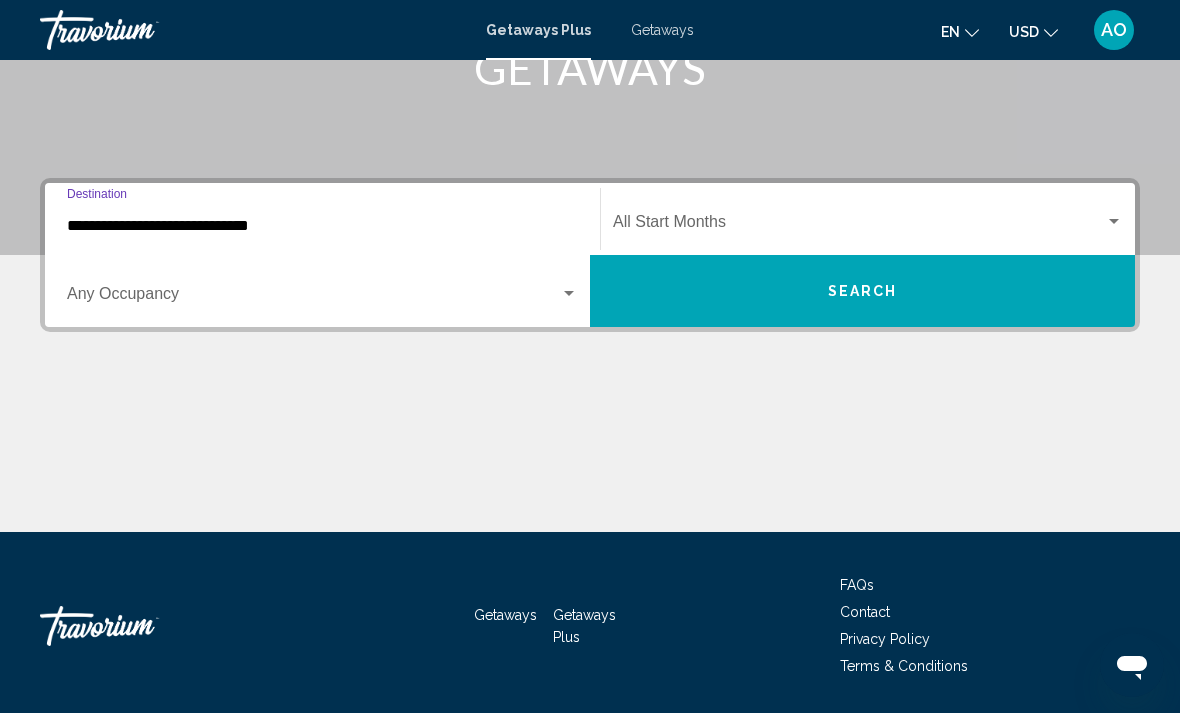 click at bounding box center (313, 298) 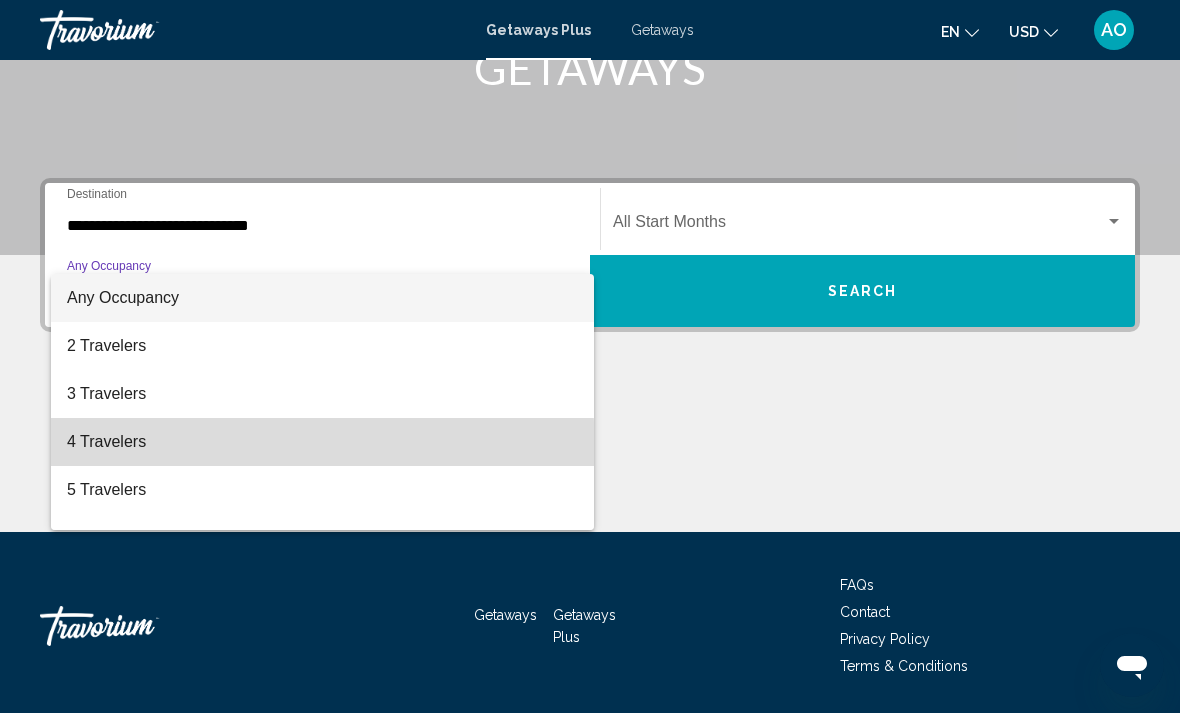 click on "4 Travelers" at bounding box center [322, 442] 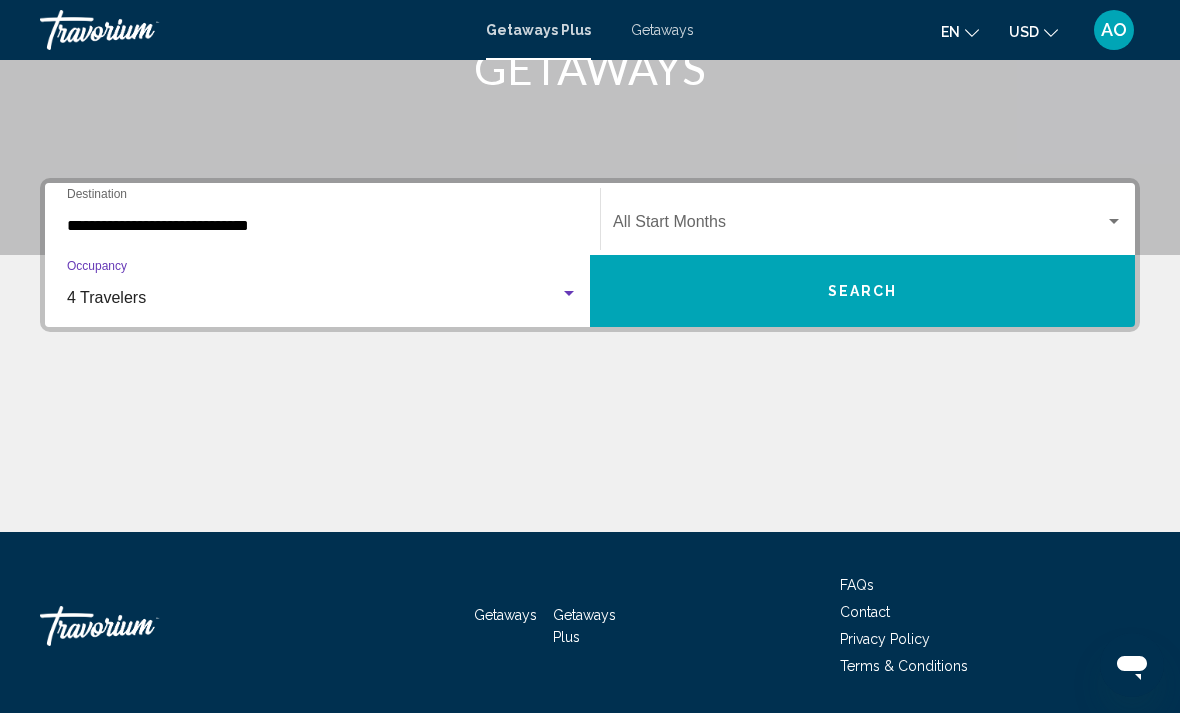 click at bounding box center [859, 226] 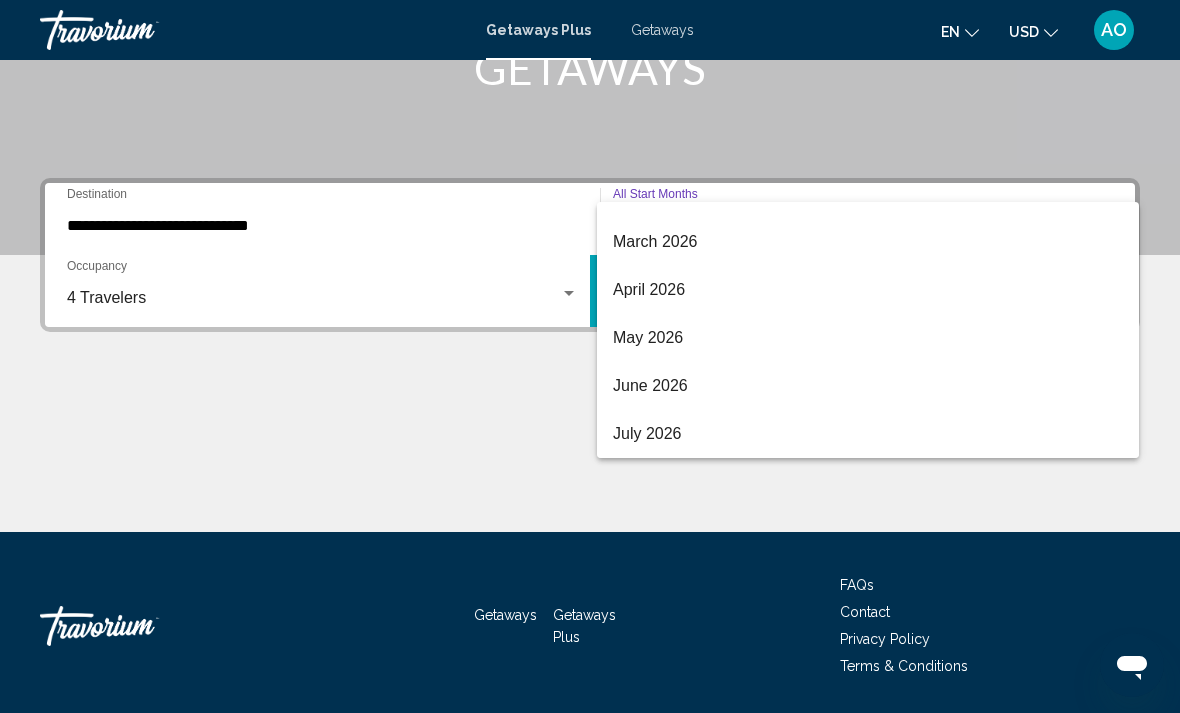 scroll, scrollTop: 416, scrollLeft: 0, axis: vertical 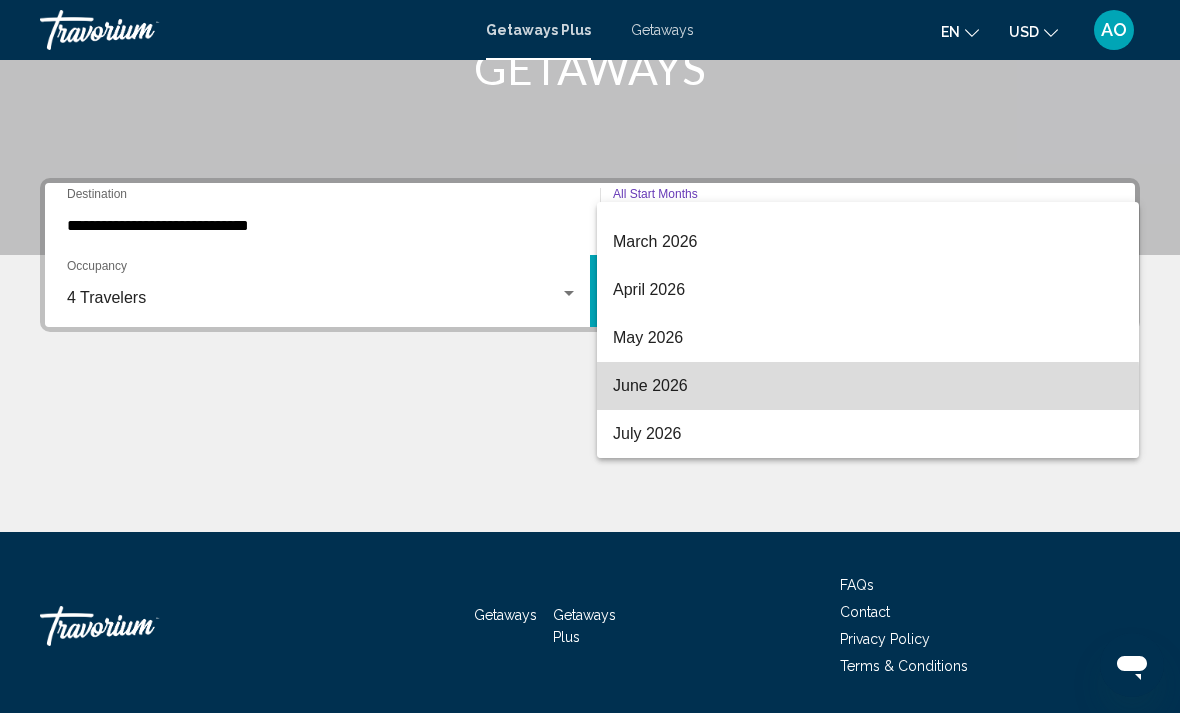 click on "June 2026" at bounding box center [868, 386] 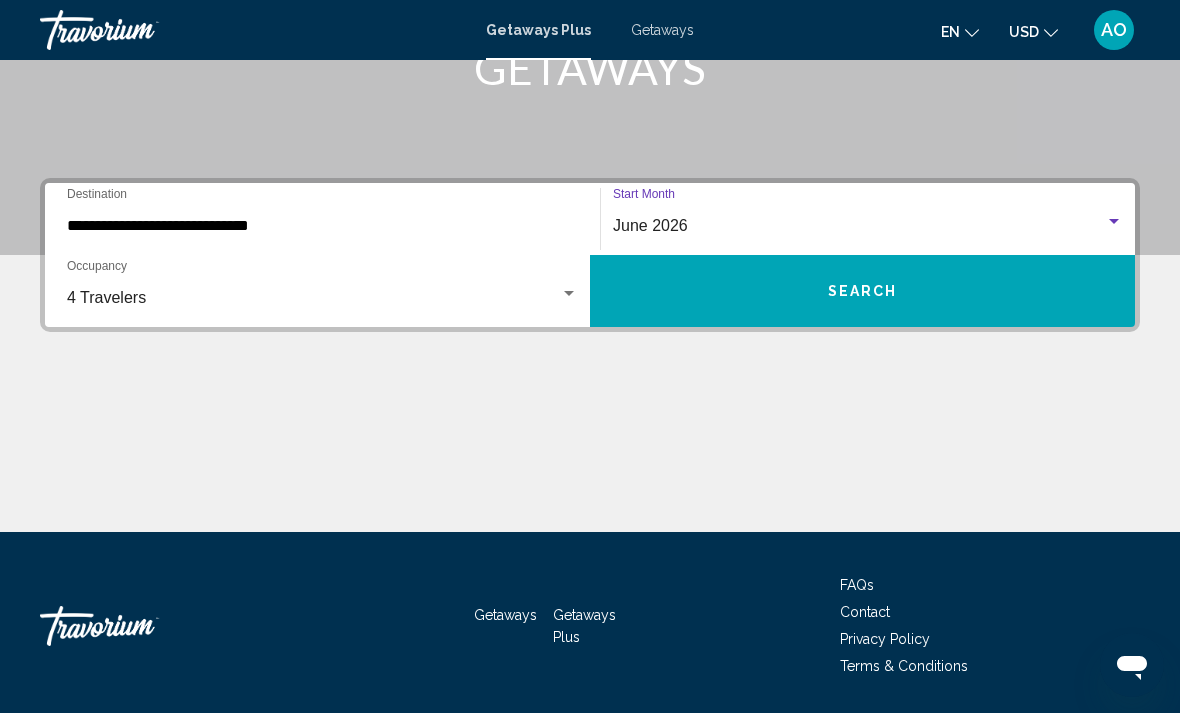 click on "Search" at bounding box center (862, 291) 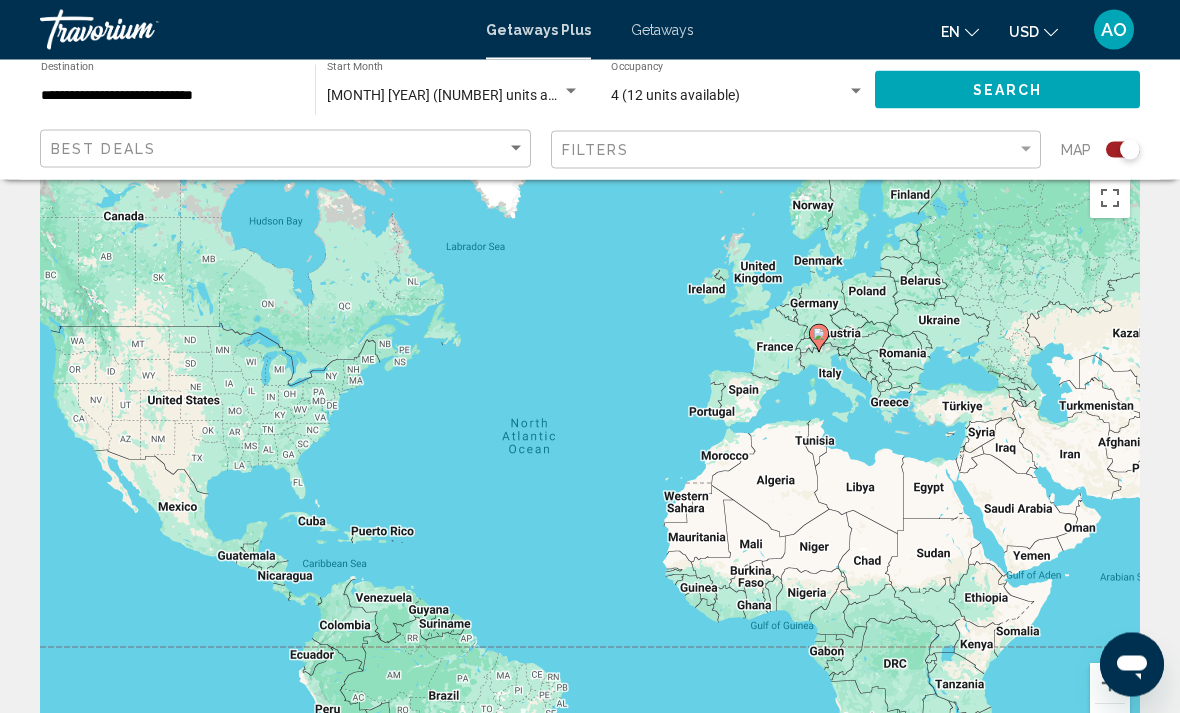 scroll, scrollTop: 0, scrollLeft: 0, axis: both 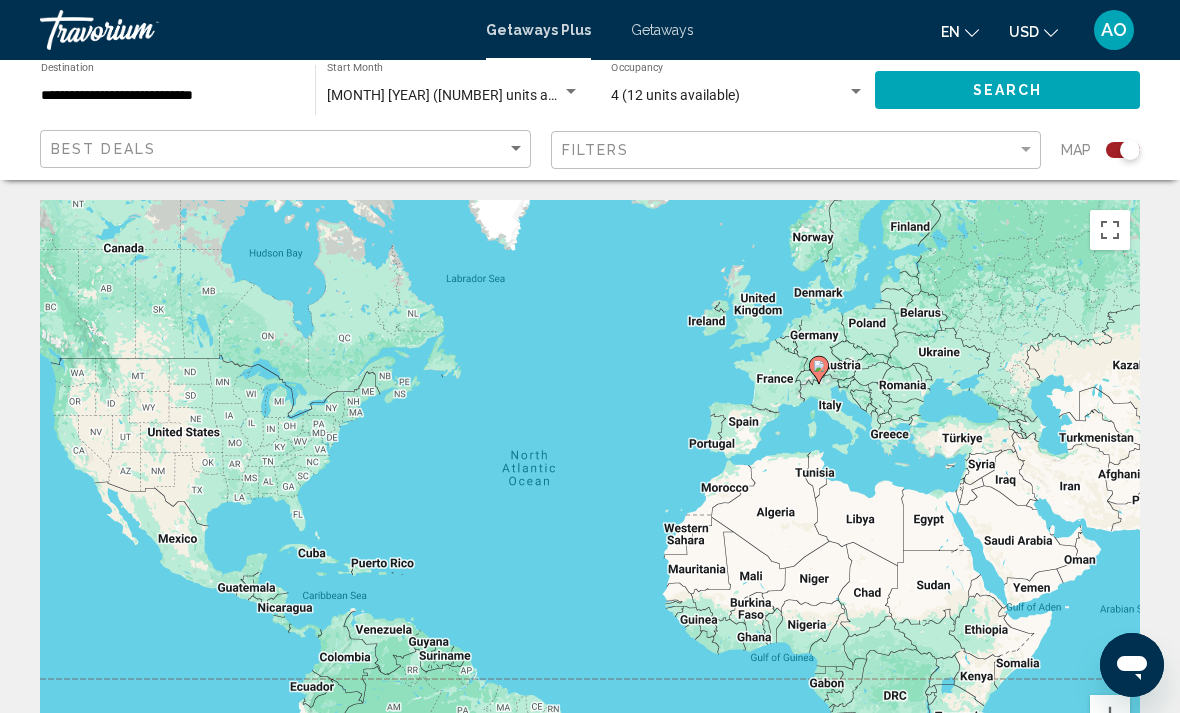 click on "**********" at bounding box center [168, 96] 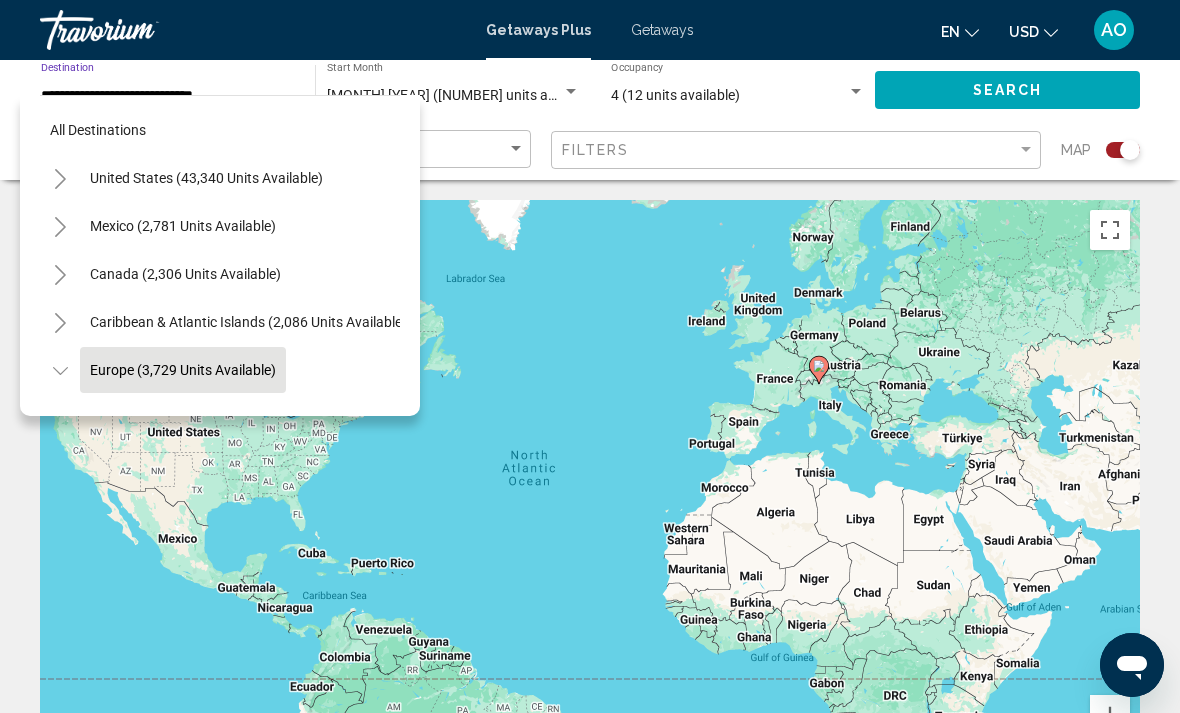 scroll, scrollTop: 119, scrollLeft: 0, axis: vertical 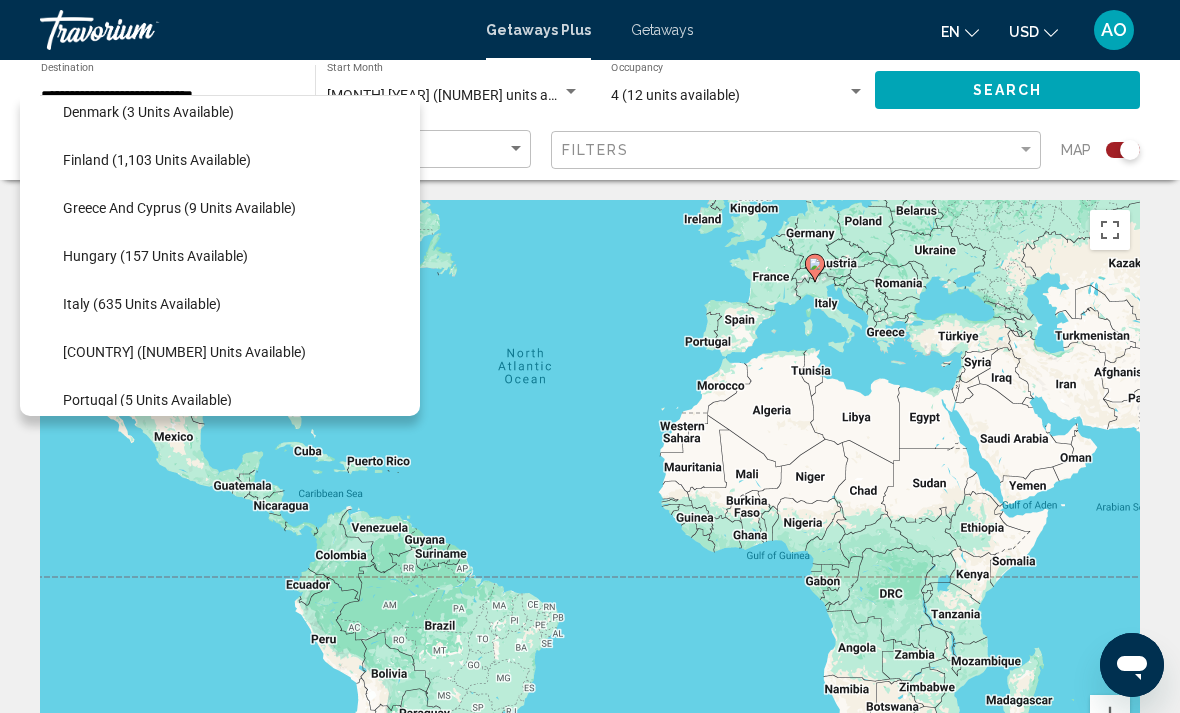 click on "Greece and Cyprus (9 units available)" 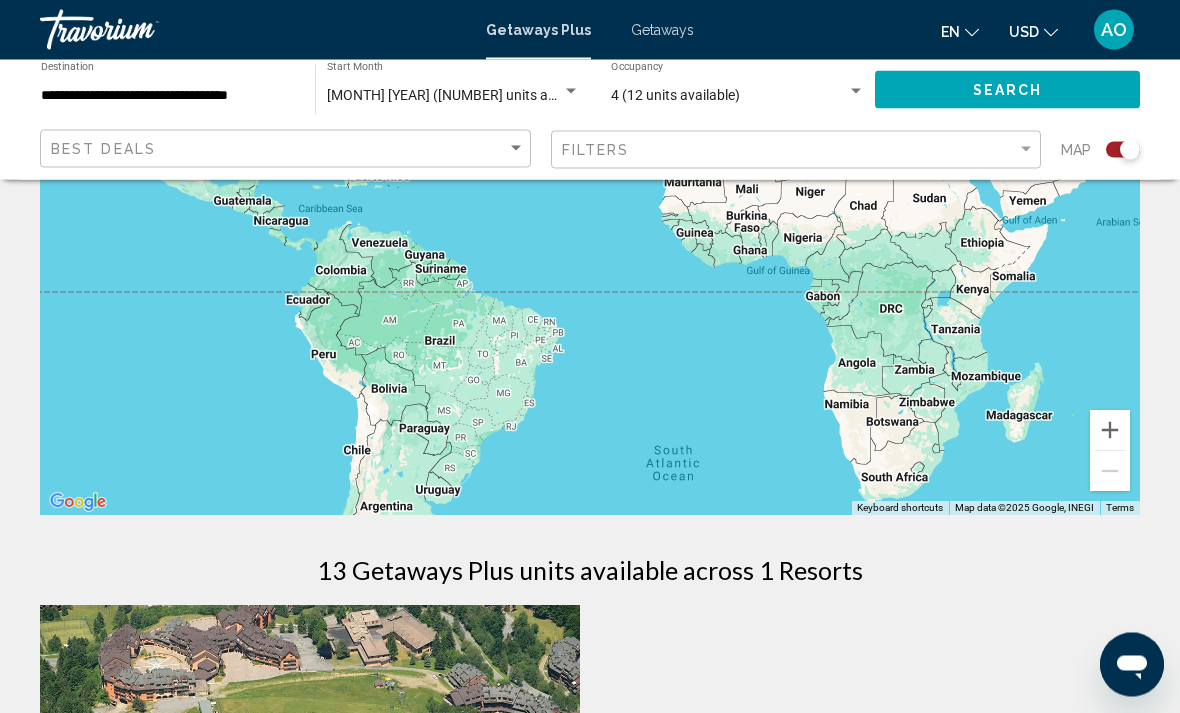 scroll, scrollTop: 0, scrollLeft: 0, axis: both 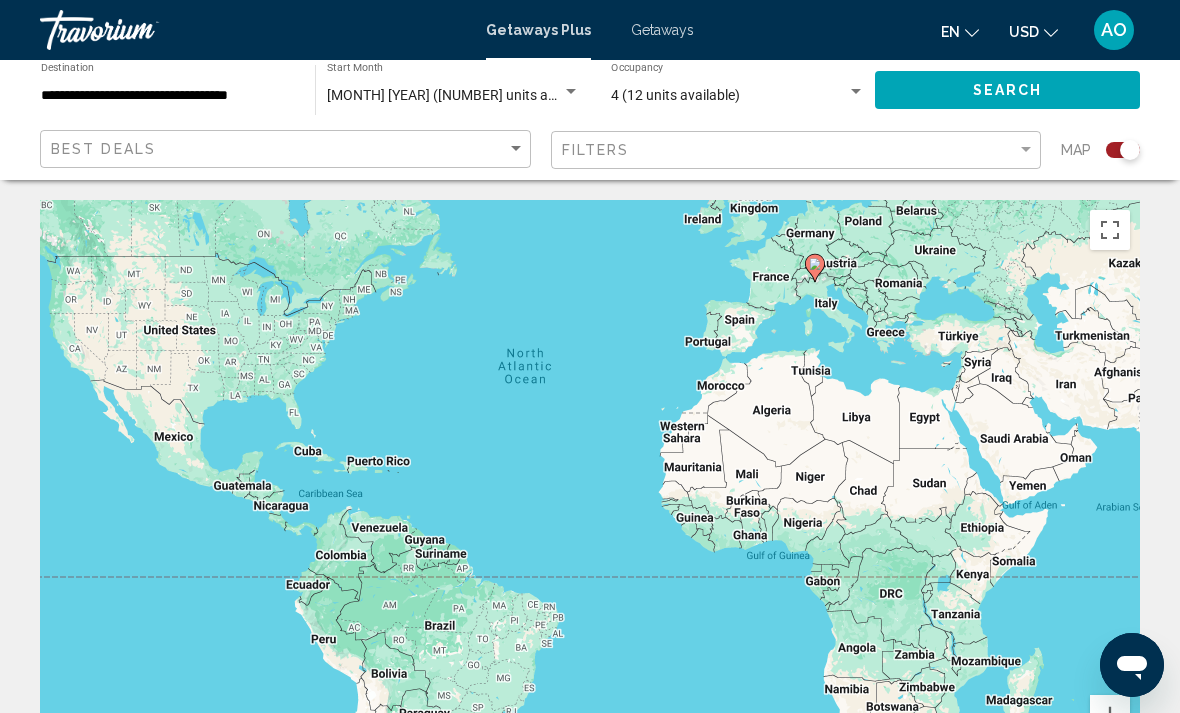 click on "**********" at bounding box center (168, 96) 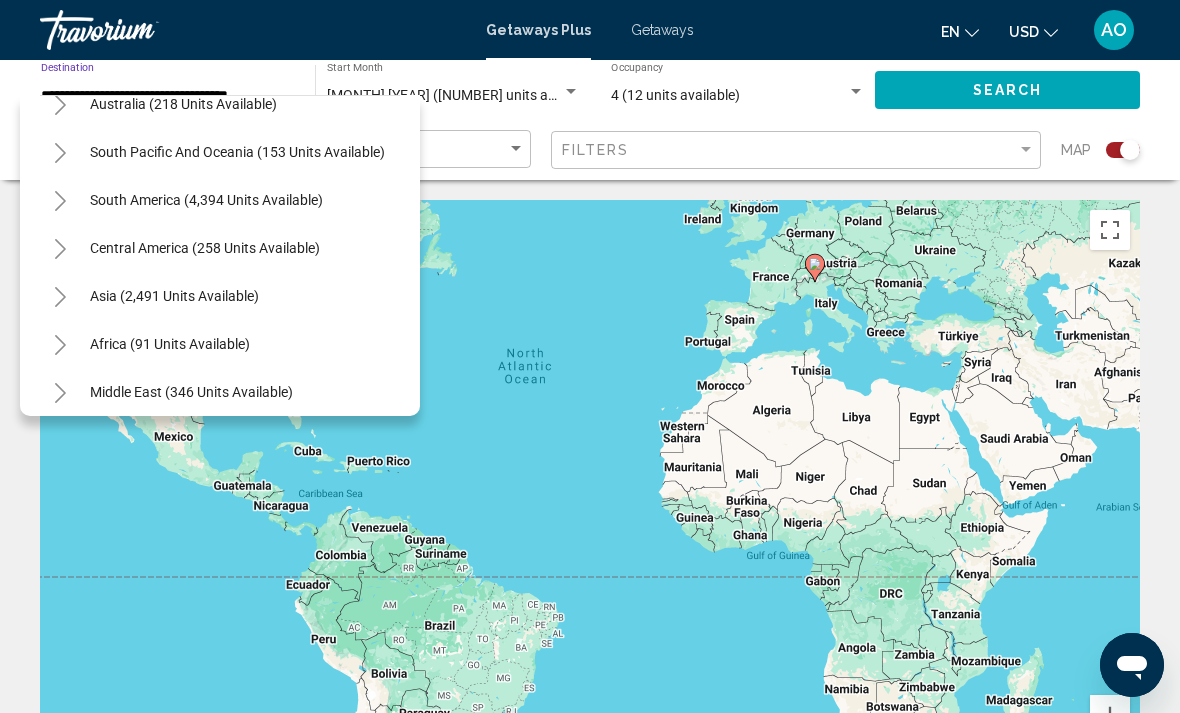 scroll, scrollTop: 1170, scrollLeft: 0, axis: vertical 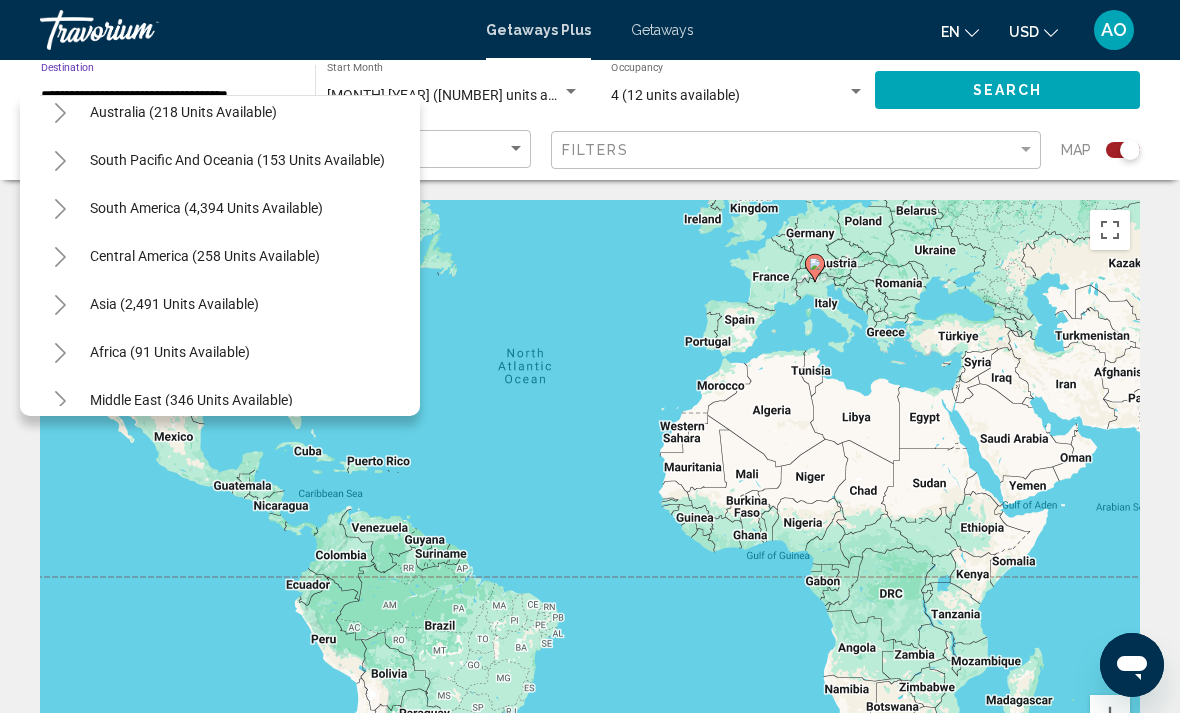 click on "Asia (2,491 units available)" at bounding box center (170, 352) 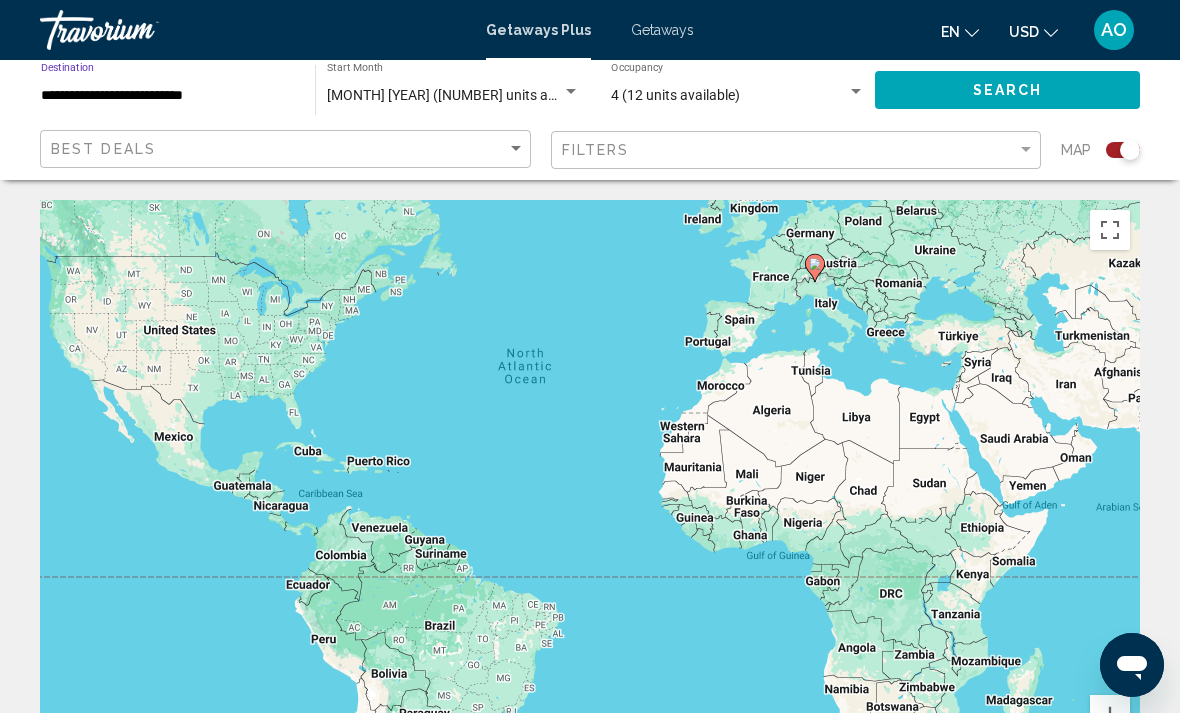 click on "[MONTH] [YEAR] ([NUMBER] units available)" at bounding box center (444, 96) 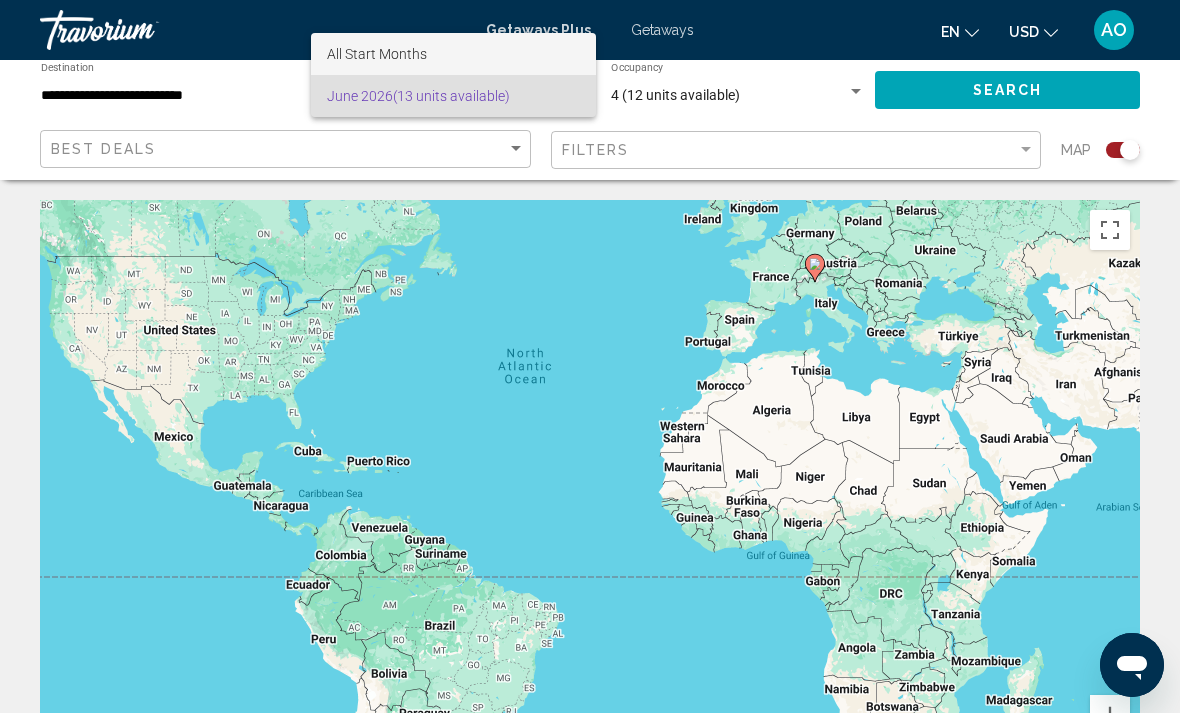 click on "All Start Months" at bounding box center [453, 54] 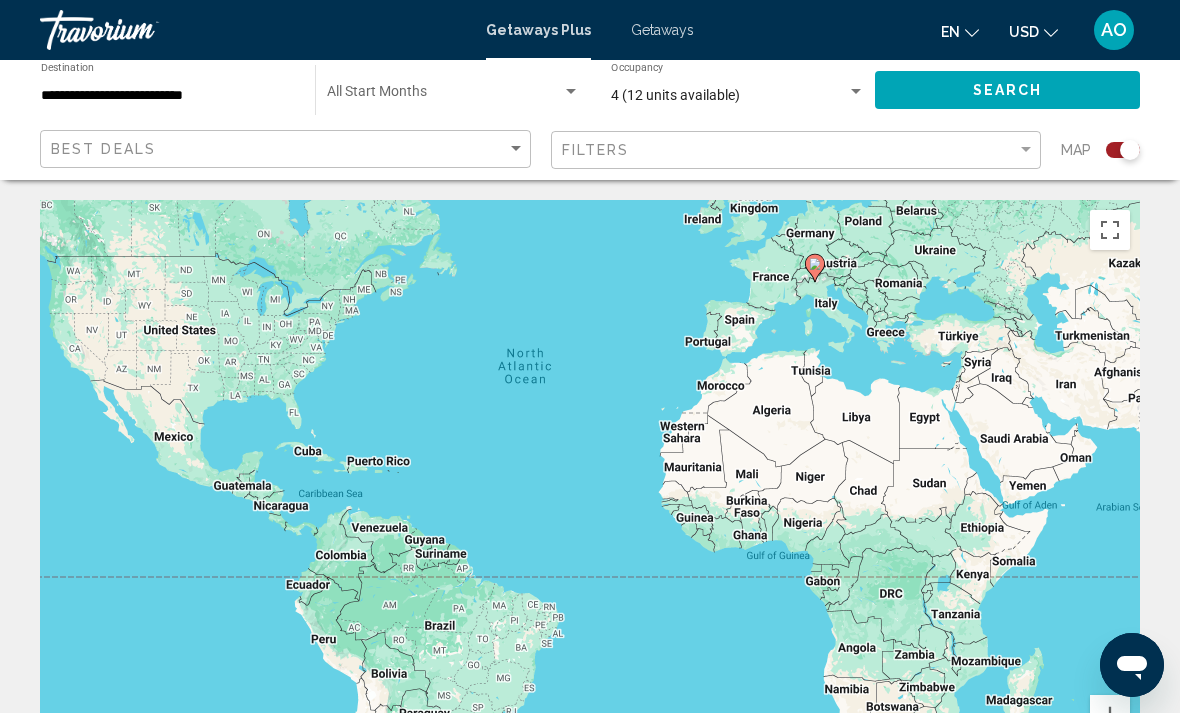 click at bounding box center [444, 96] 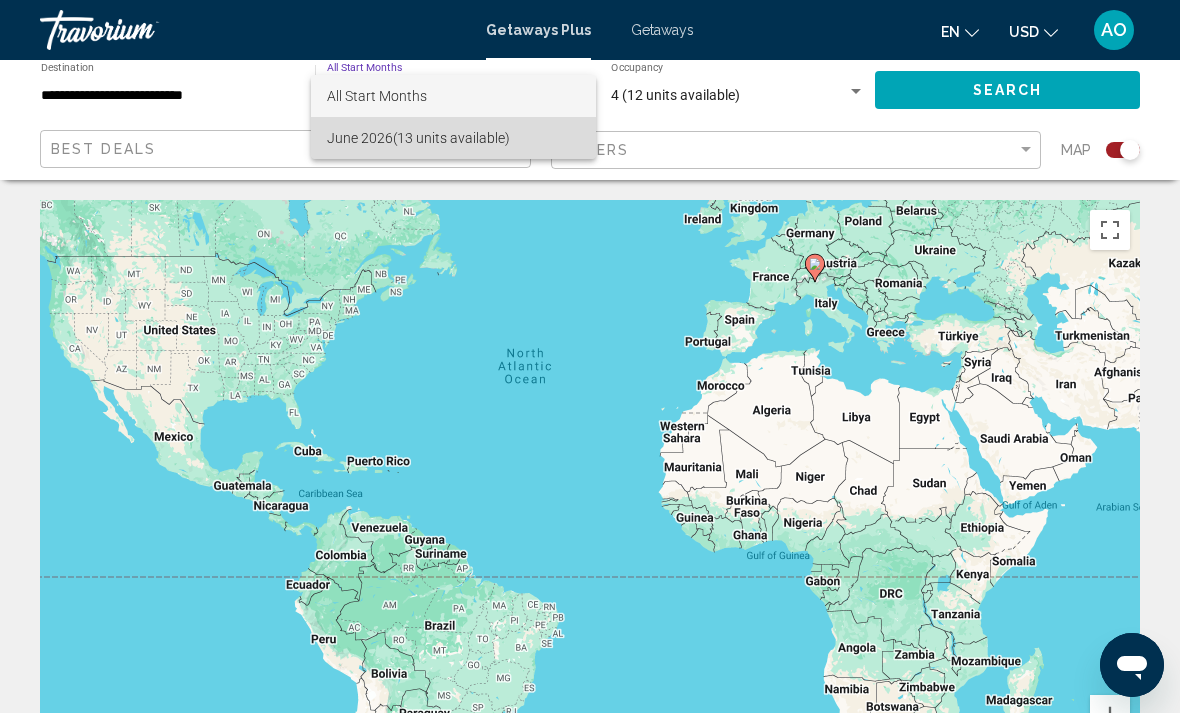 click on "[MONTH] [YEAR]  ([NUMBER] units available)" at bounding box center (453, 138) 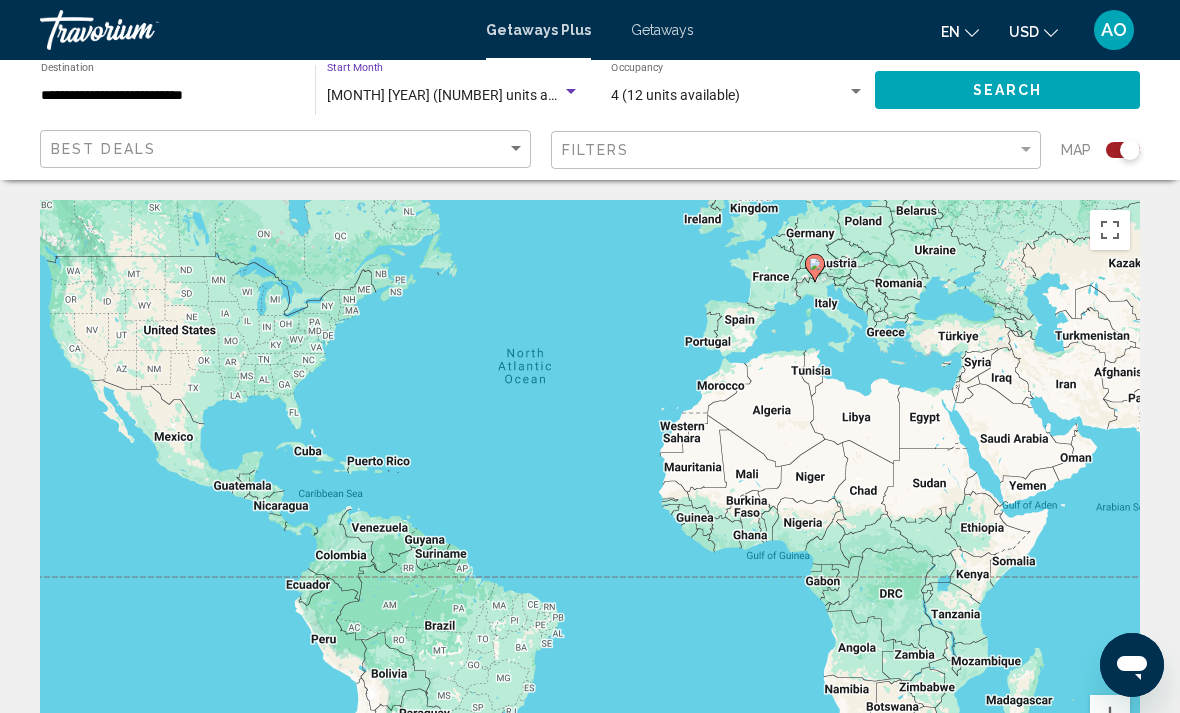click on "[MONTH] [YEAR] ([NUMBER] units available)" at bounding box center [453, 96] 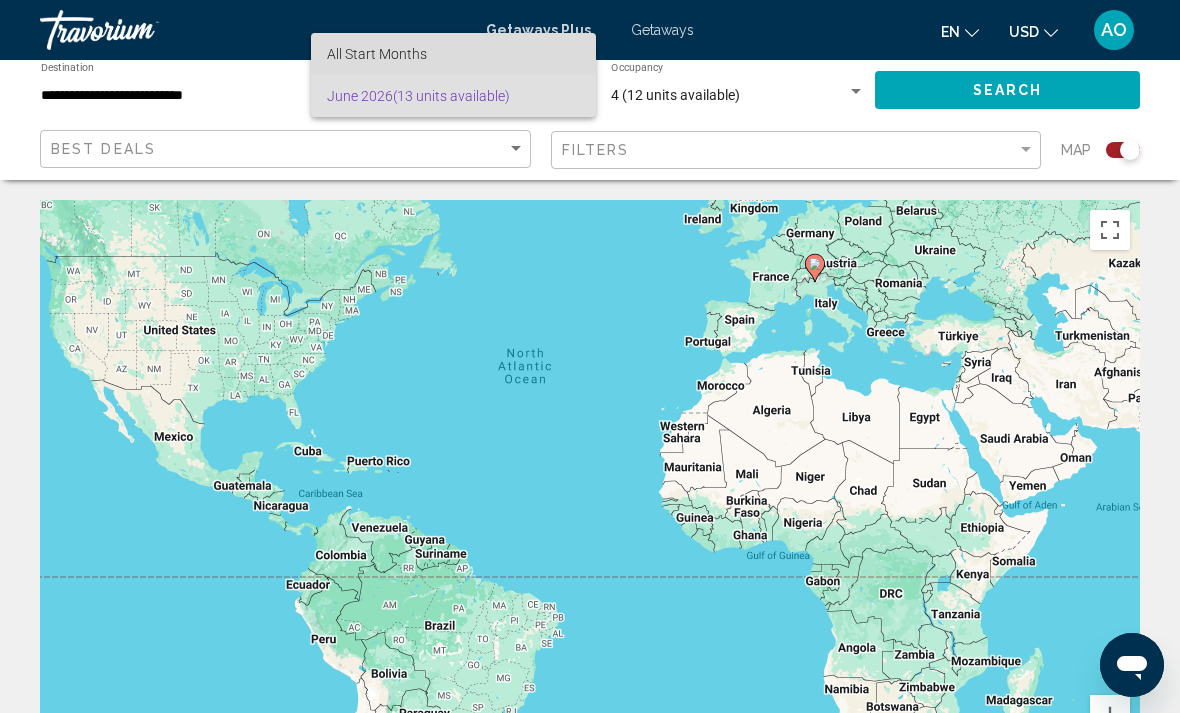 click on "All Start Months" at bounding box center [453, 54] 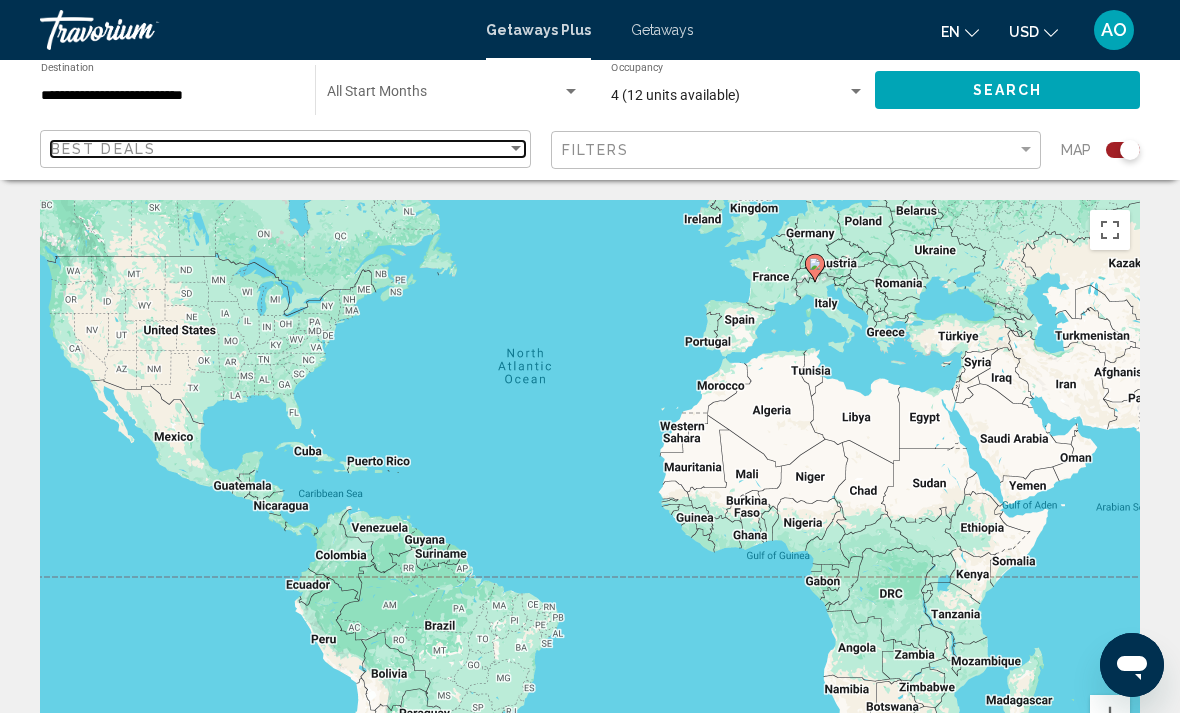 click on "Best Deals" at bounding box center (279, 149) 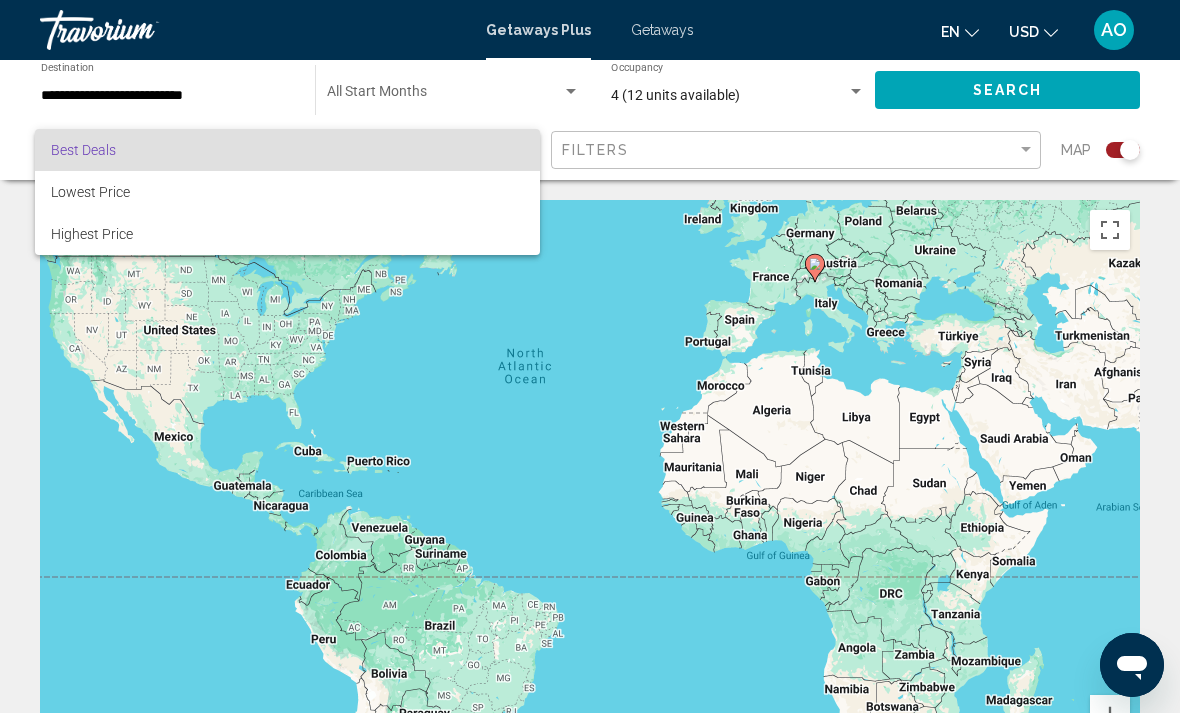 click on "Best Deals" at bounding box center [287, 150] 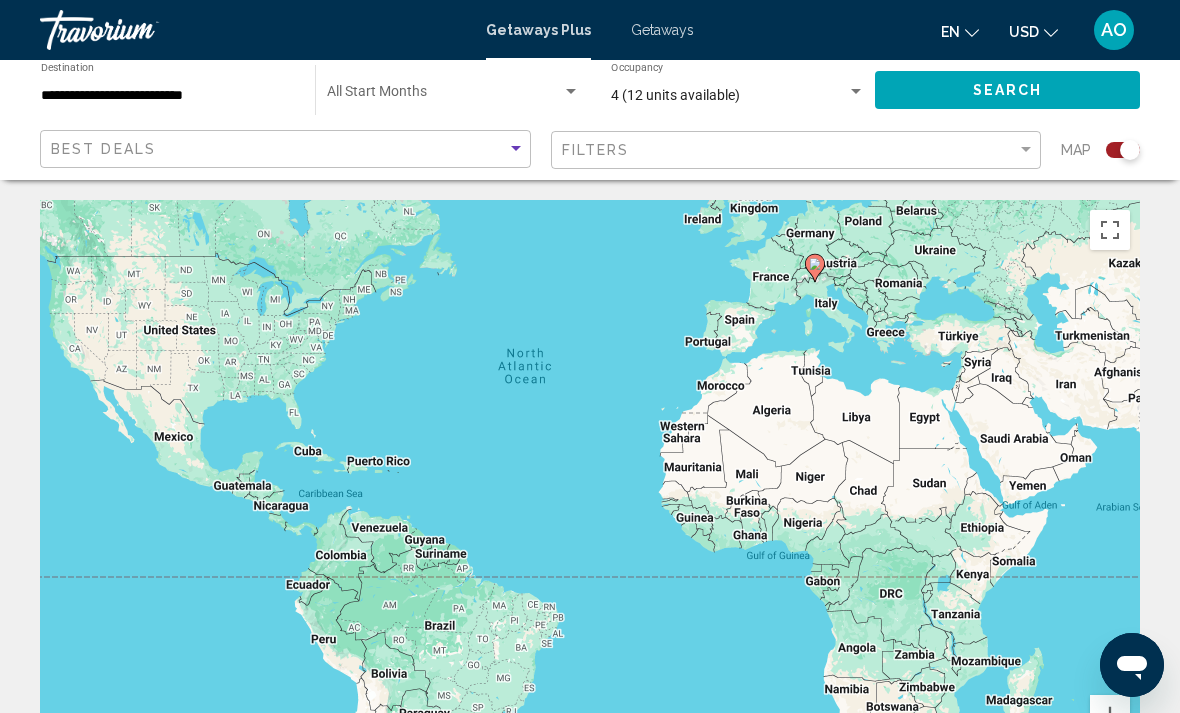click on "Search" 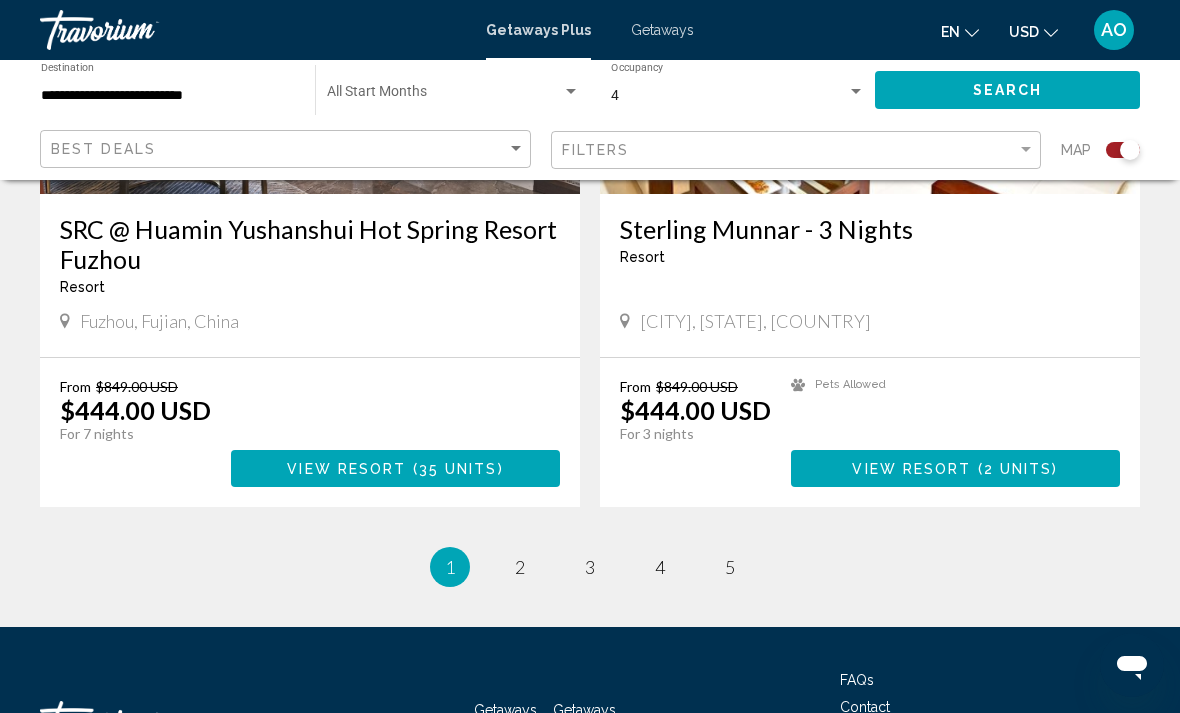 scroll, scrollTop: 4230, scrollLeft: 0, axis: vertical 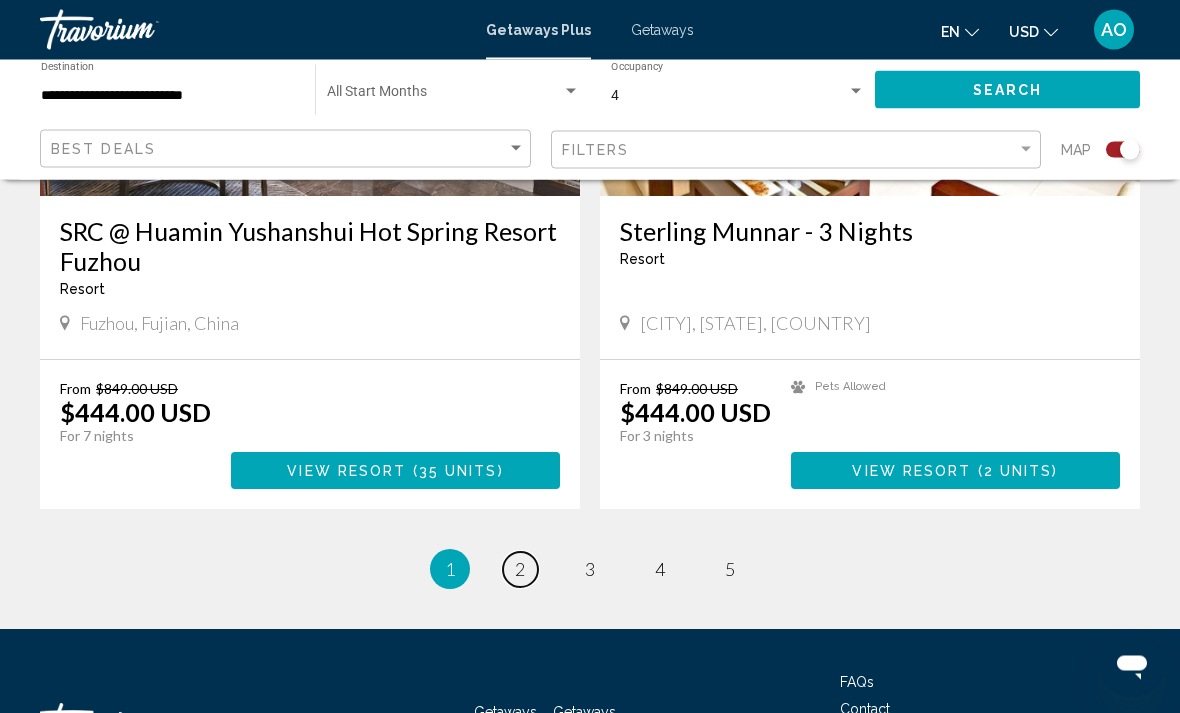 click on "page  2" at bounding box center [520, 570] 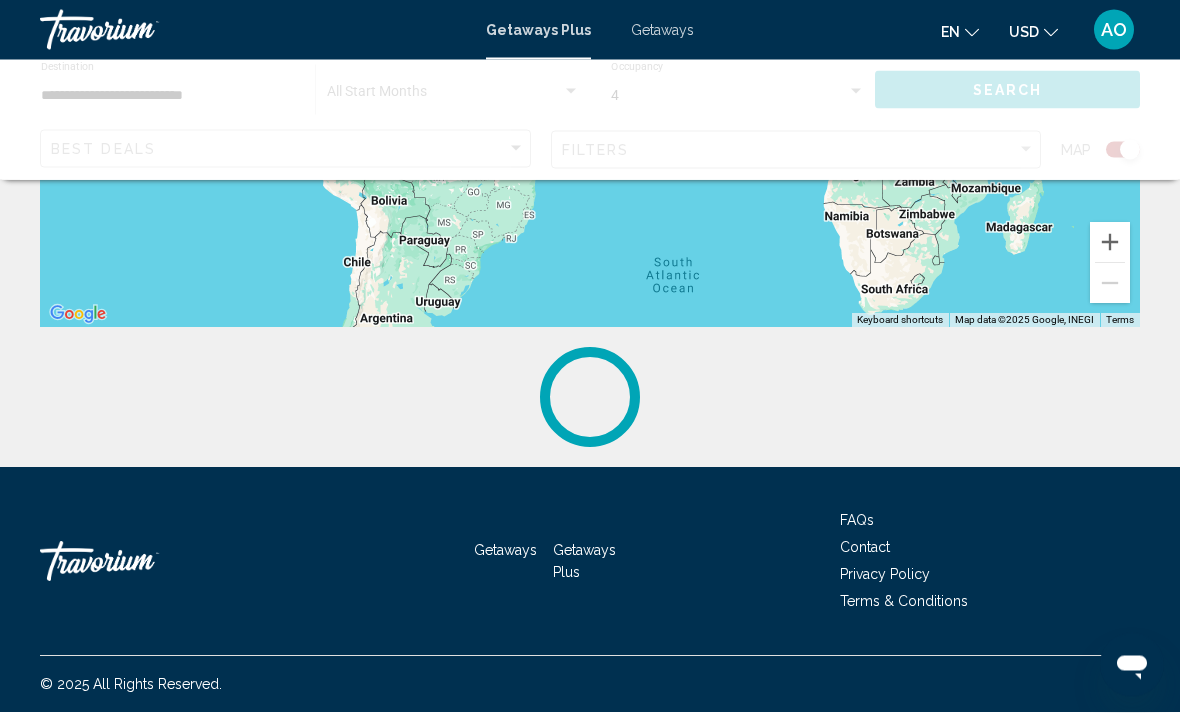 scroll, scrollTop: 0, scrollLeft: 0, axis: both 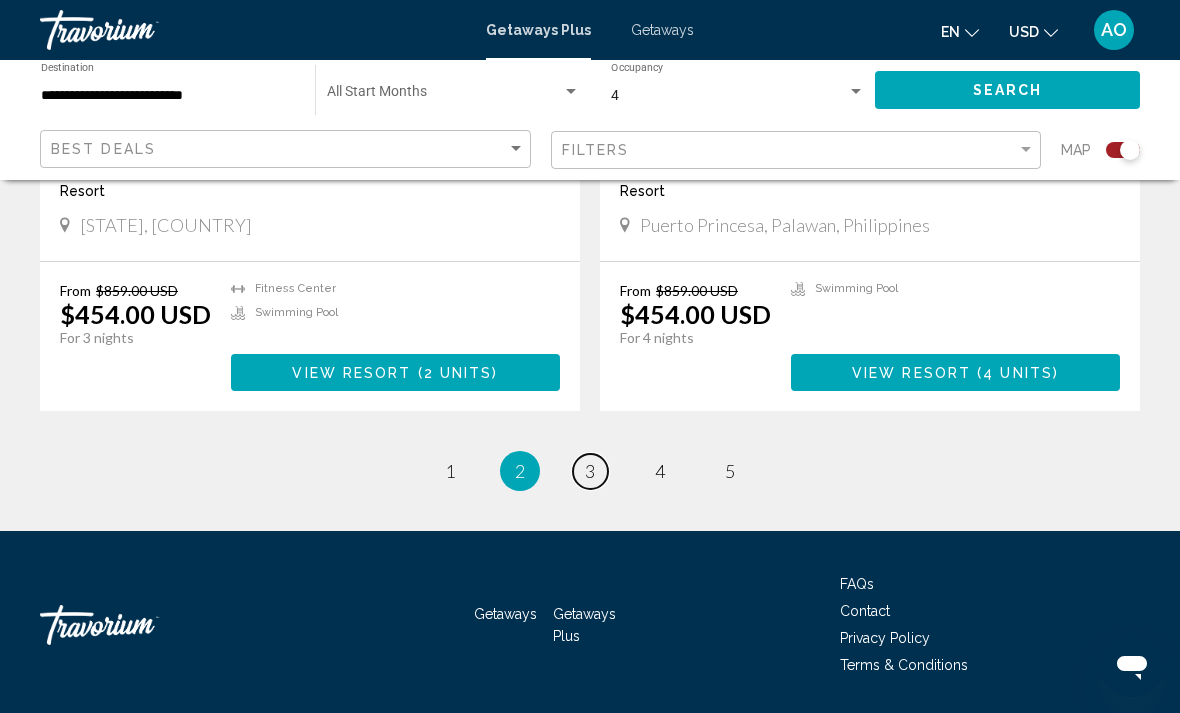 click on "3" at bounding box center (590, 471) 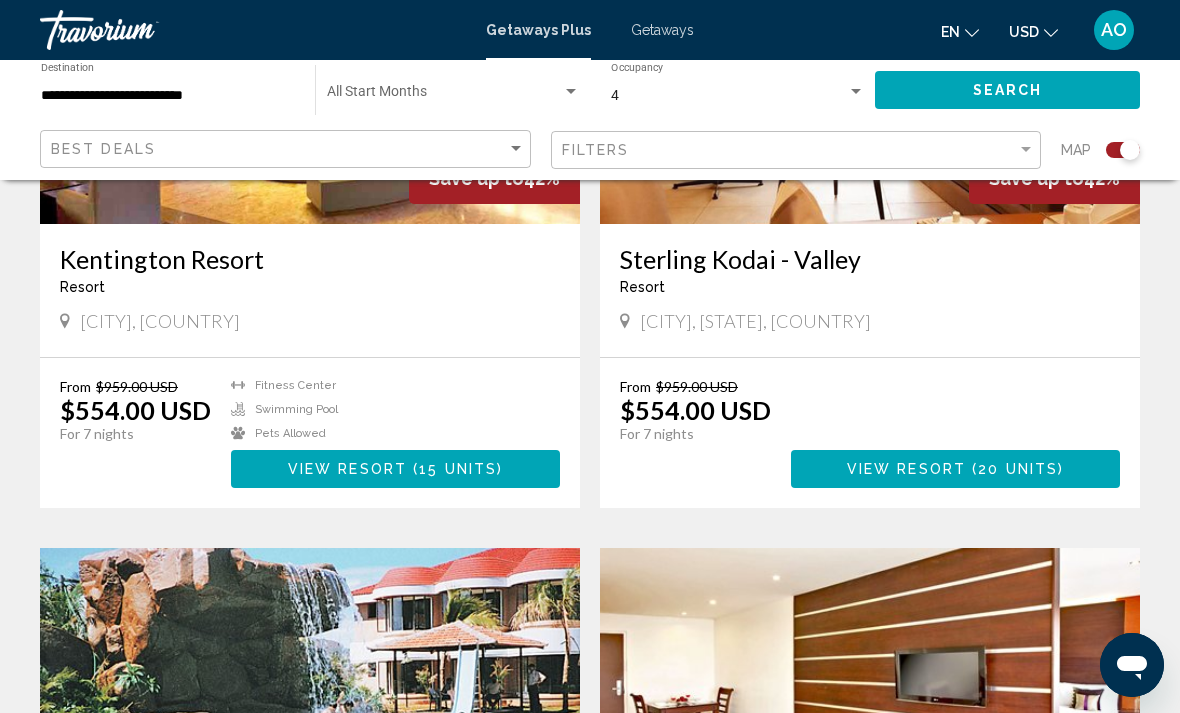scroll, scrollTop: 1610, scrollLeft: 0, axis: vertical 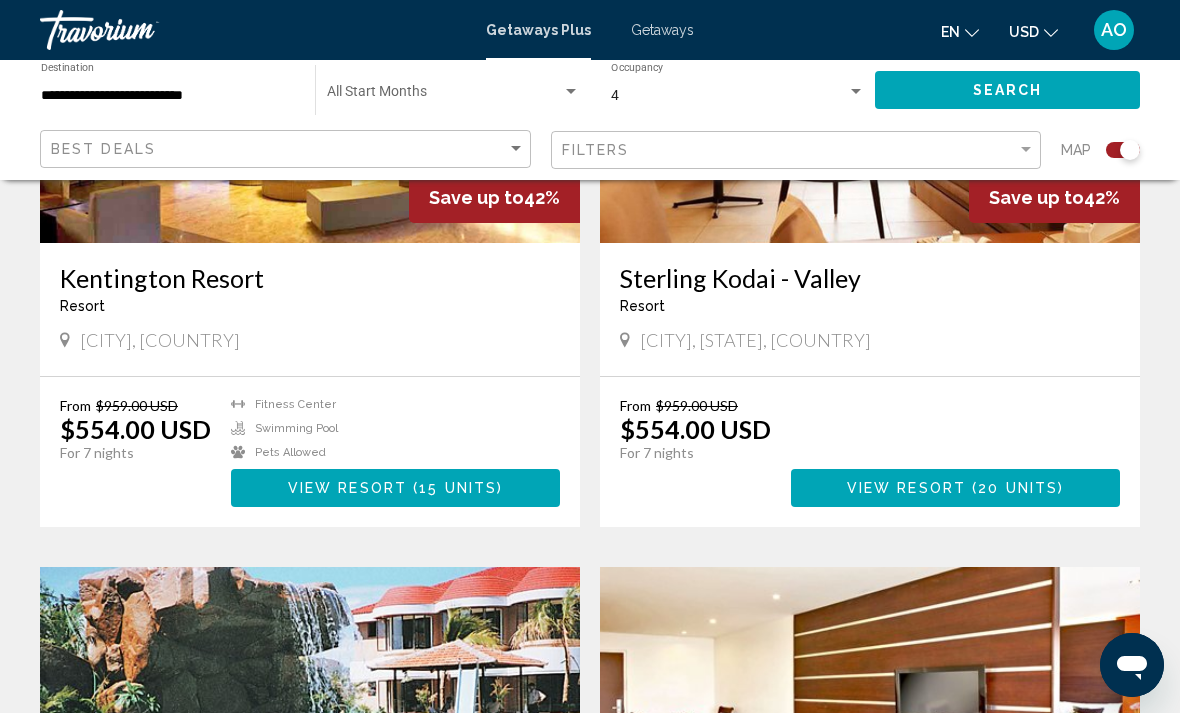 click on "Getaways" at bounding box center (662, 30) 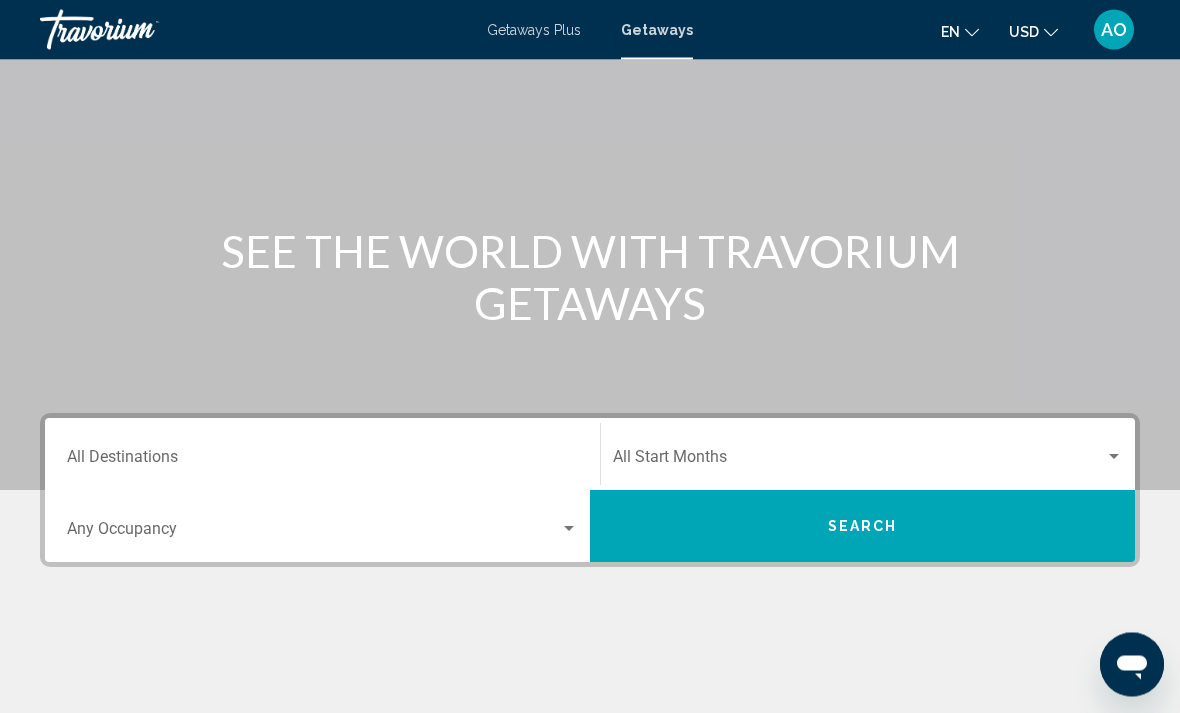 scroll, scrollTop: 112, scrollLeft: 0, axis: vertical 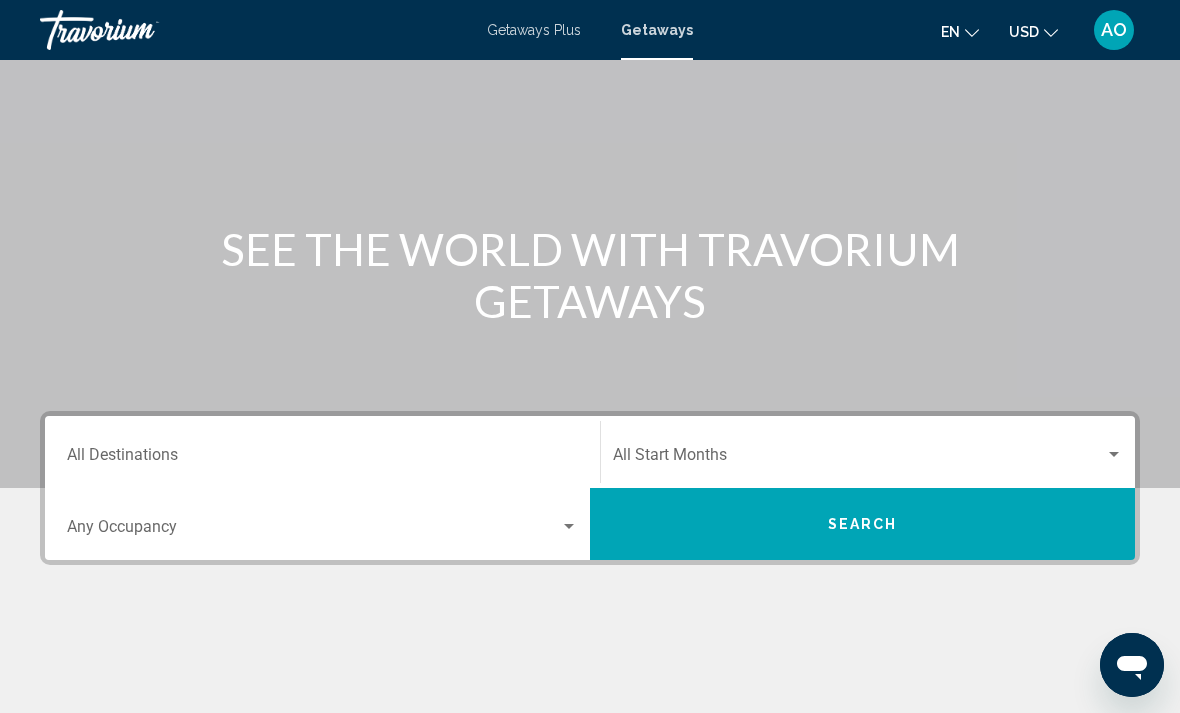 click on "Destination All Destinations" at bounding box center (322, 459) 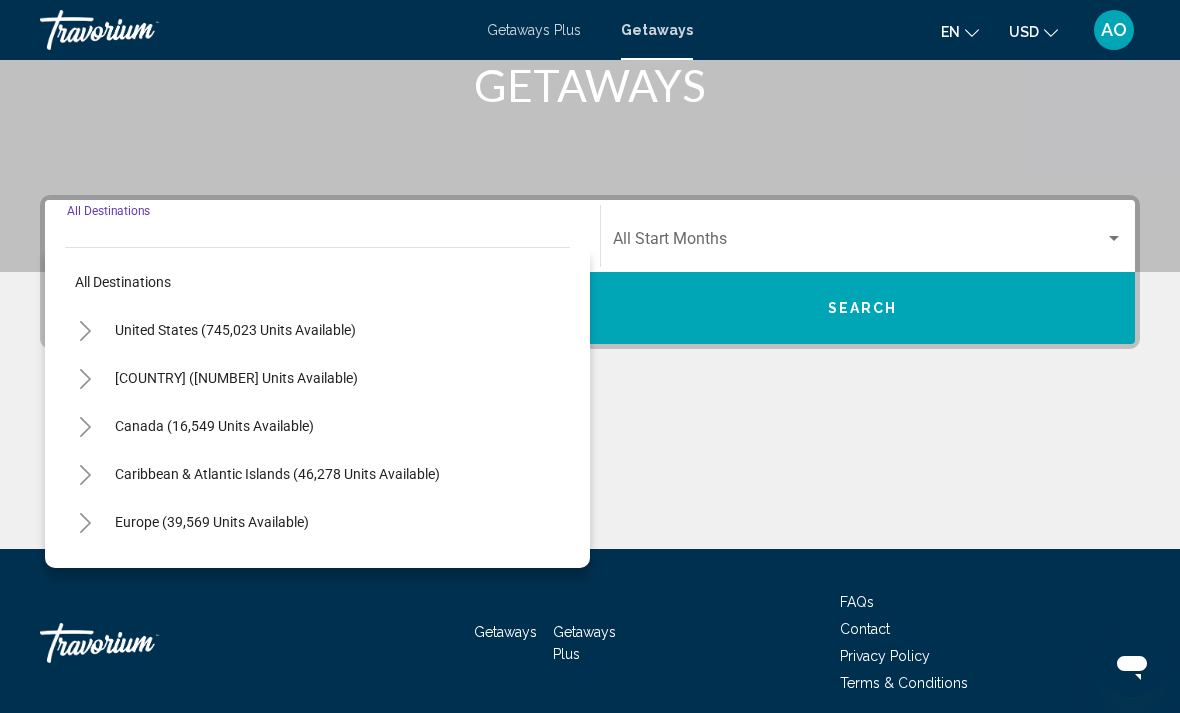 scroll, scrollTop: 345, scrollLeft: 0, axis: vertical 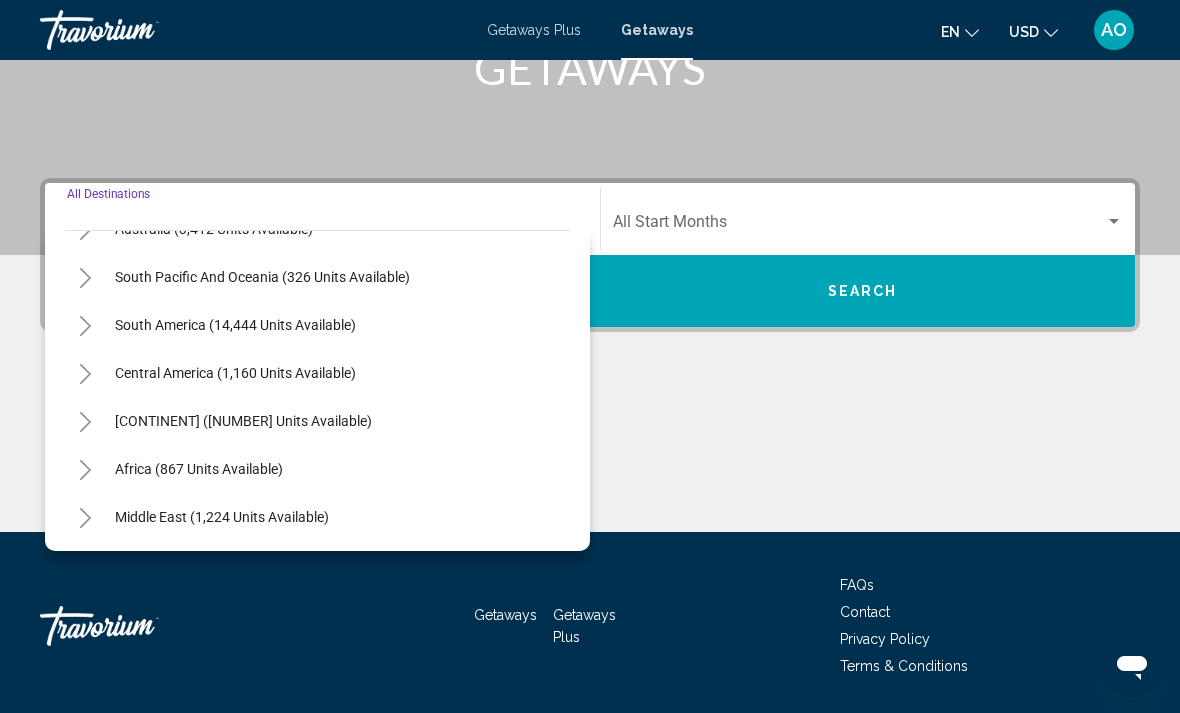 click on "[CONTINENT] ([NUMBER] units available)" at bounding box center [199, 469] 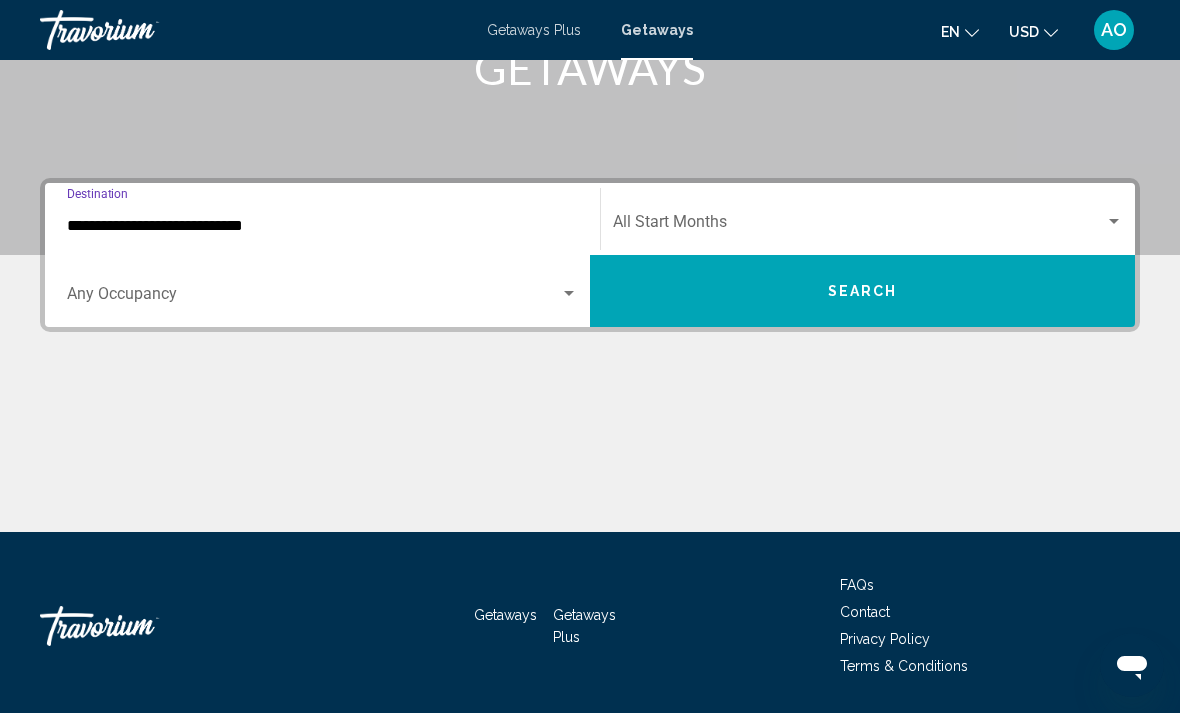 click at bounding box center (313, 298) 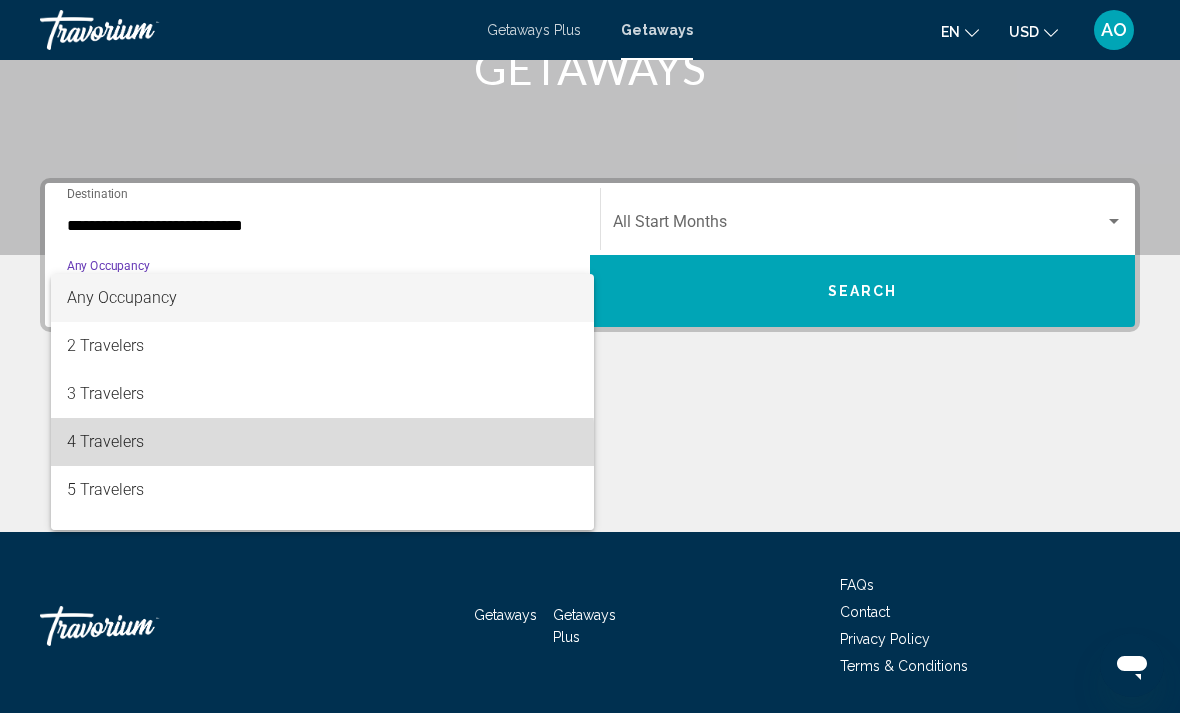 click on "4 Travelers" at bounding box center [322, 442] 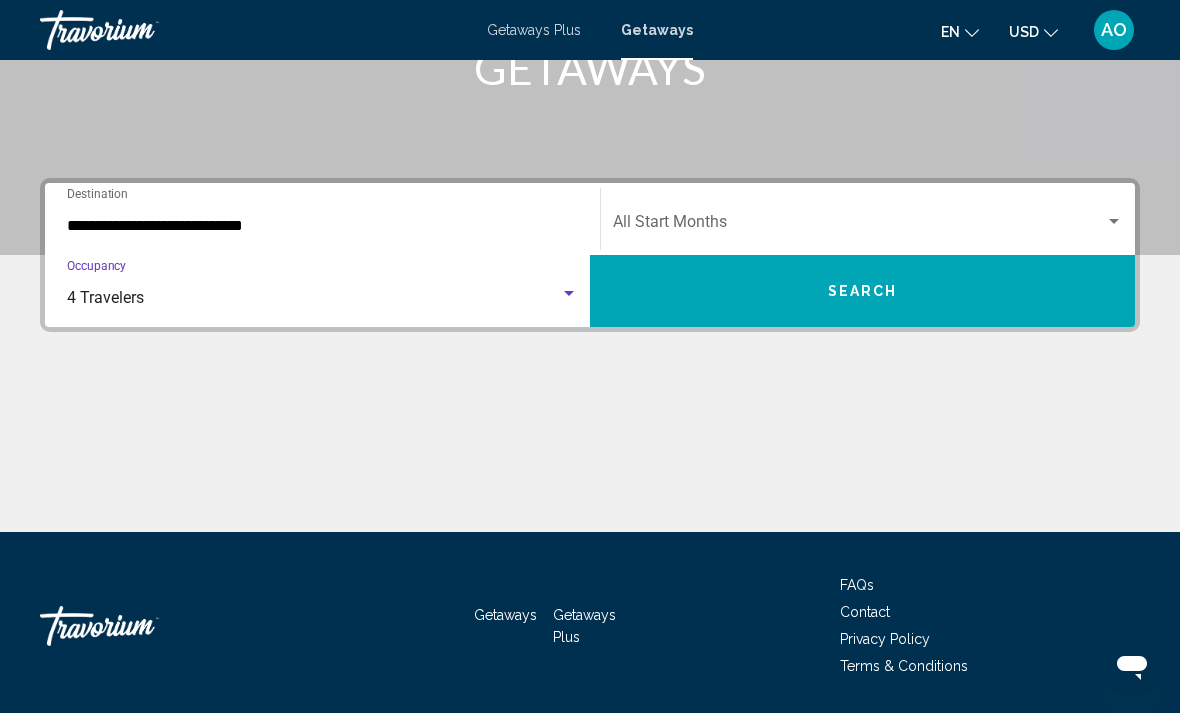 click at bounding box center [859, 226] 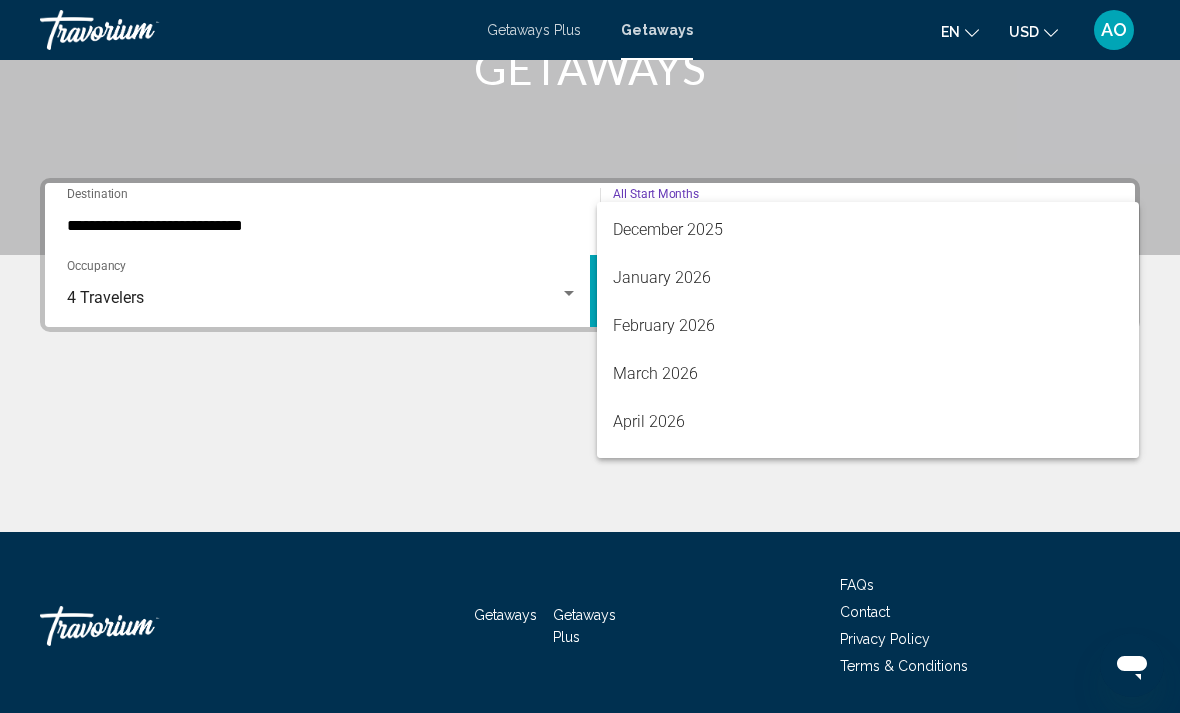 scroll, scrollTop: 285, scrollLeft: 0, axis: vertical 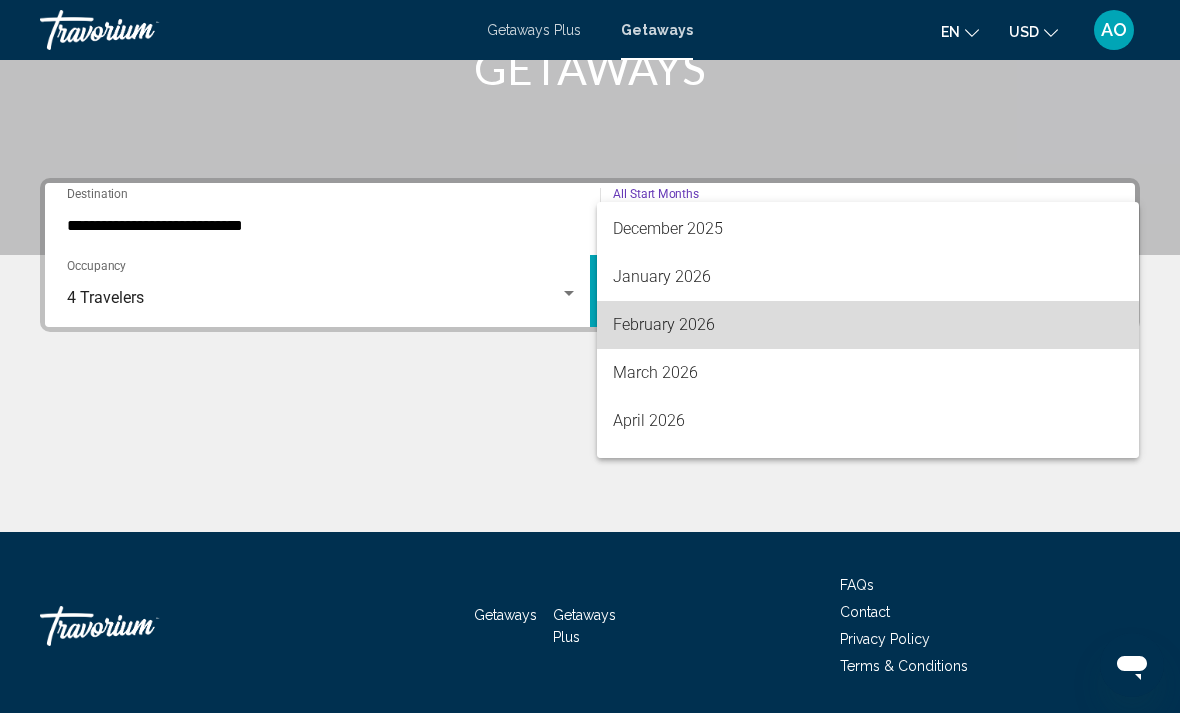click on "February 2026" at bounding box center (868, 325) 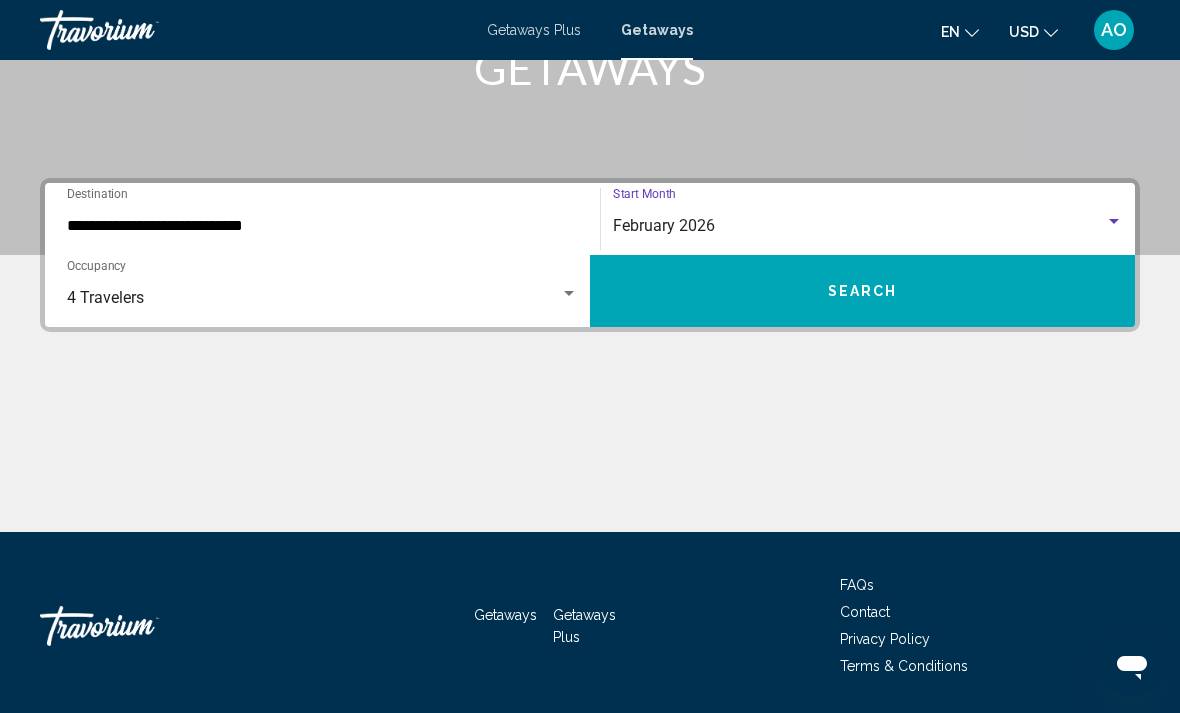 click on "Search" at bounding box center (862, 291) 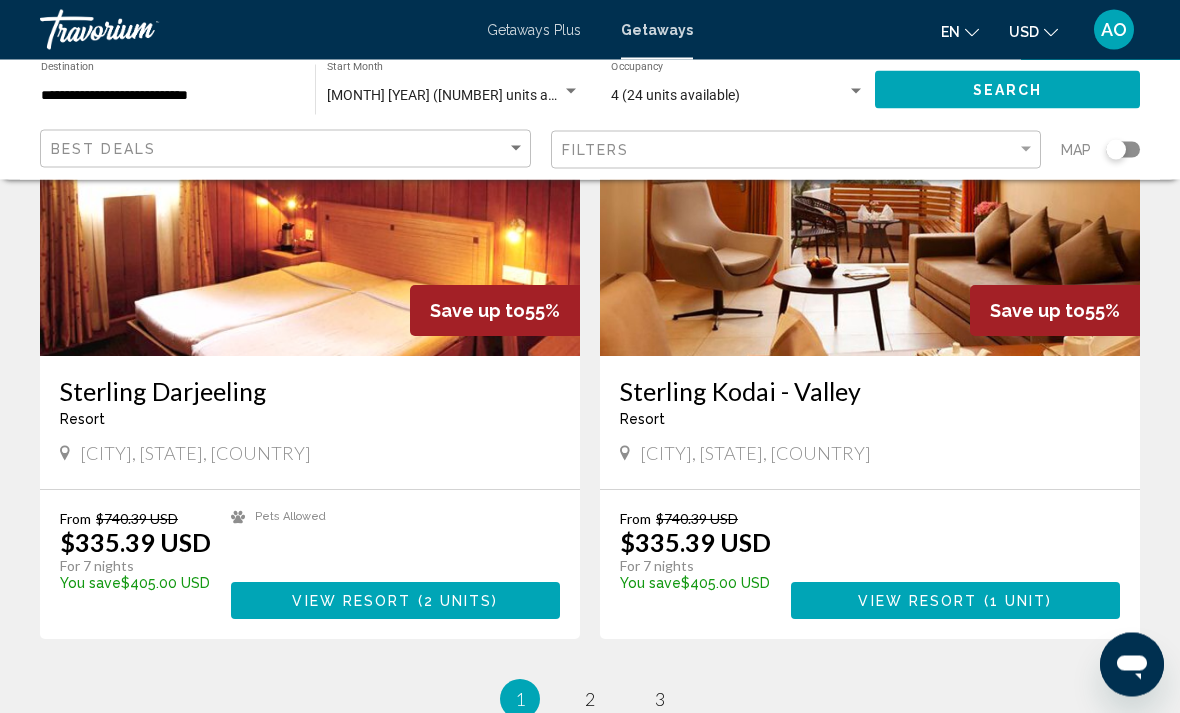 scroll, scrollTop: 3452, scrollLeft: 0, axis: vertical 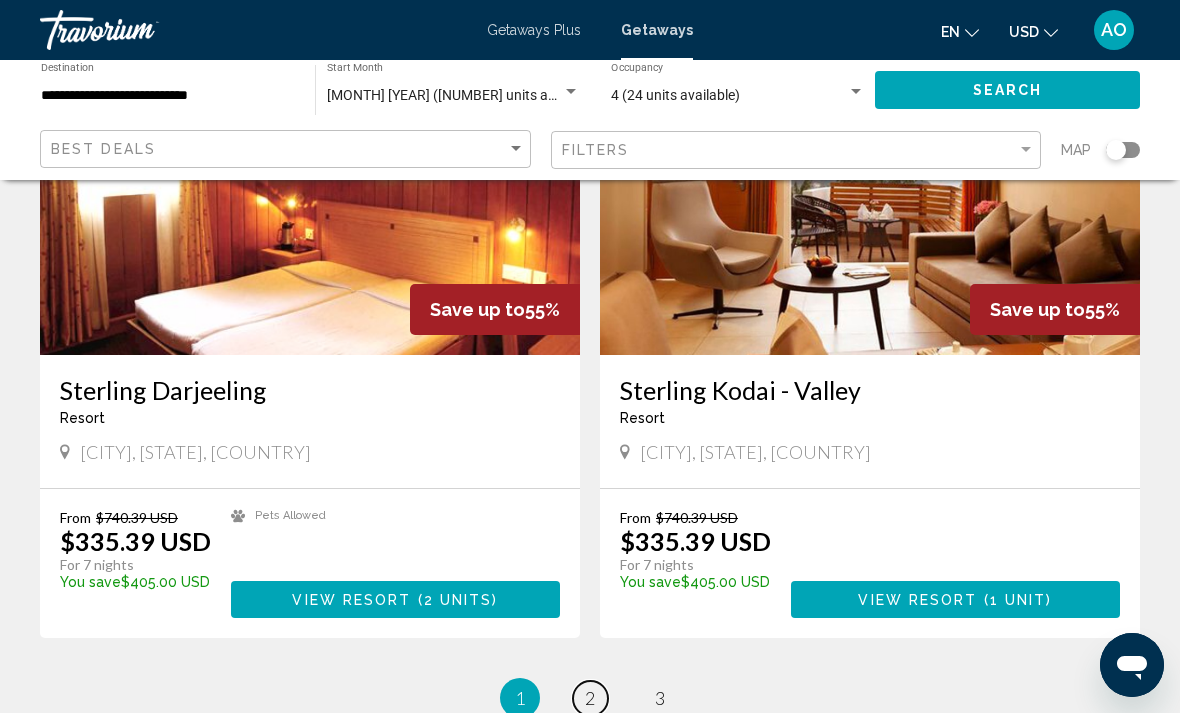 click on "2" at bounding box center (590, 698) 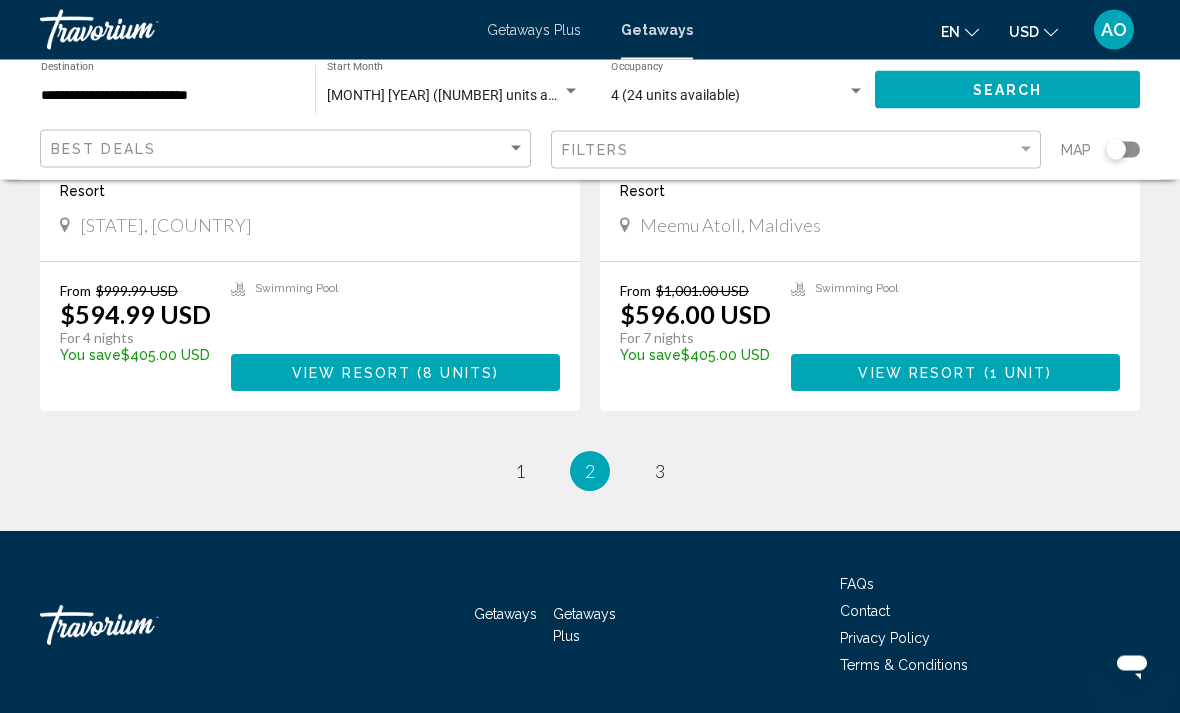 scroll, scrollTop: 3679, scrollLeft: 0, axis: vertical 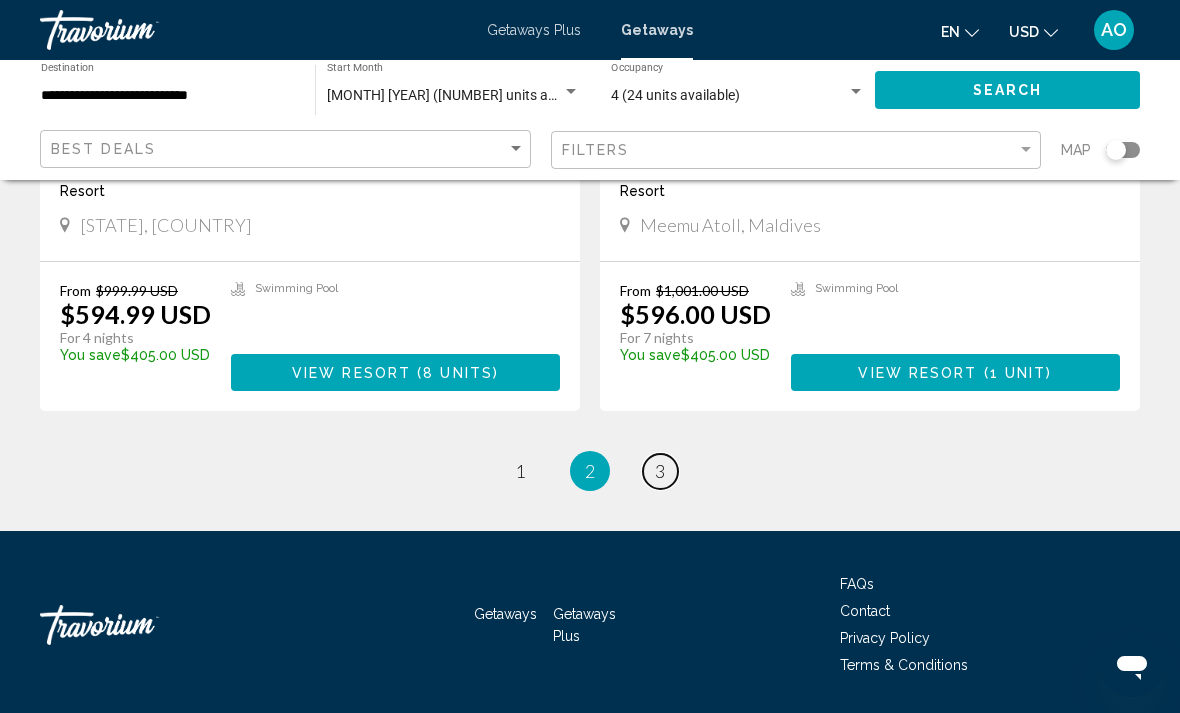 click on "3" at bounding box center (660, 471) 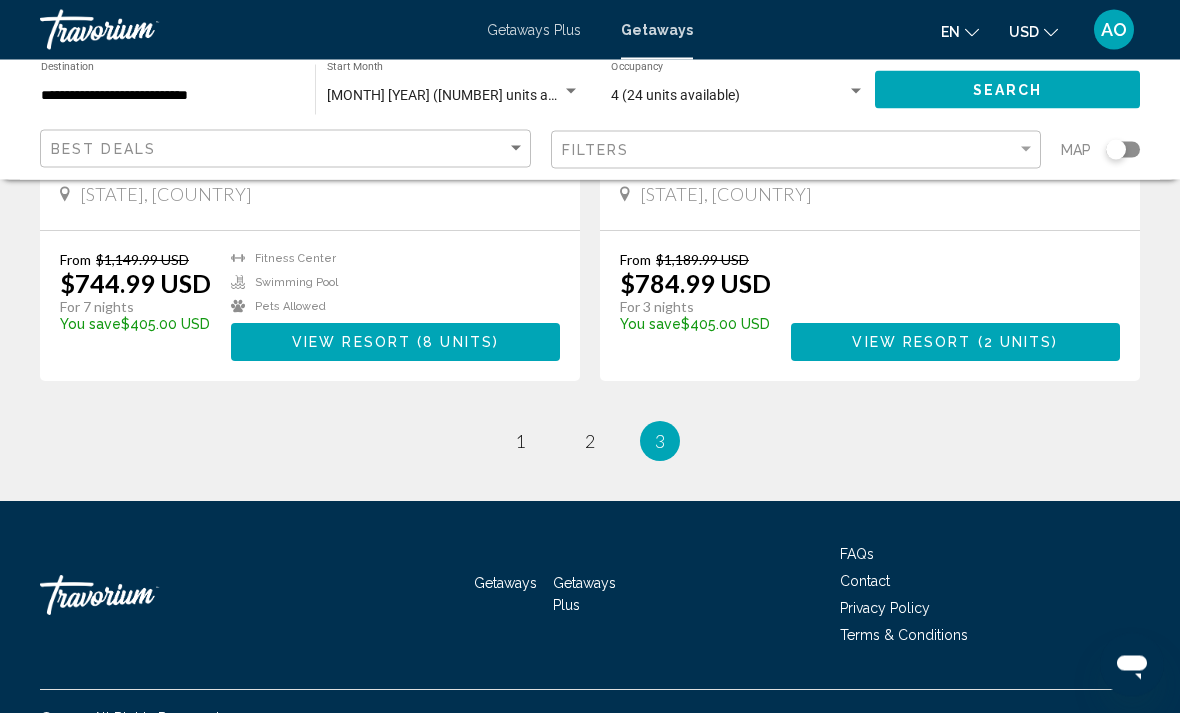 scroll, scrollTop: 1136, scrollLeft: 0, axis: vertical 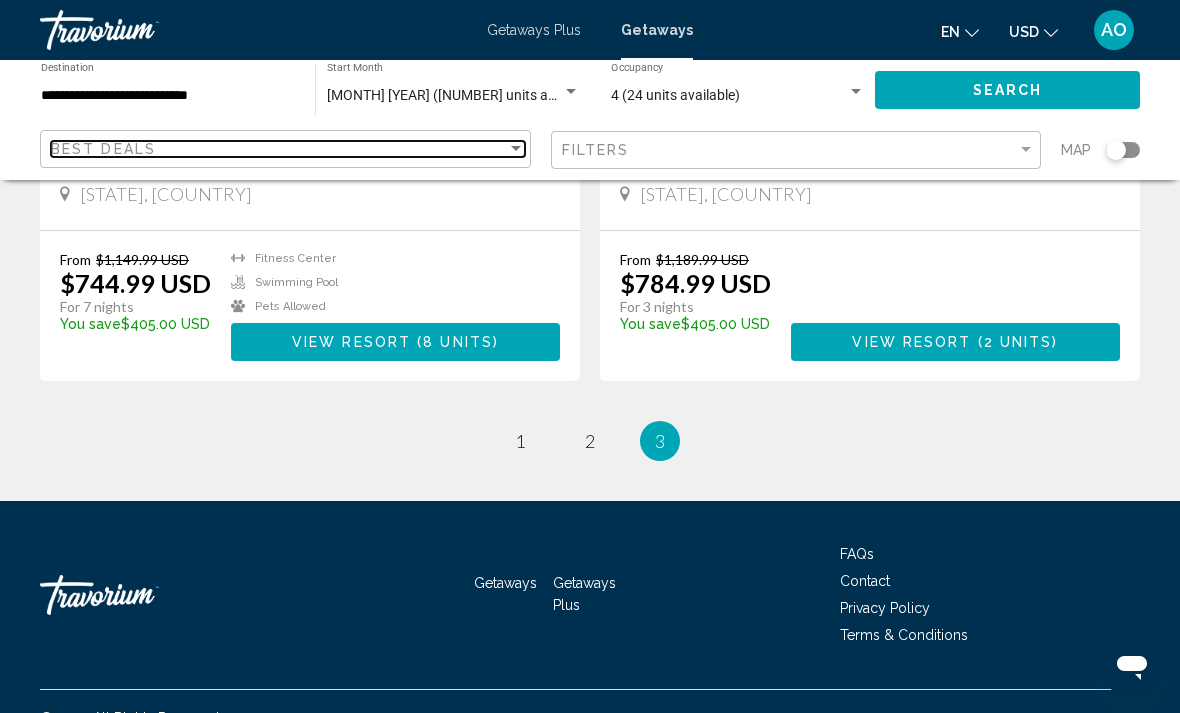 click at bounding box center (516, 149) 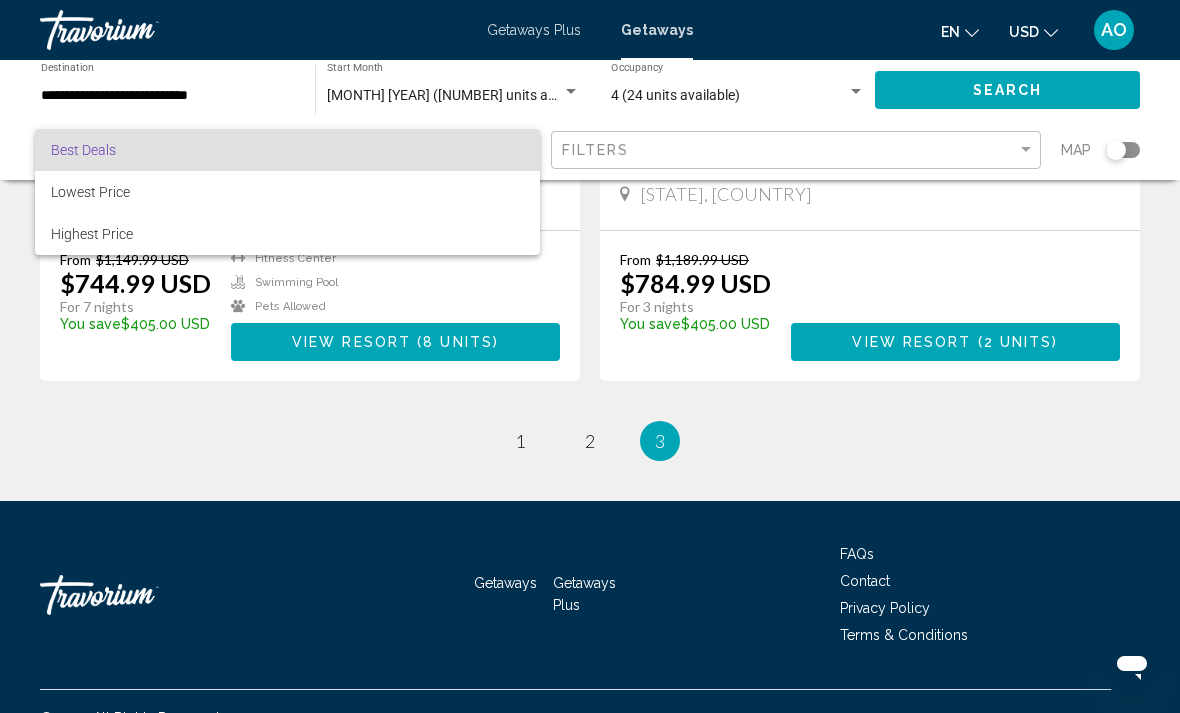 click at bounding box center [590, 356] 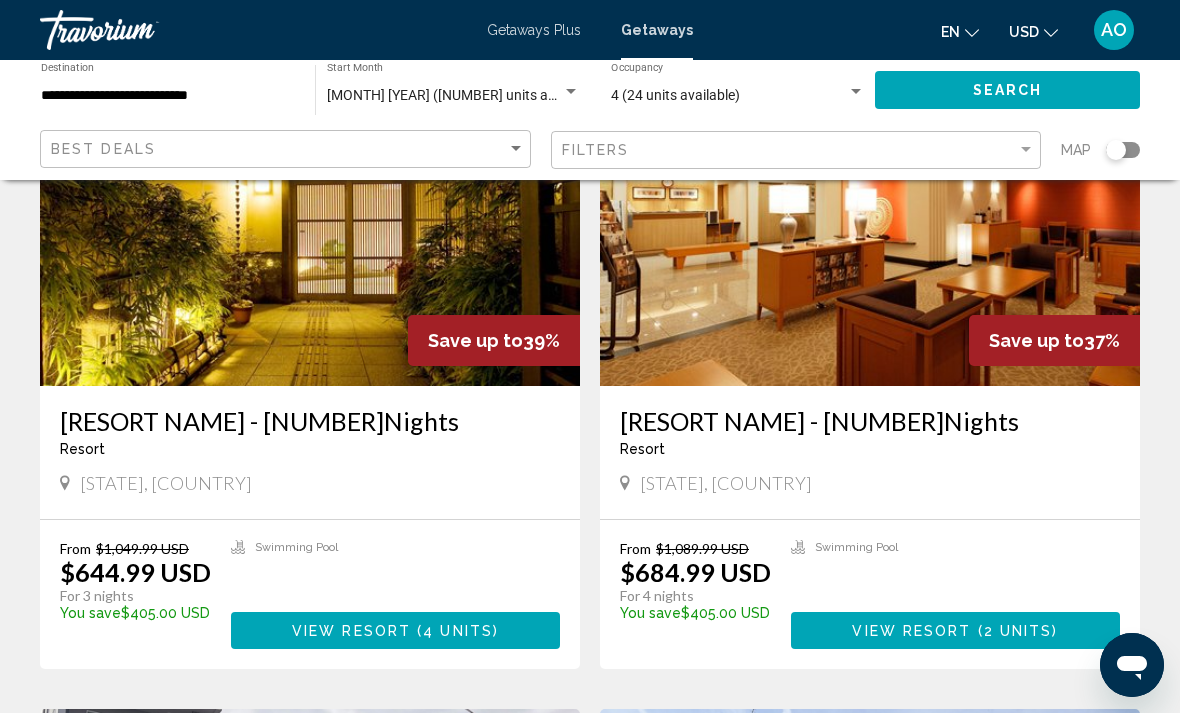 scroll, scrollTop: 0, scrollLeft: 0, axis: both 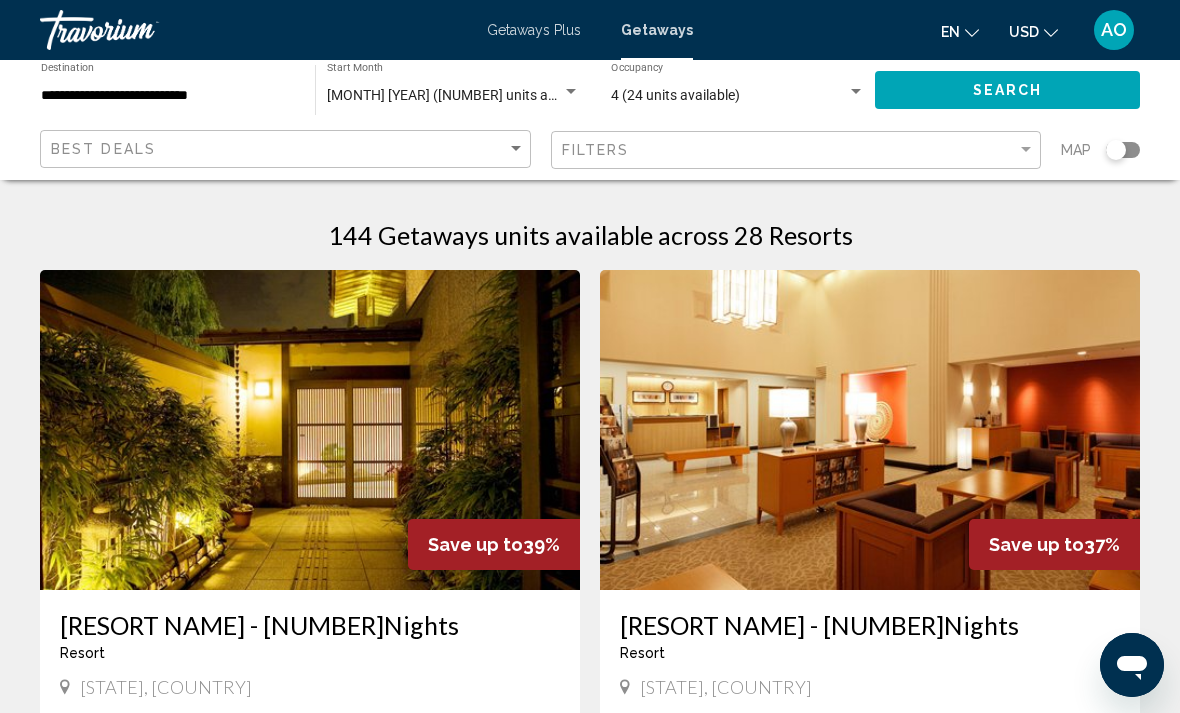 click on "**********" at bounding box center [168, 96] 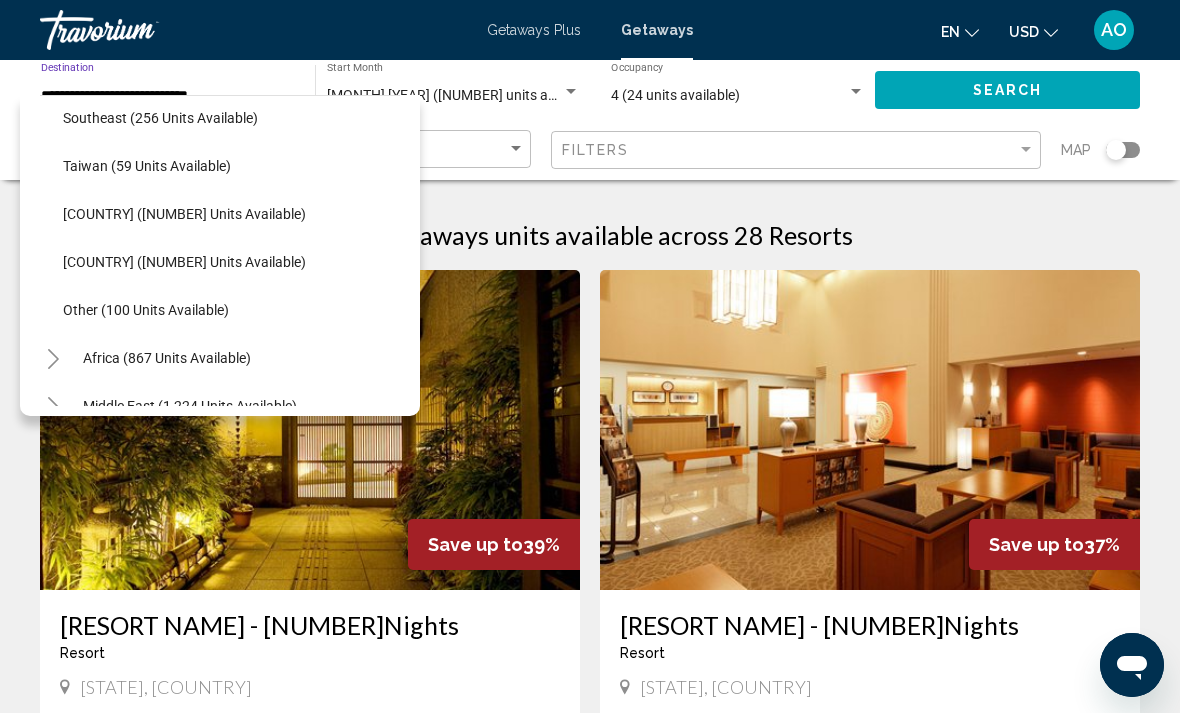 scroll, scrollTop: 1024, scrollLeft: 7, axis: both 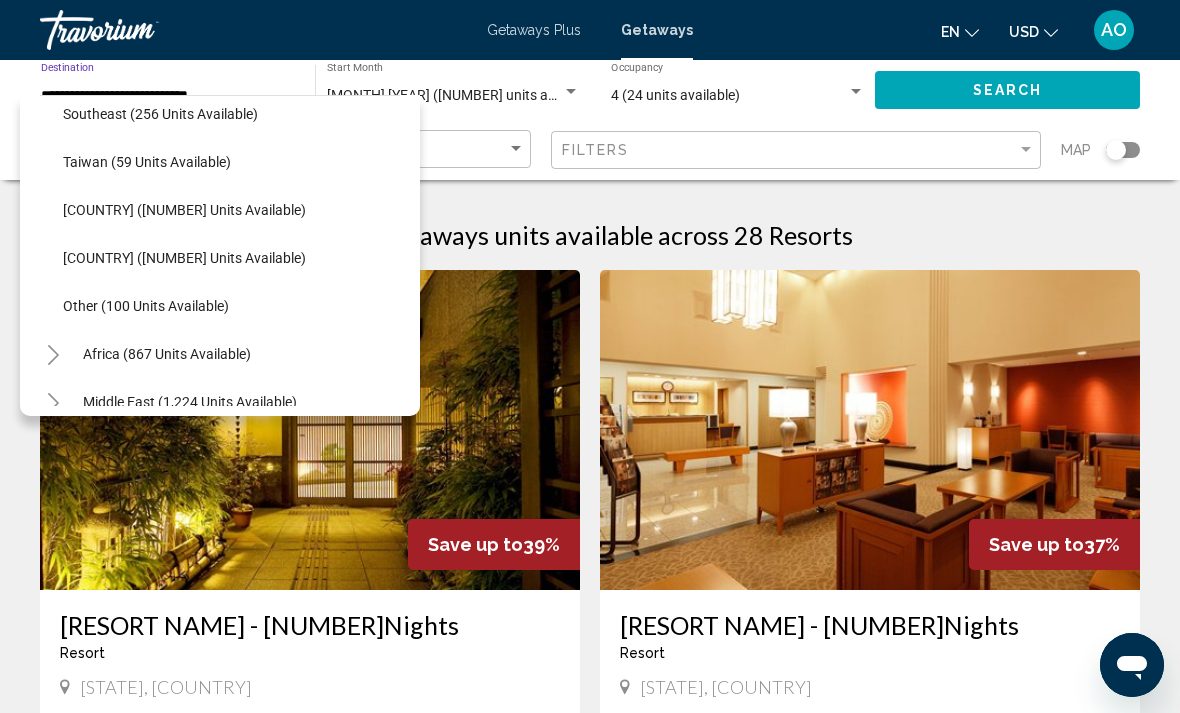 click on "[COUNTRY] ([NUMBER] units available)" 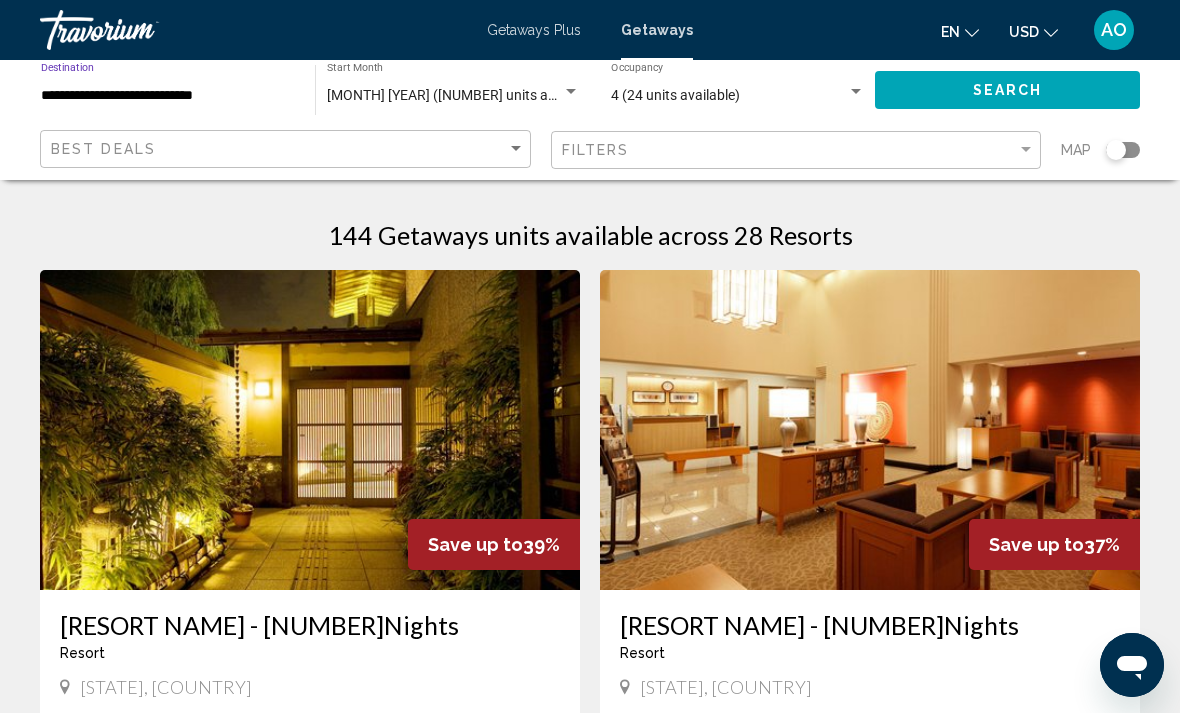 click on "Search" 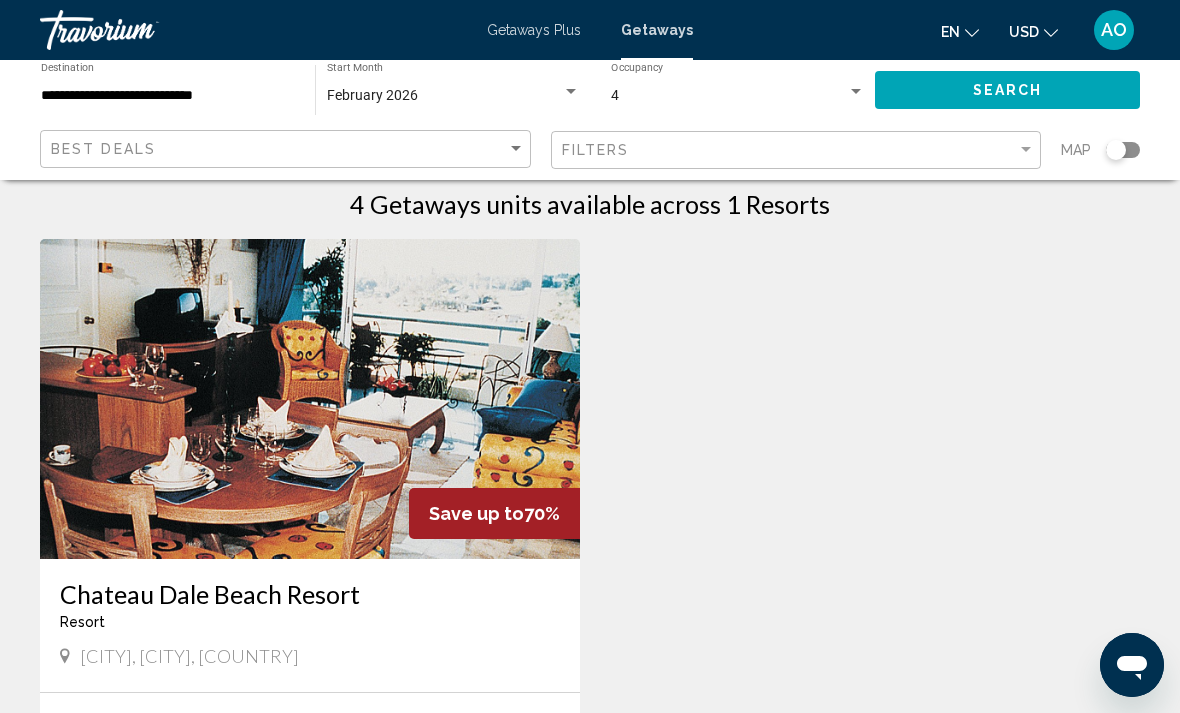 scroll, scrollTop: 0, scrollLeft: 0, axis: both 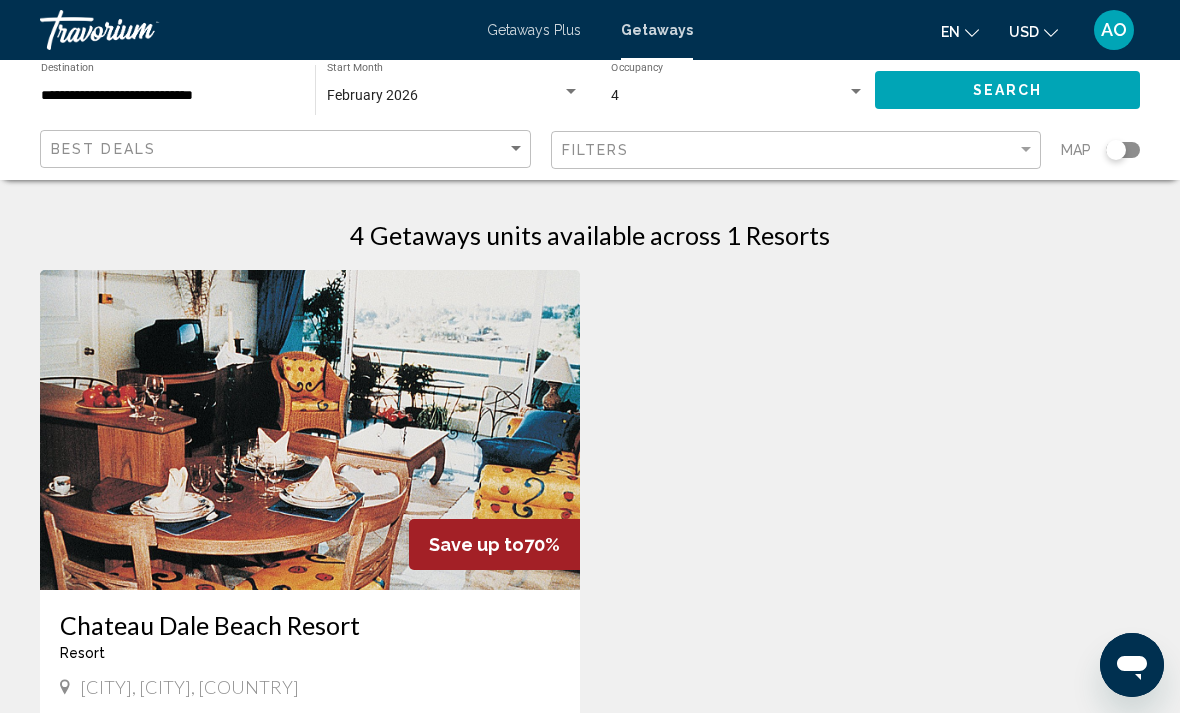click on "February 2026" at bounding box center [453, 96] 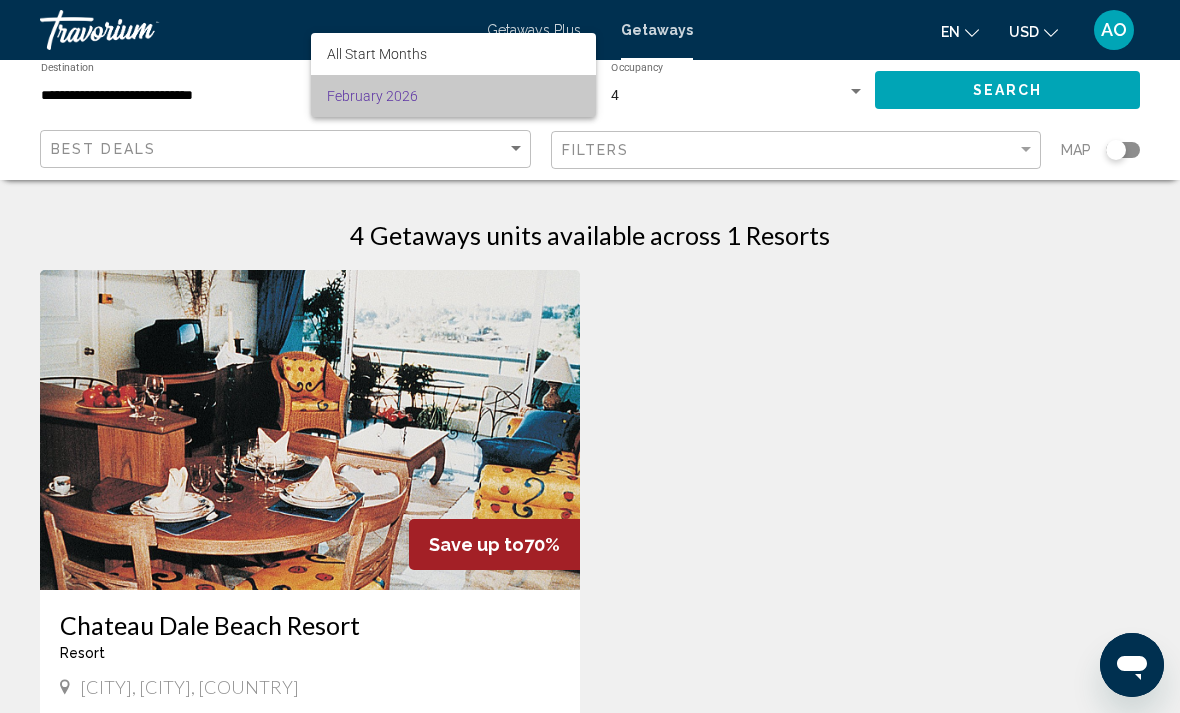 click on "February 2026" at bounding box center (453, 96) 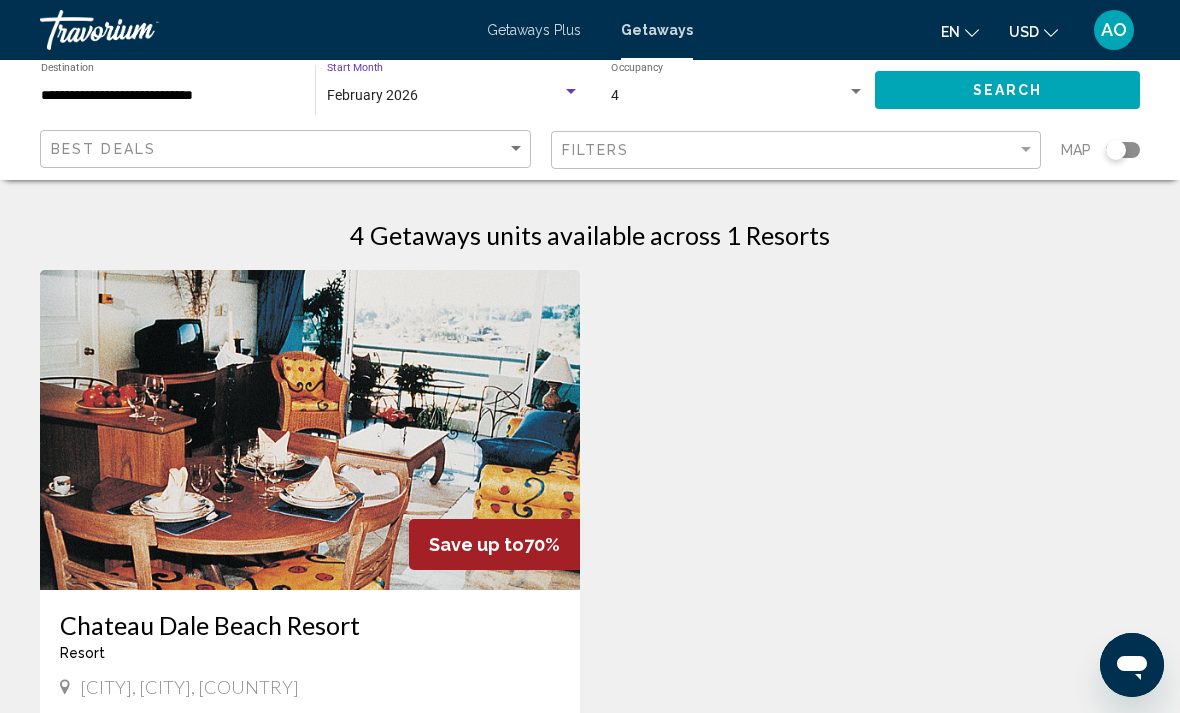 click on "**********" 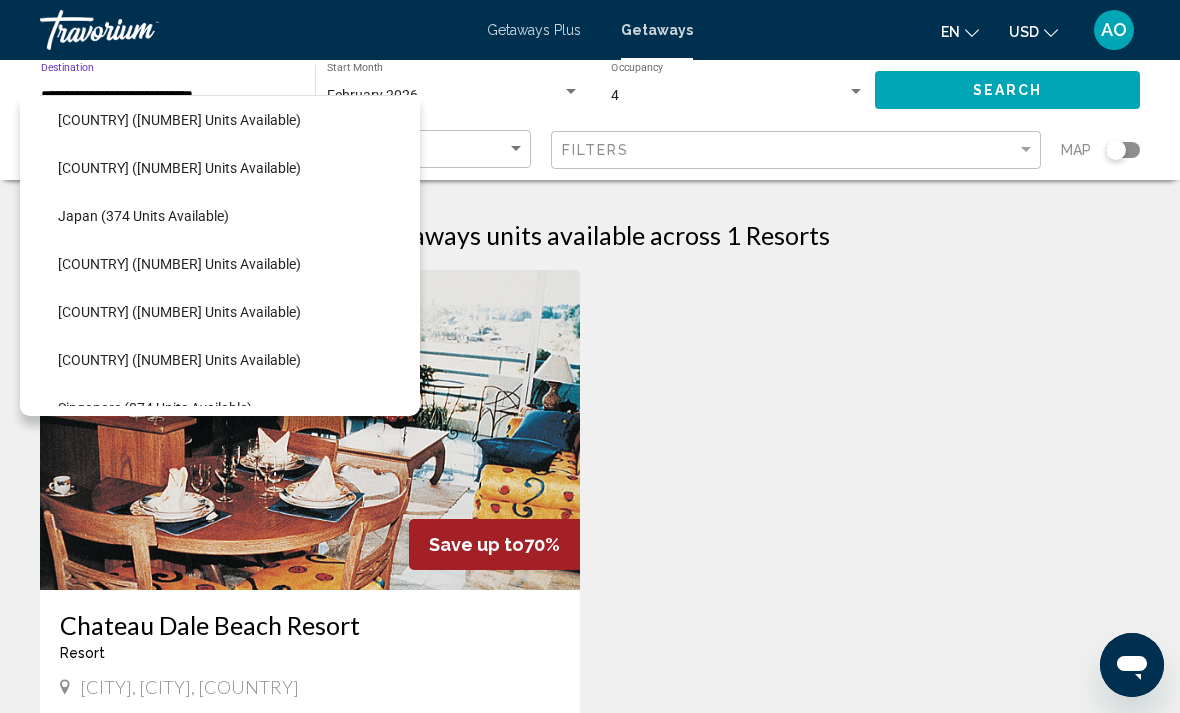 scroll, scrollTop: 681, scrollLeft: 12, axis: both 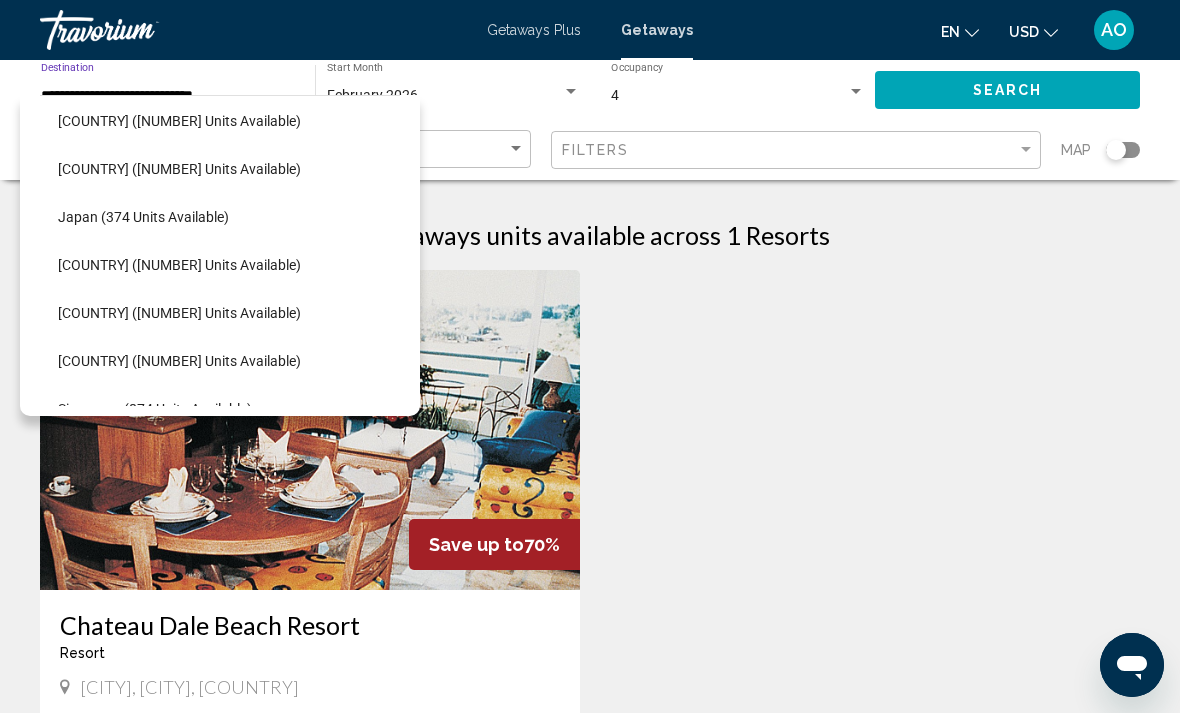 click on "[COUNTRY] ([NUMBER] units available)" 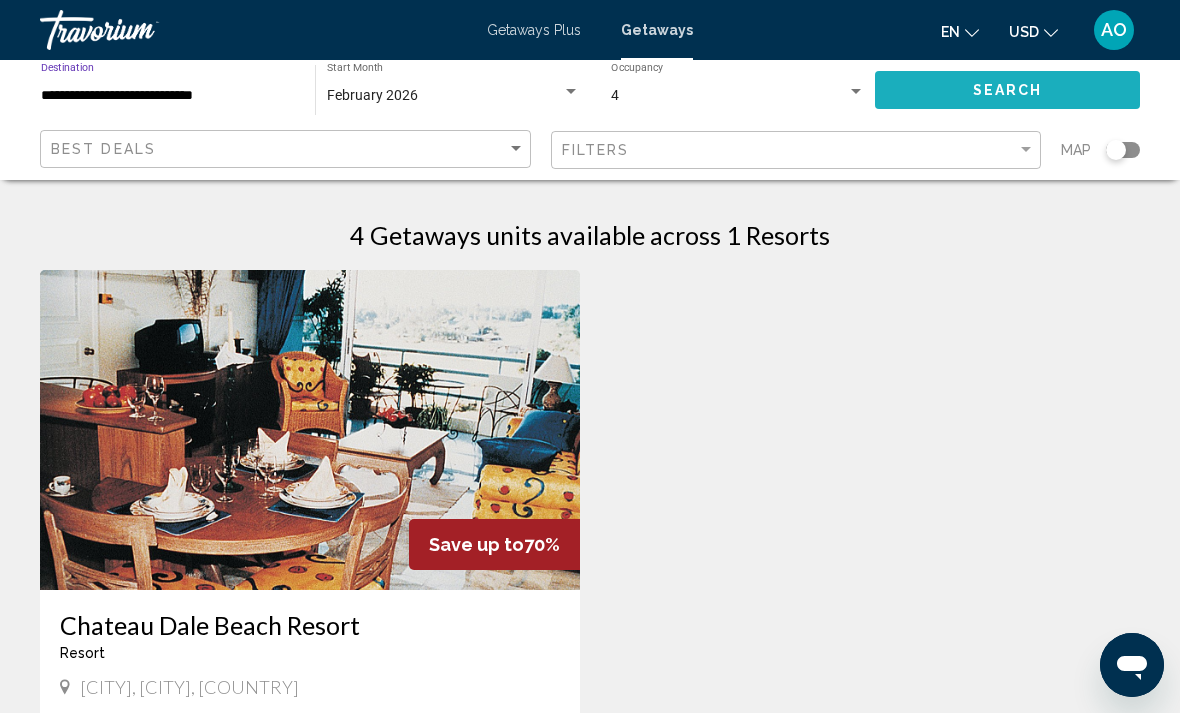click on "Search" 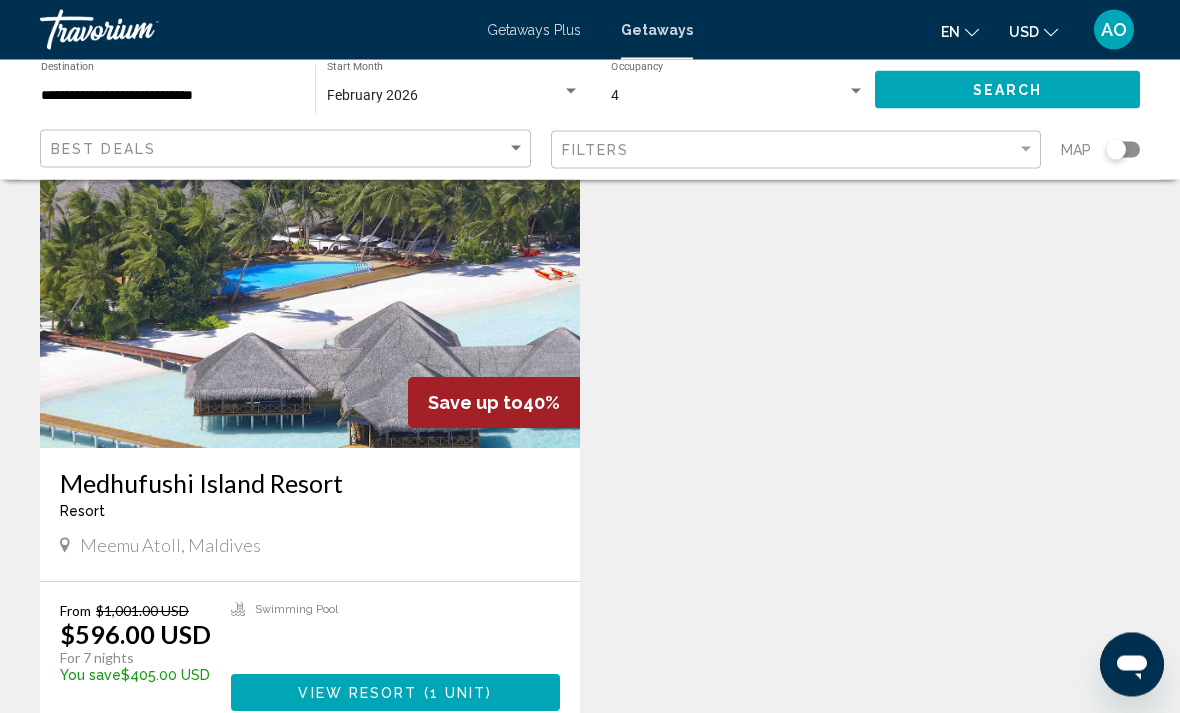 scroll, scrollTop: 146, scrollLeft: 0, axis: vertical 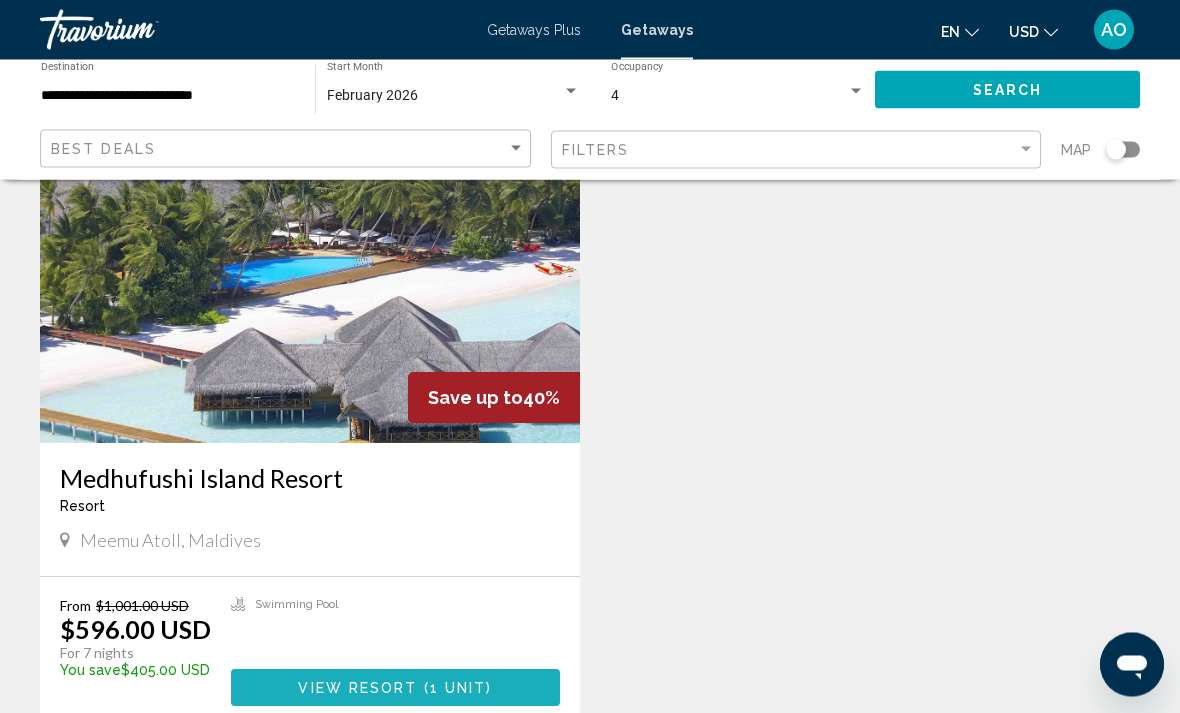 click on "1 unit" at bounding box center (458, 689) 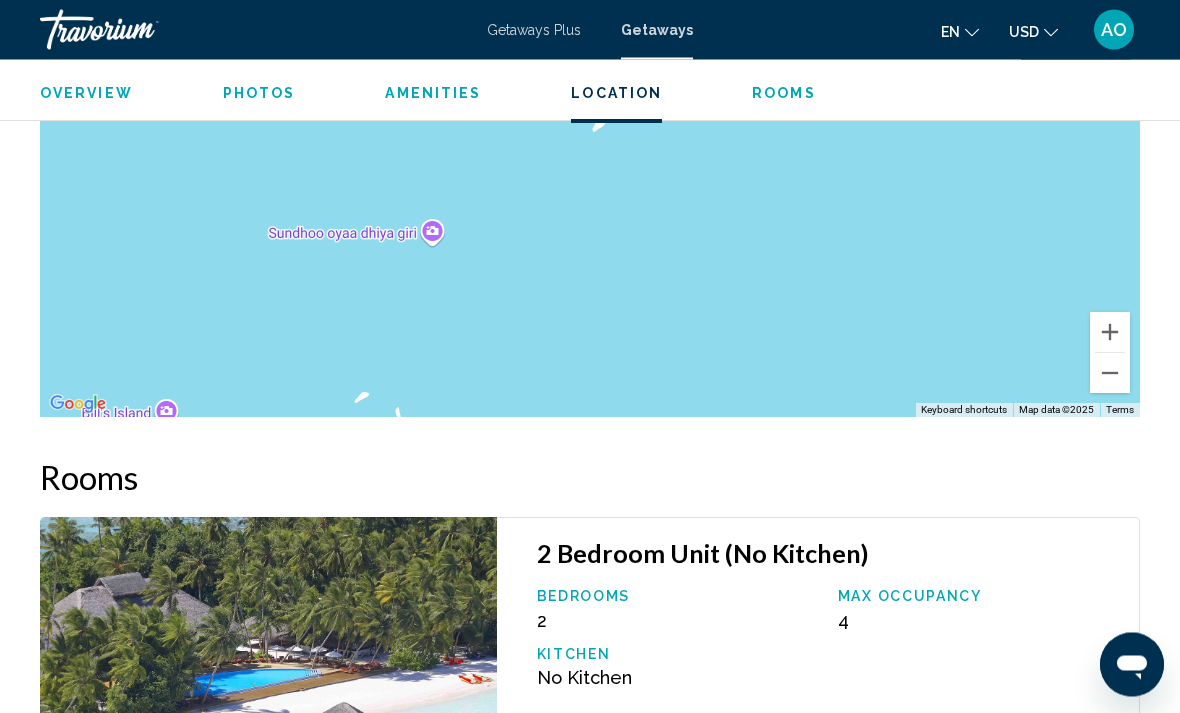 scroll, scrollTop: 3687, scrollLeft: 0, axis: vertical 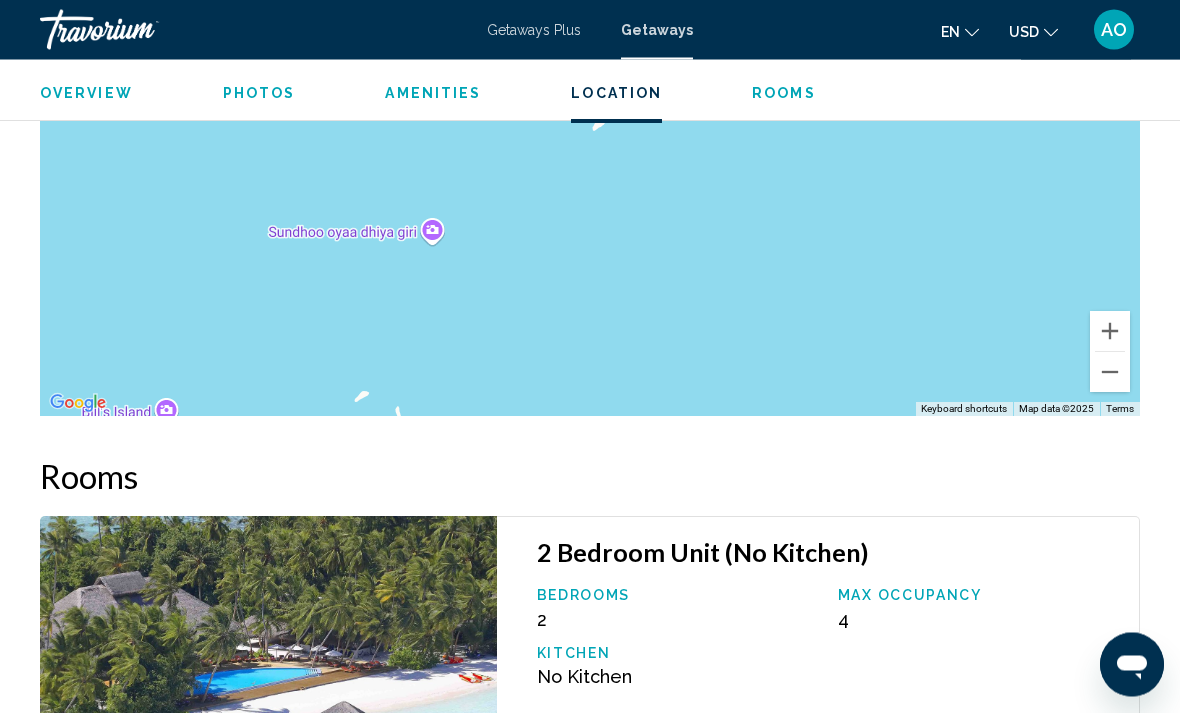 click at bounding box center [268, 691] 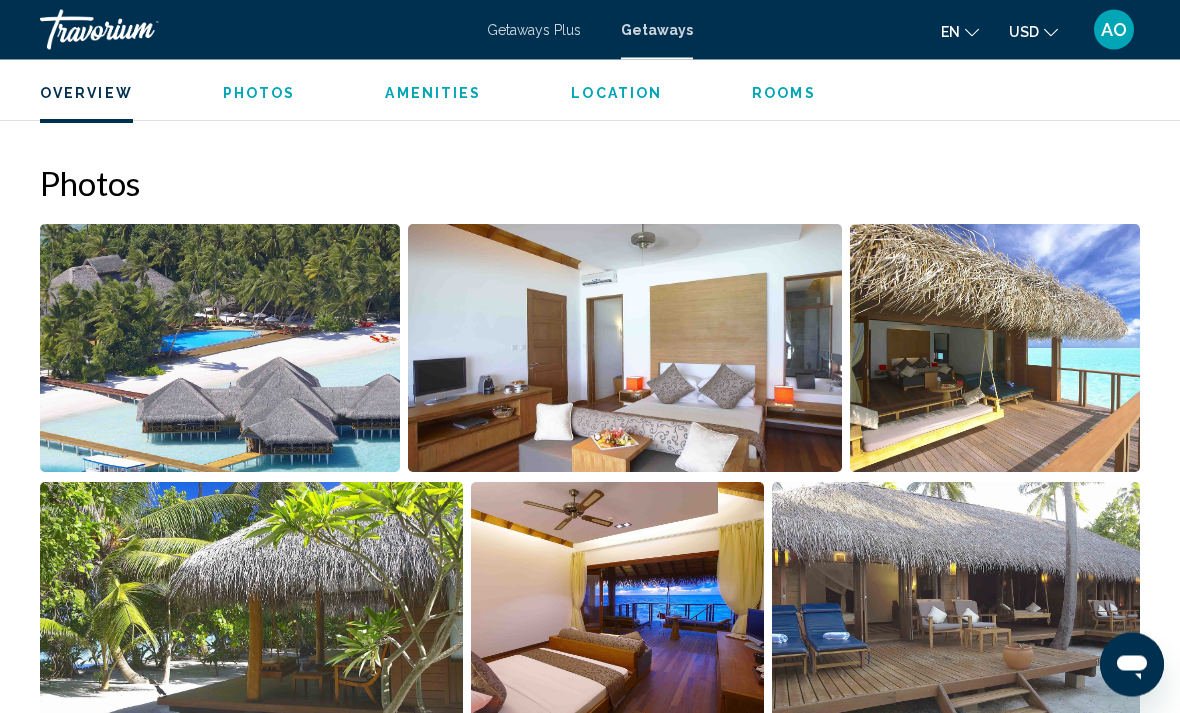 click at bounding box center (220, 349) 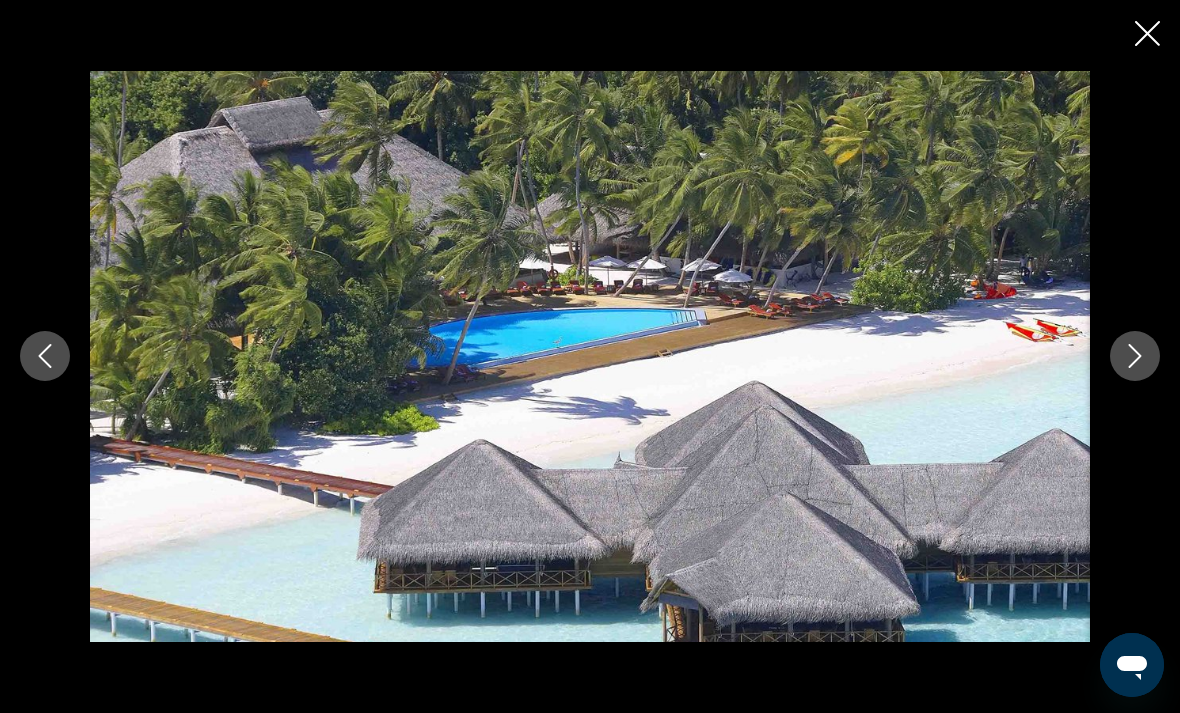 click at bounding box center (1135, 356) 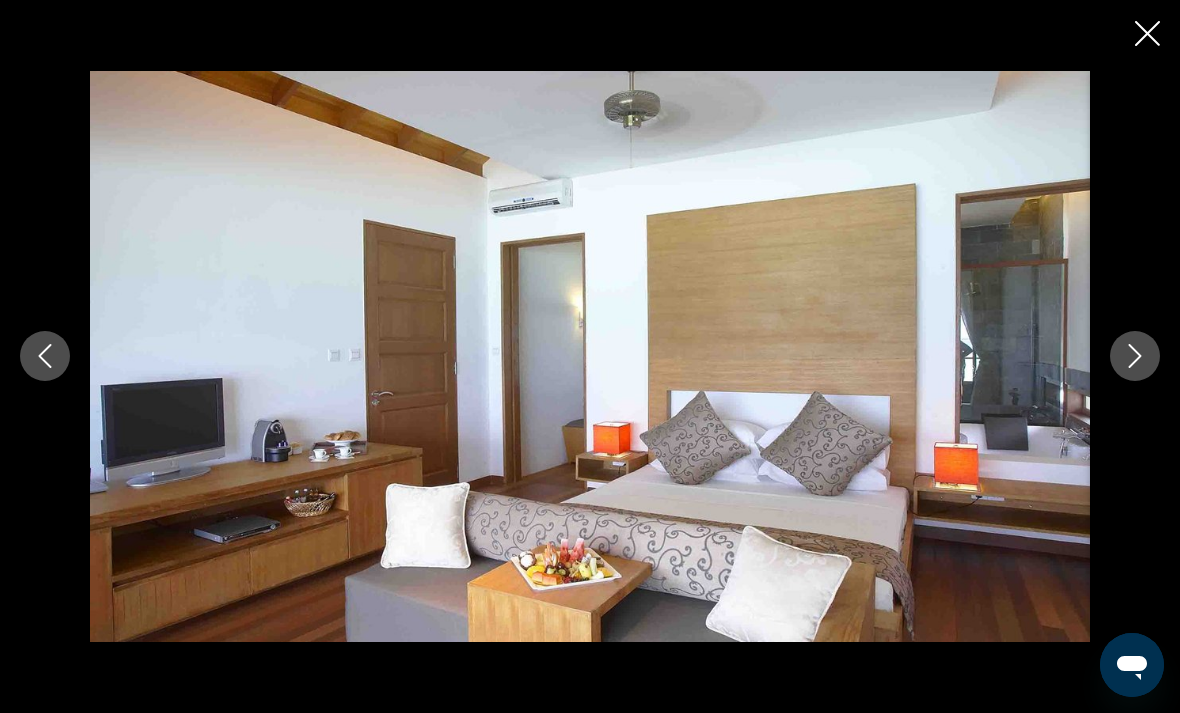 click at bounding box center (1135, 356) 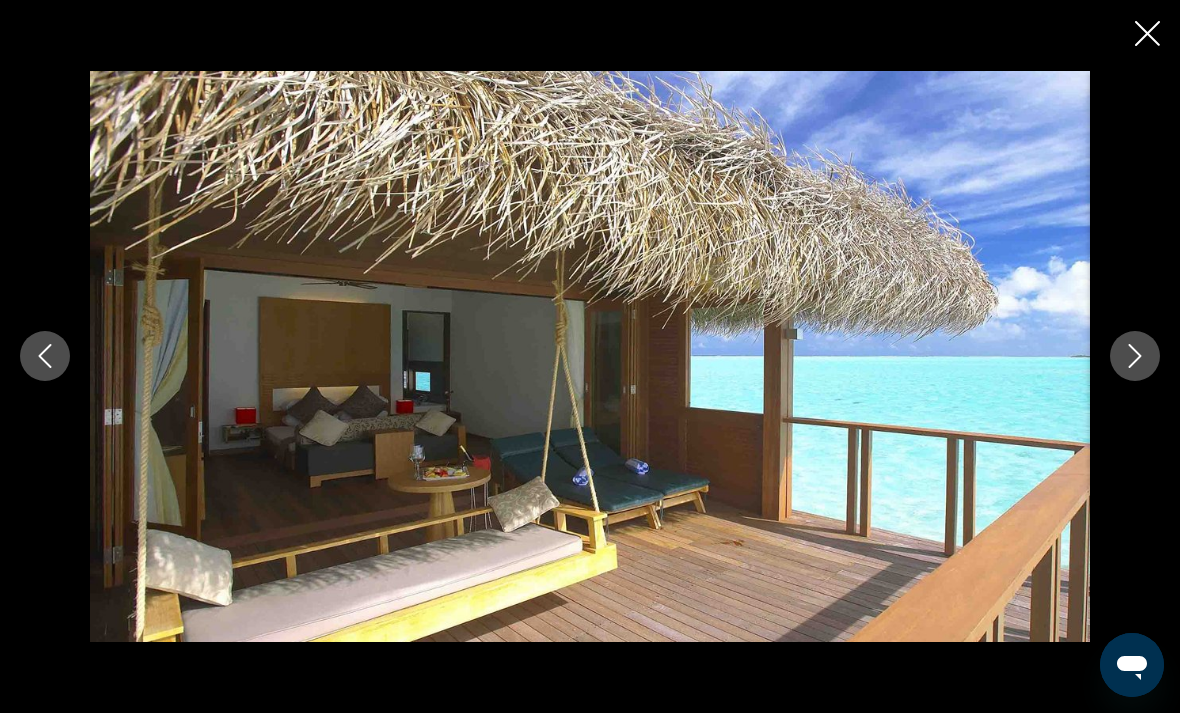click 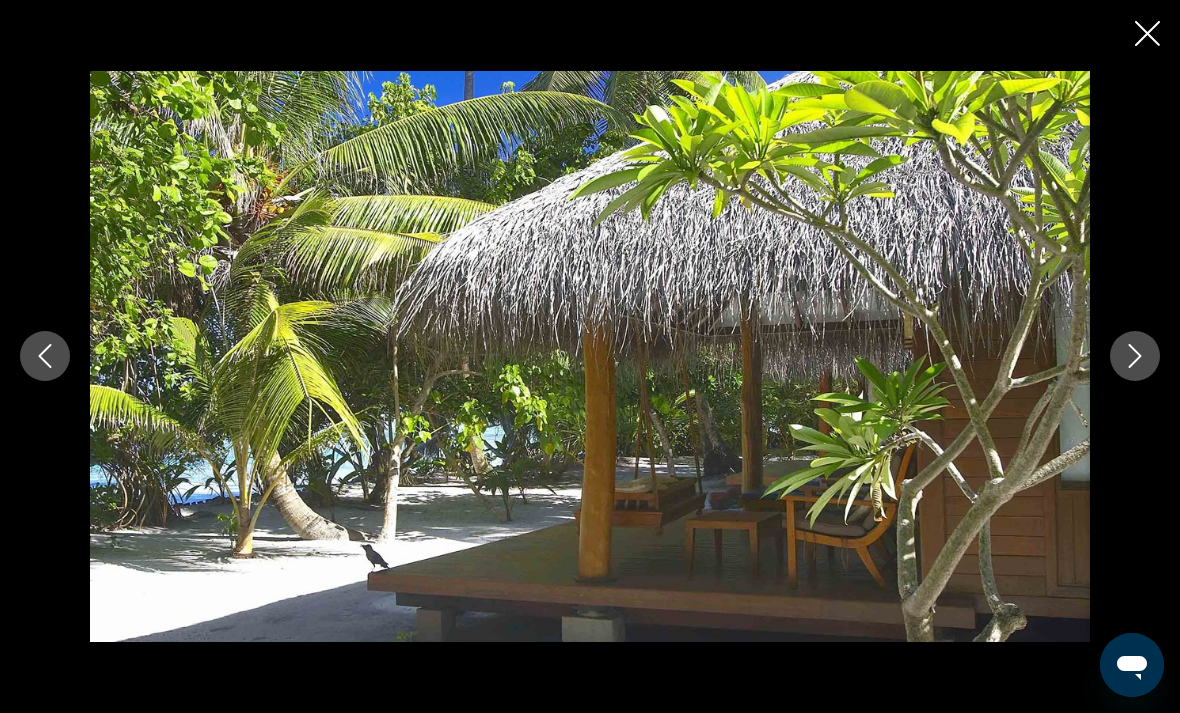 click 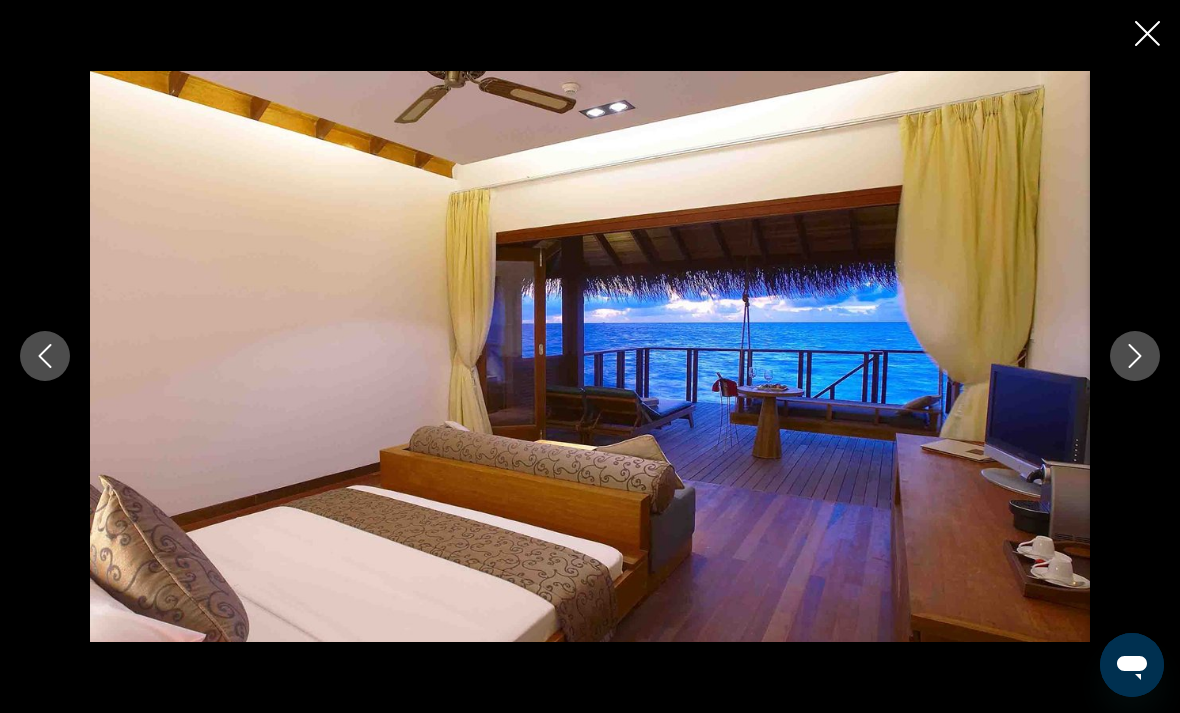 click 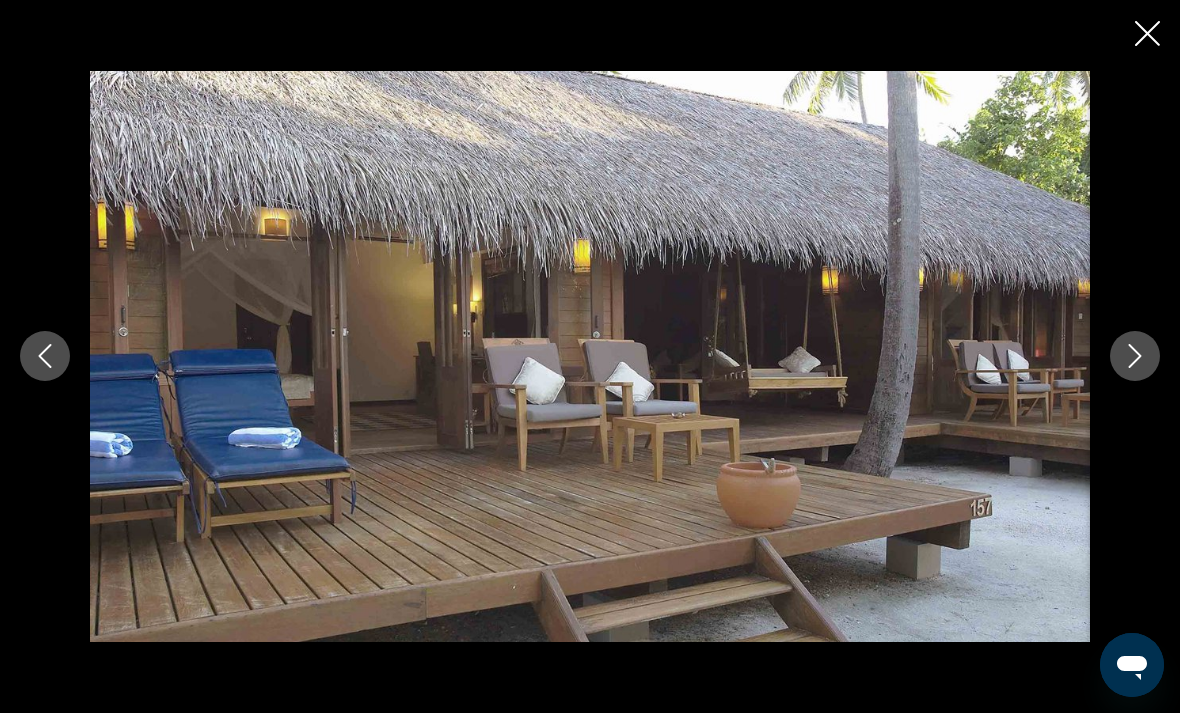 click 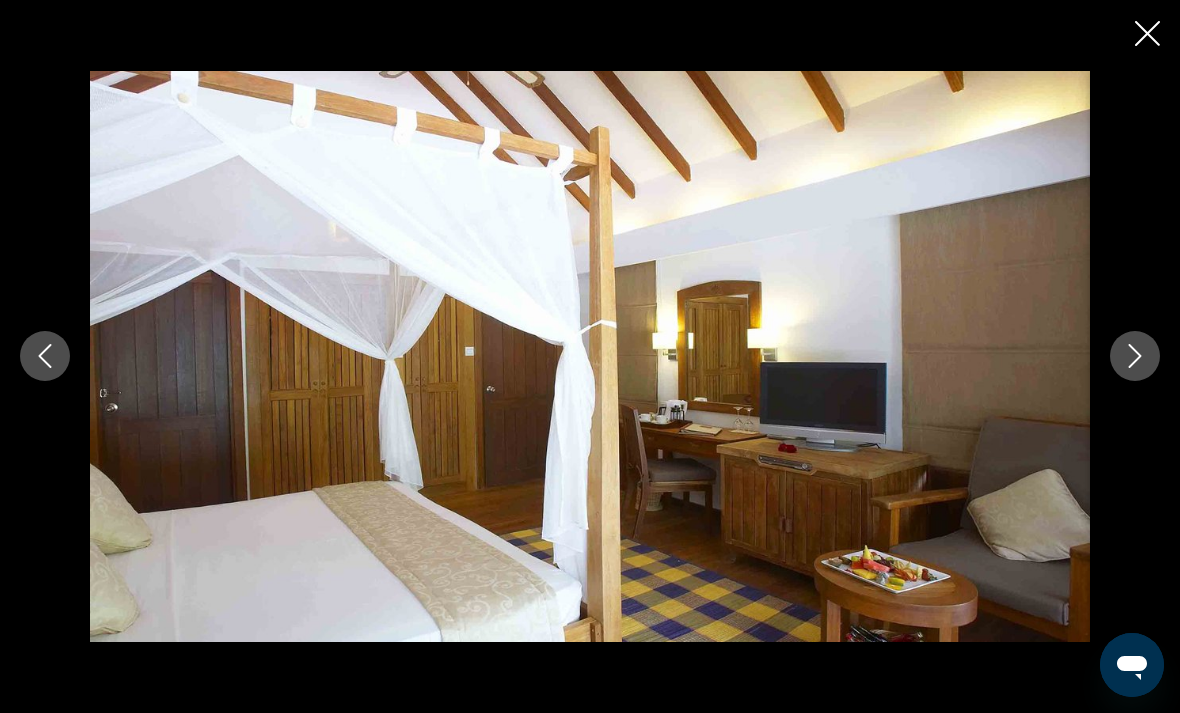 click 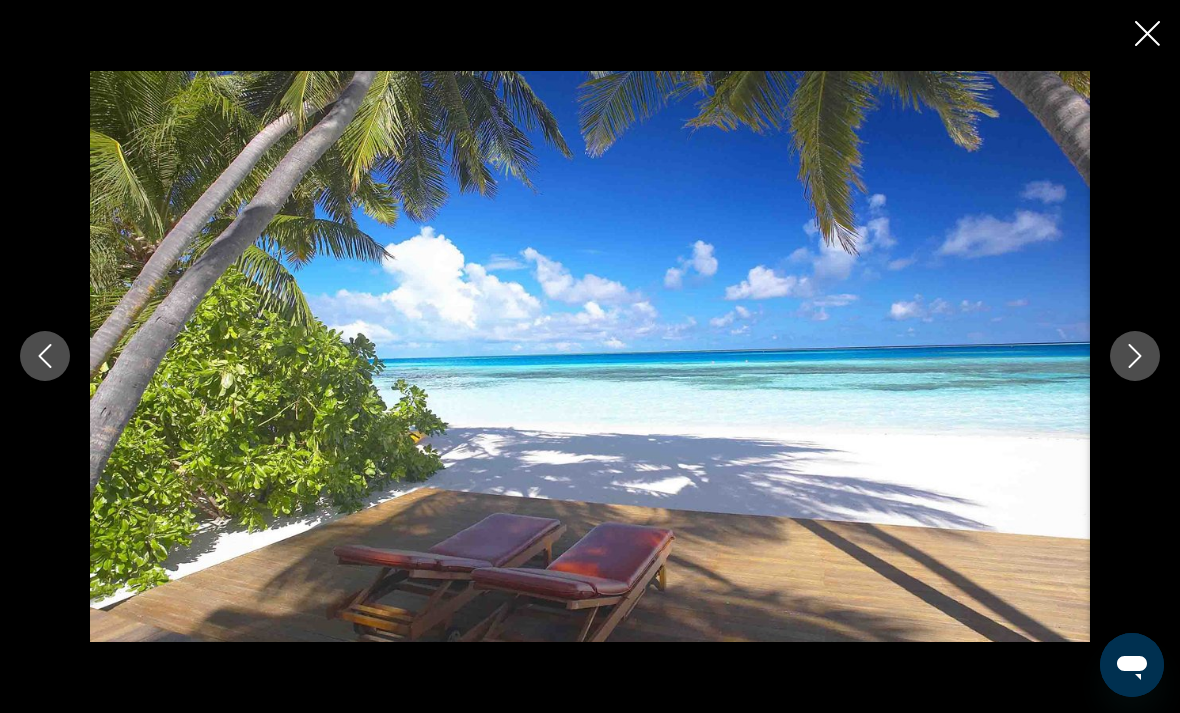 click 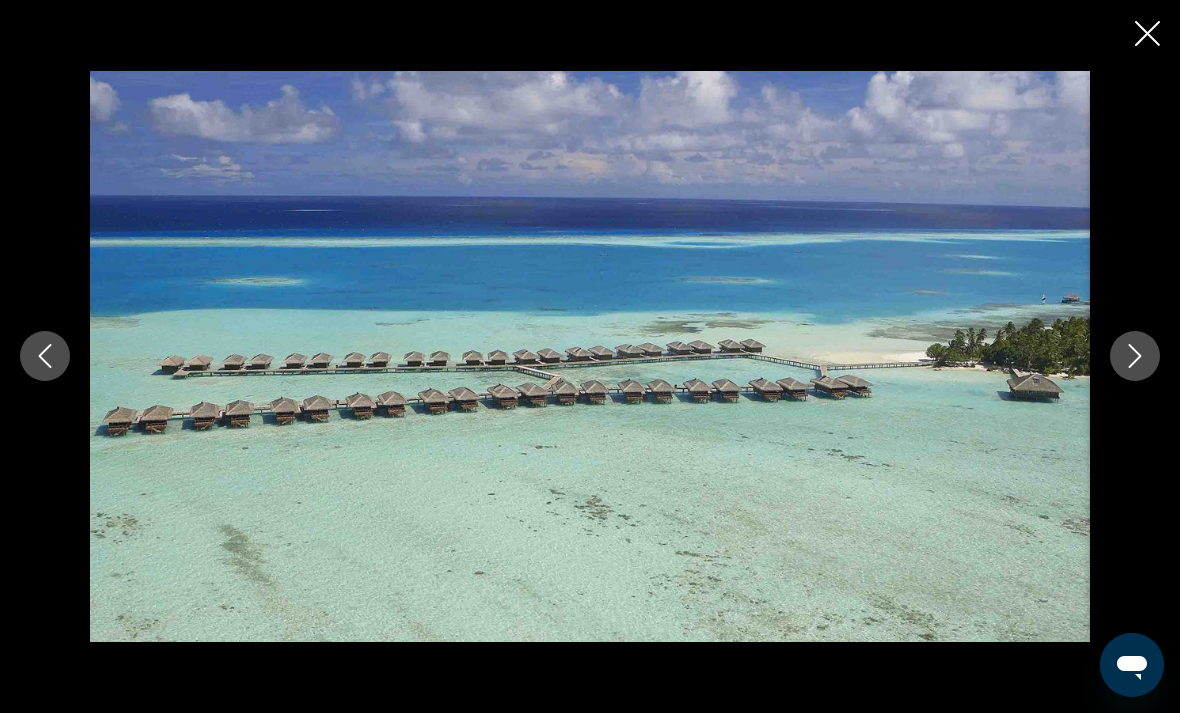click 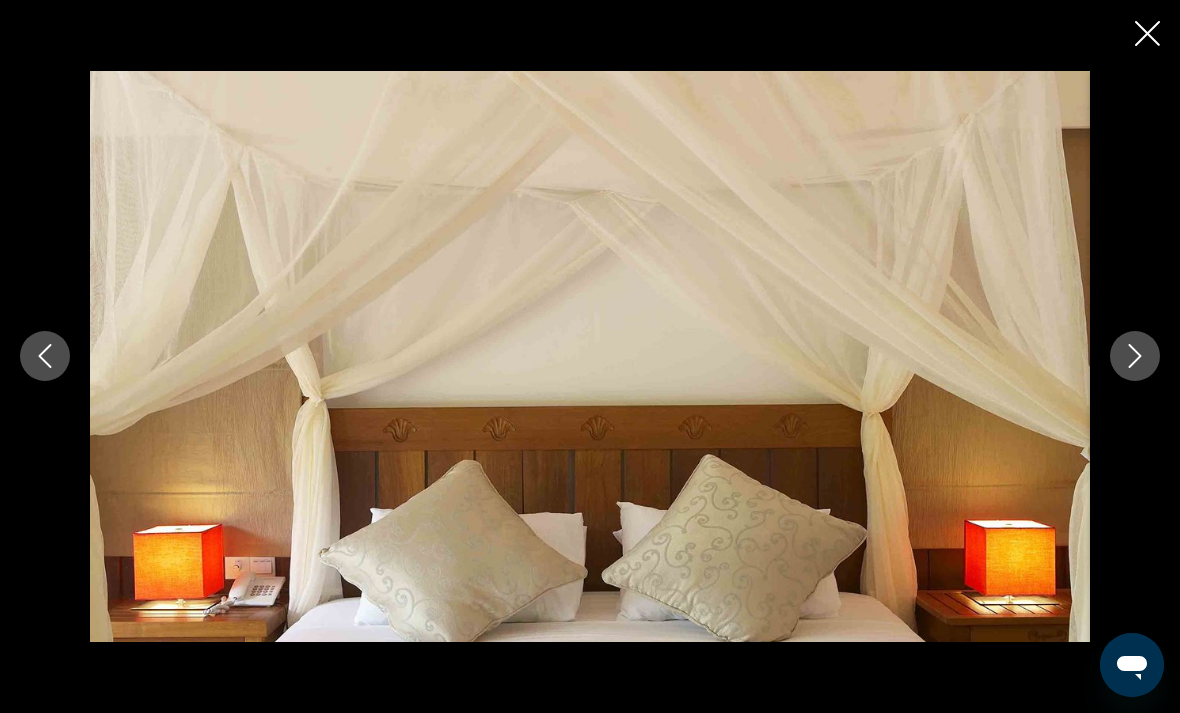 click 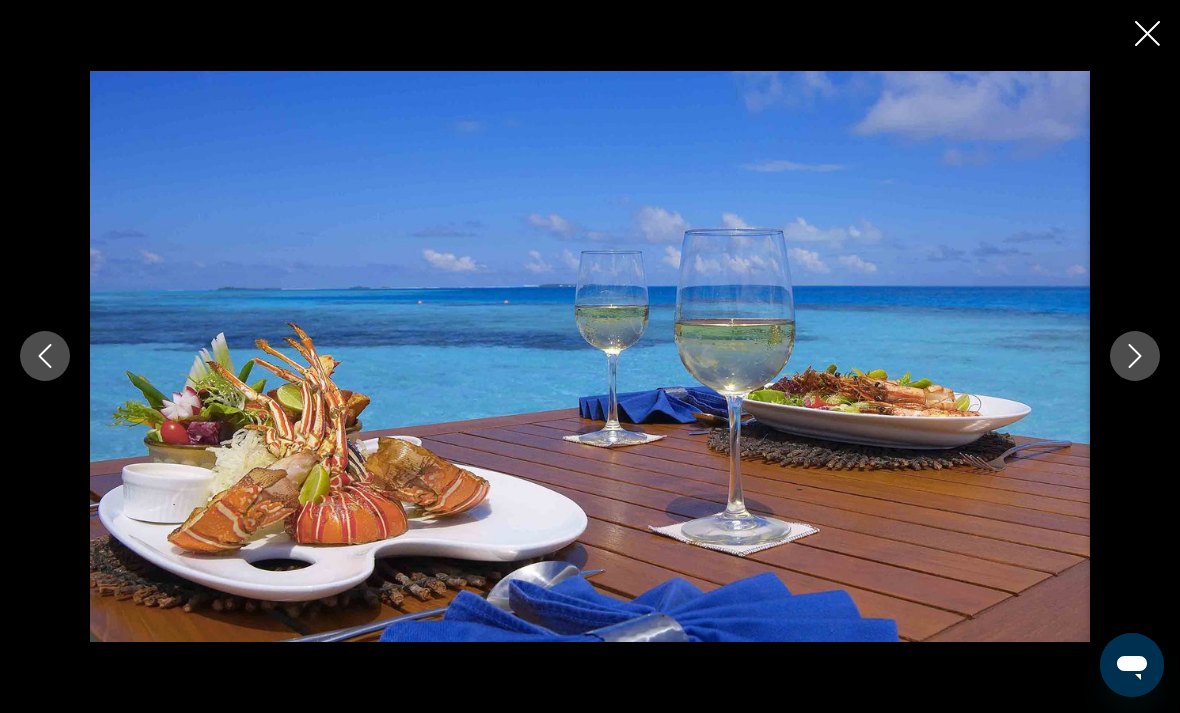 click 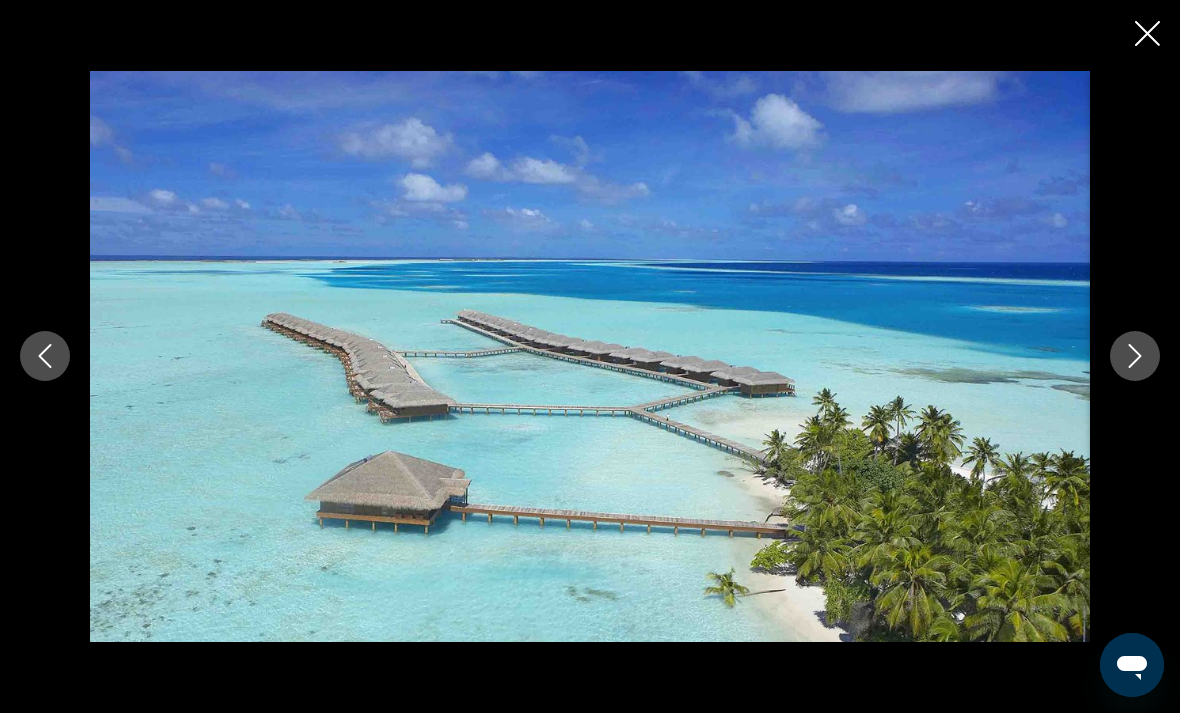 click 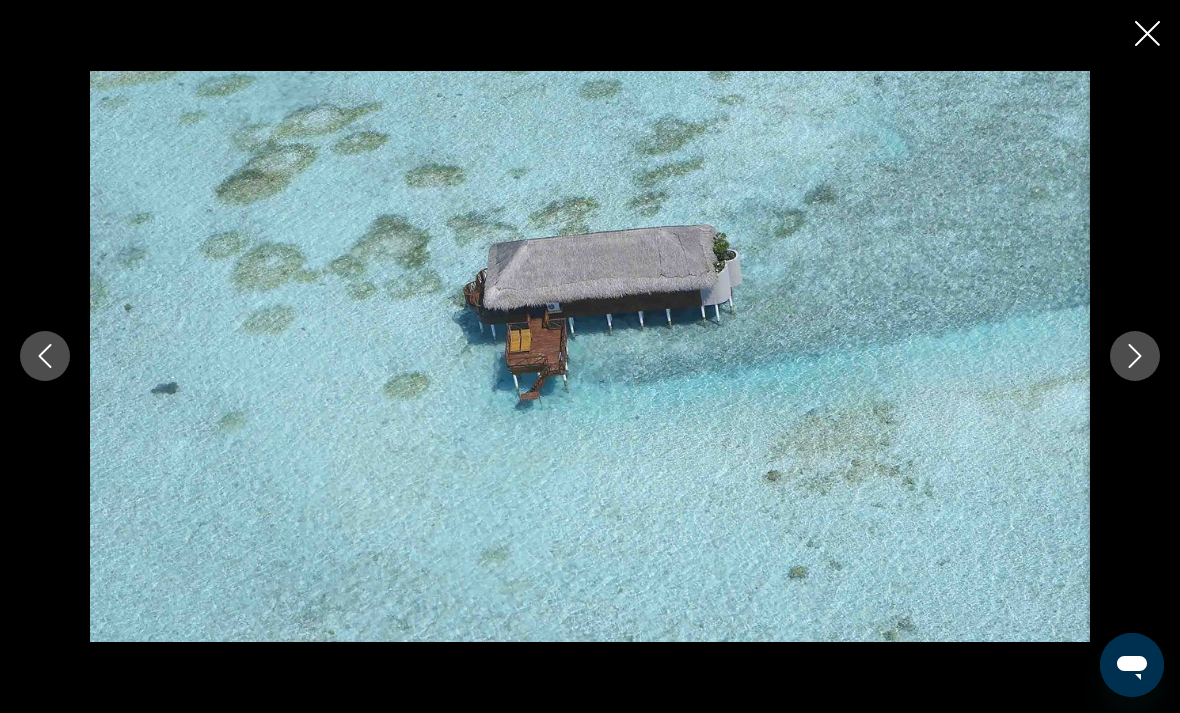 click 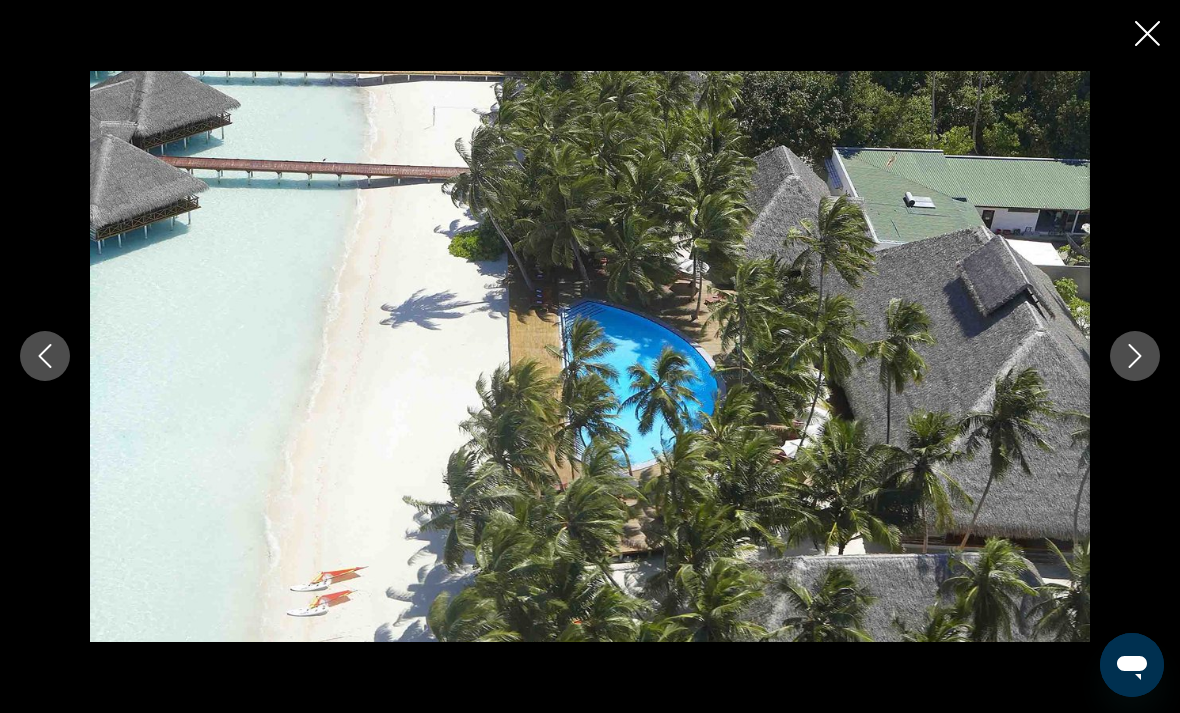 click 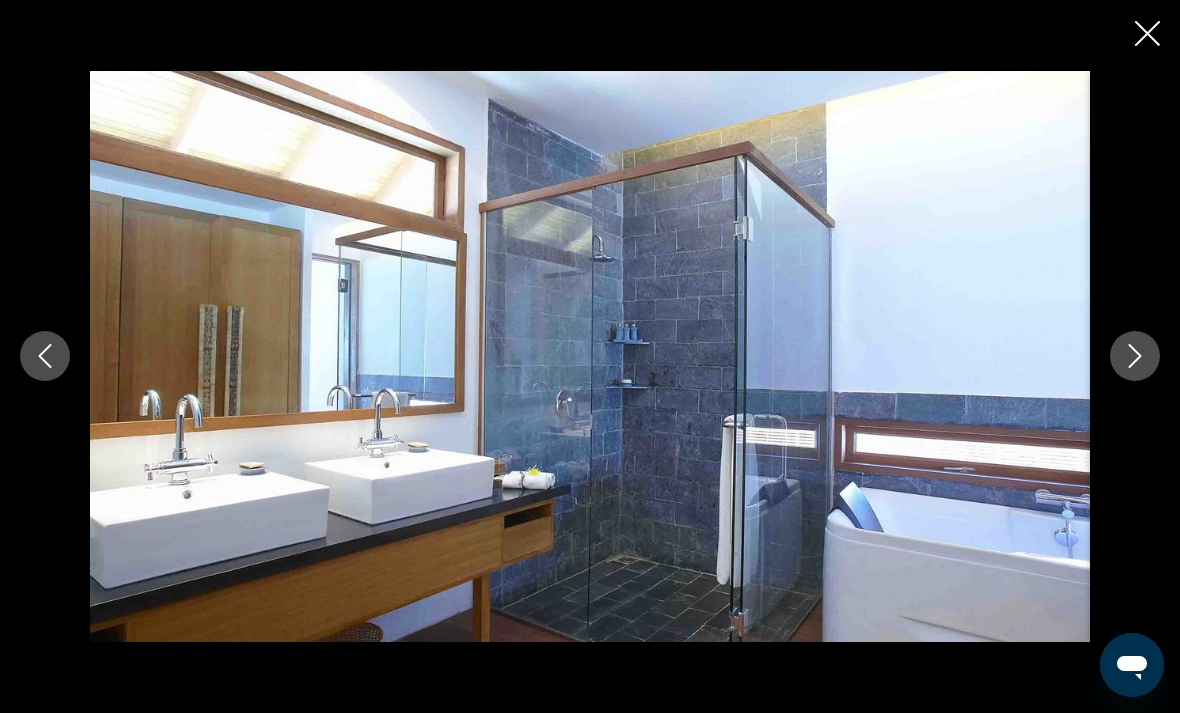 click 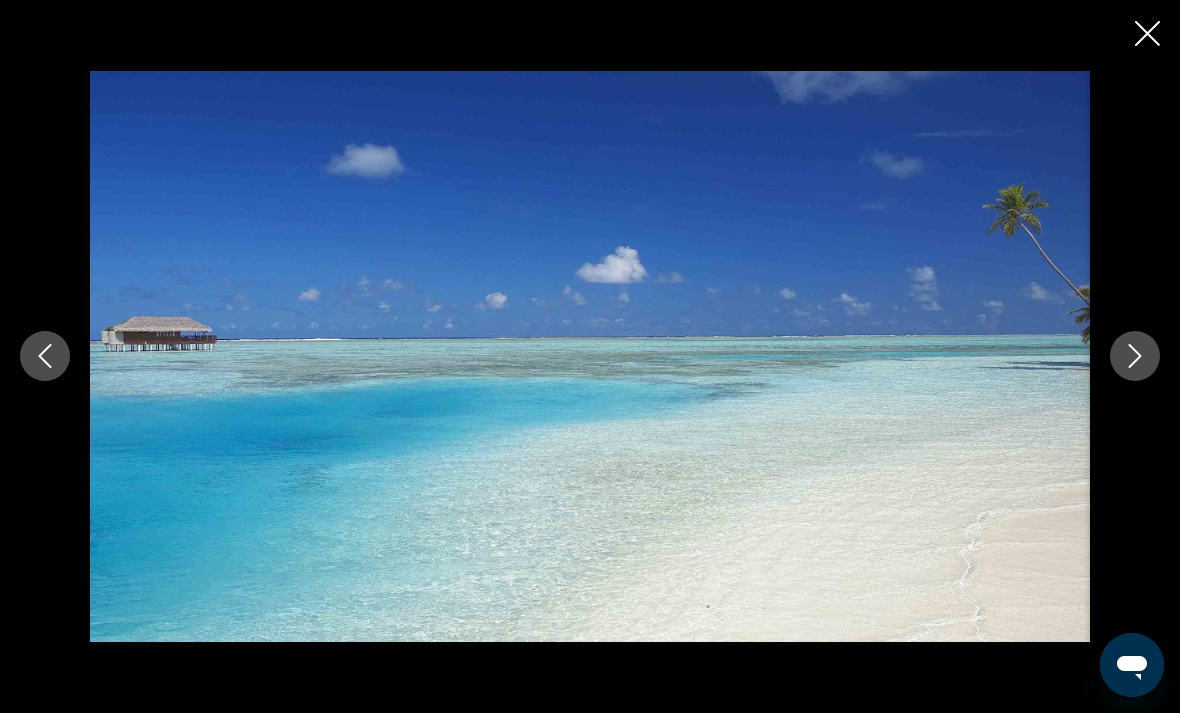 click 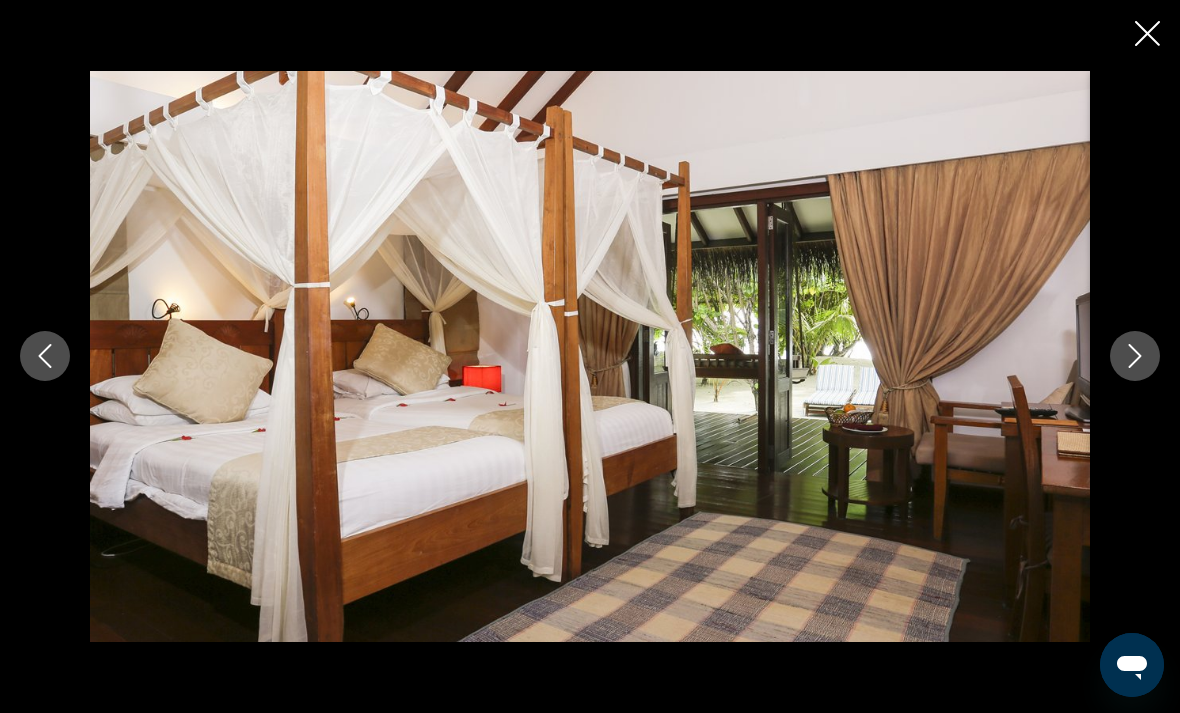 click at bounding box center (1135, 356) 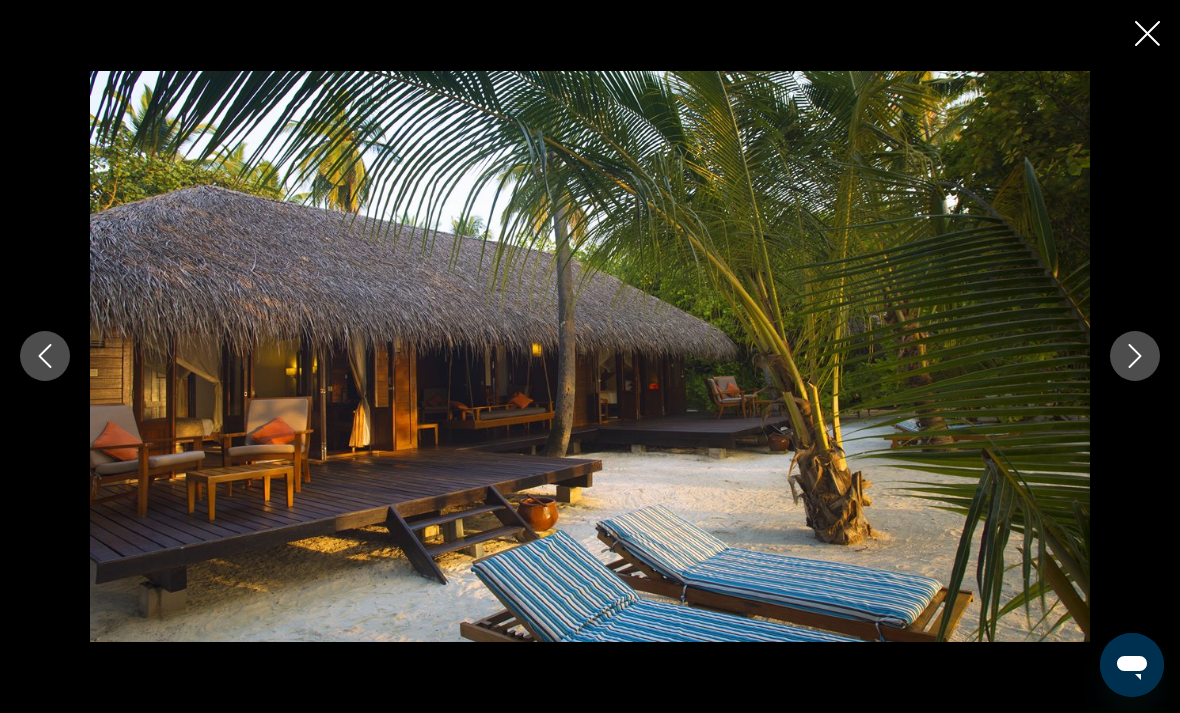 click at bounding box center [1135, 356] 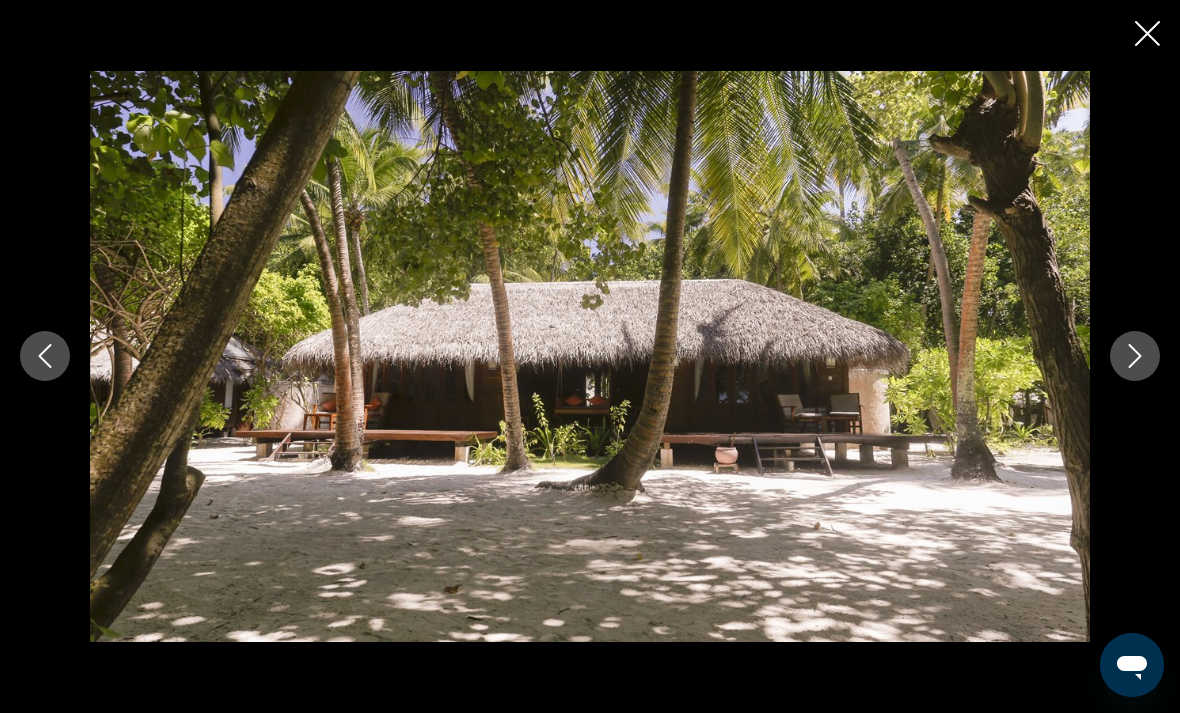 click 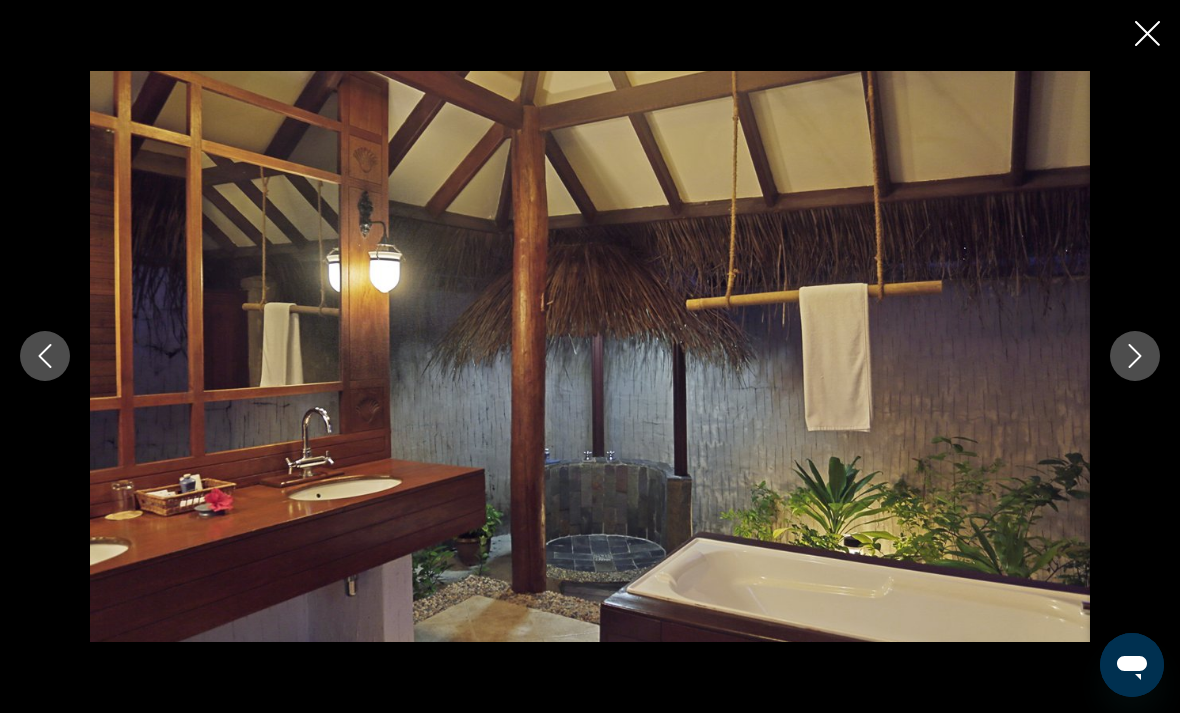 click 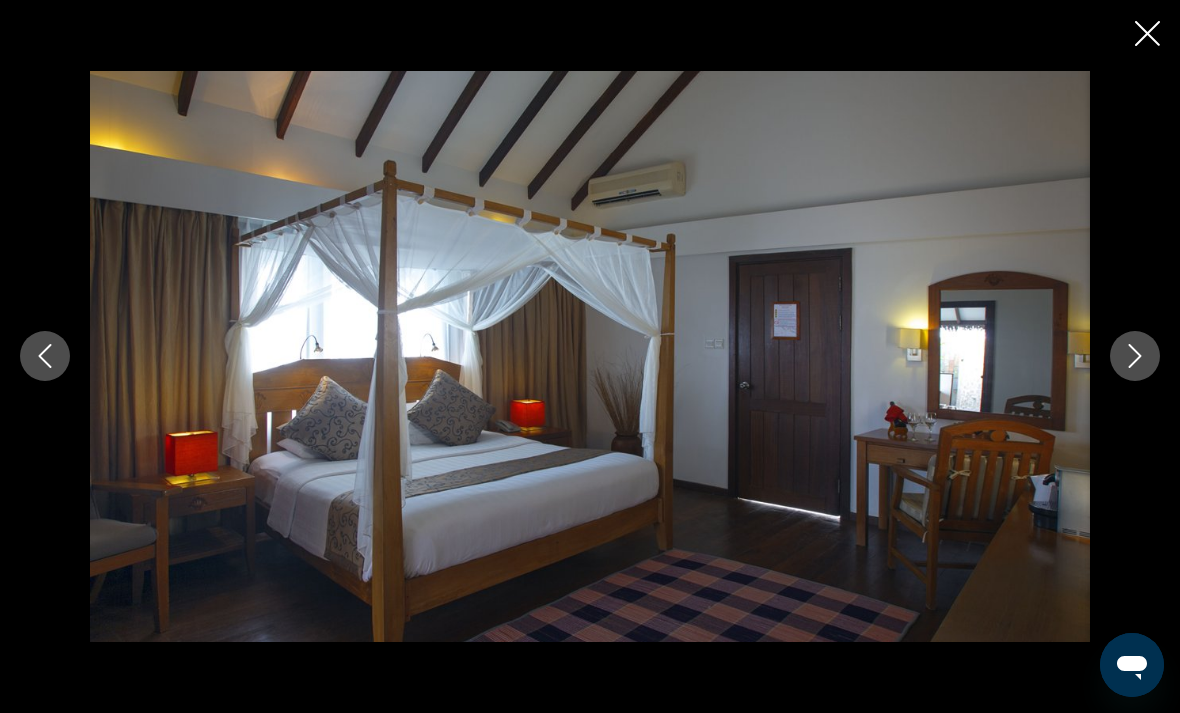 click 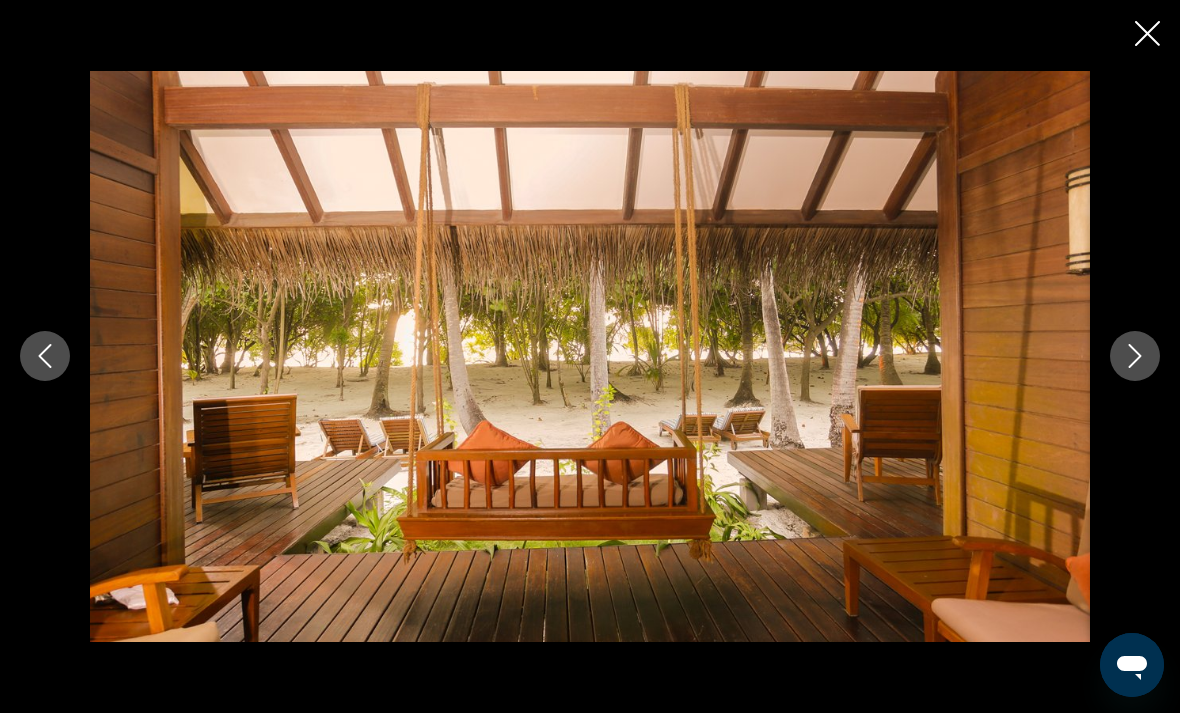 click 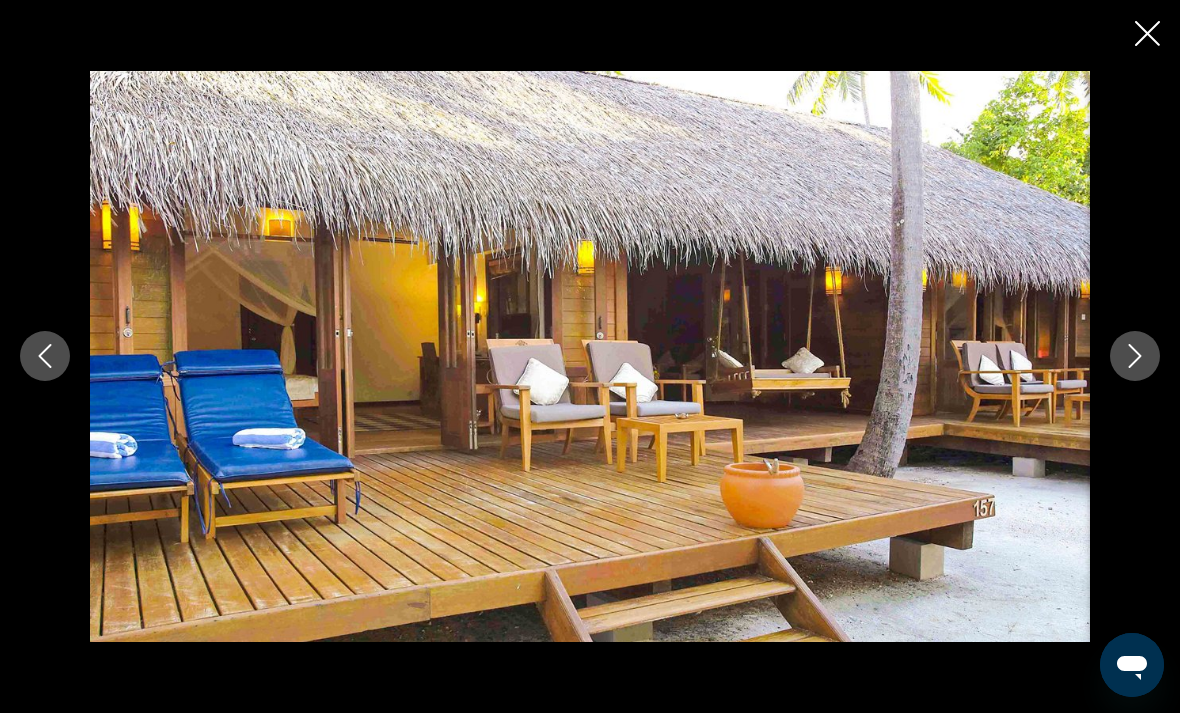 click at bounding box center [1135, 356] 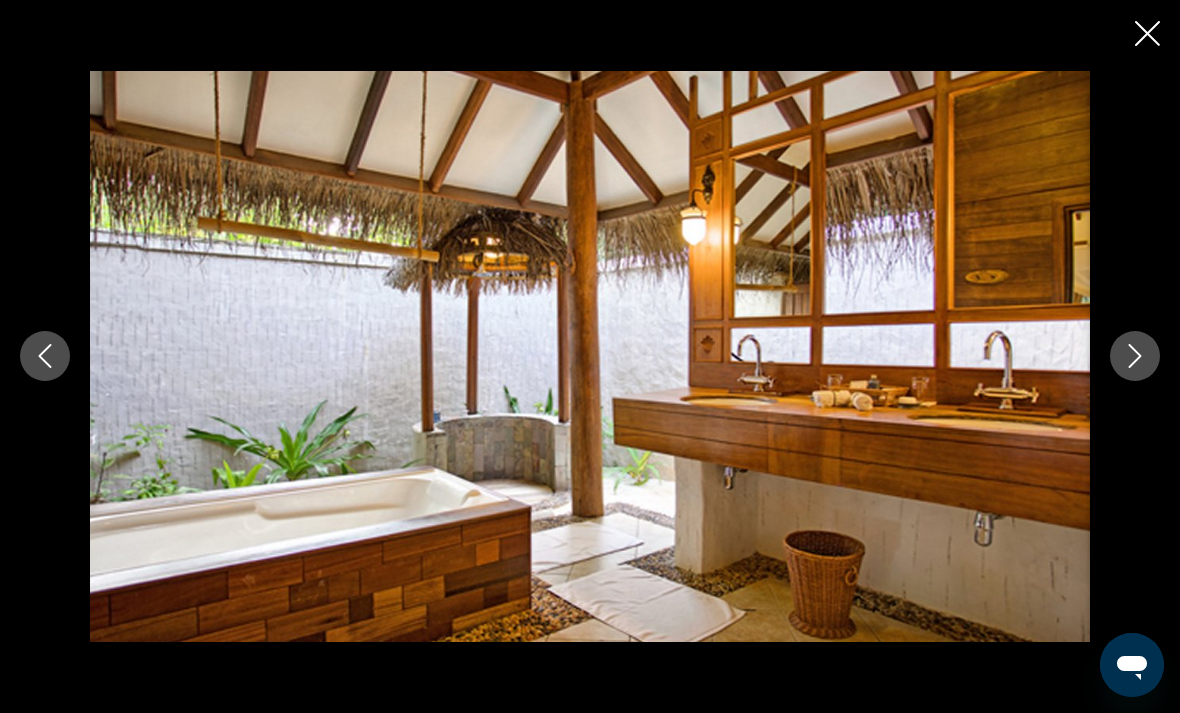 click 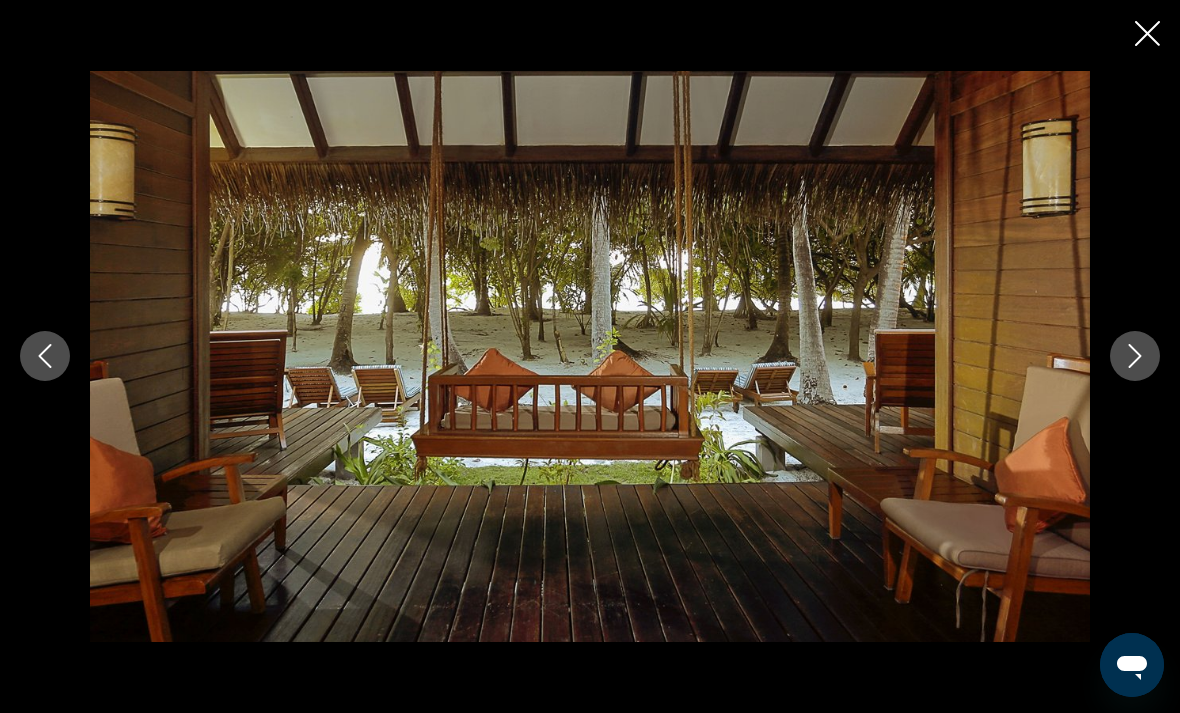 click 